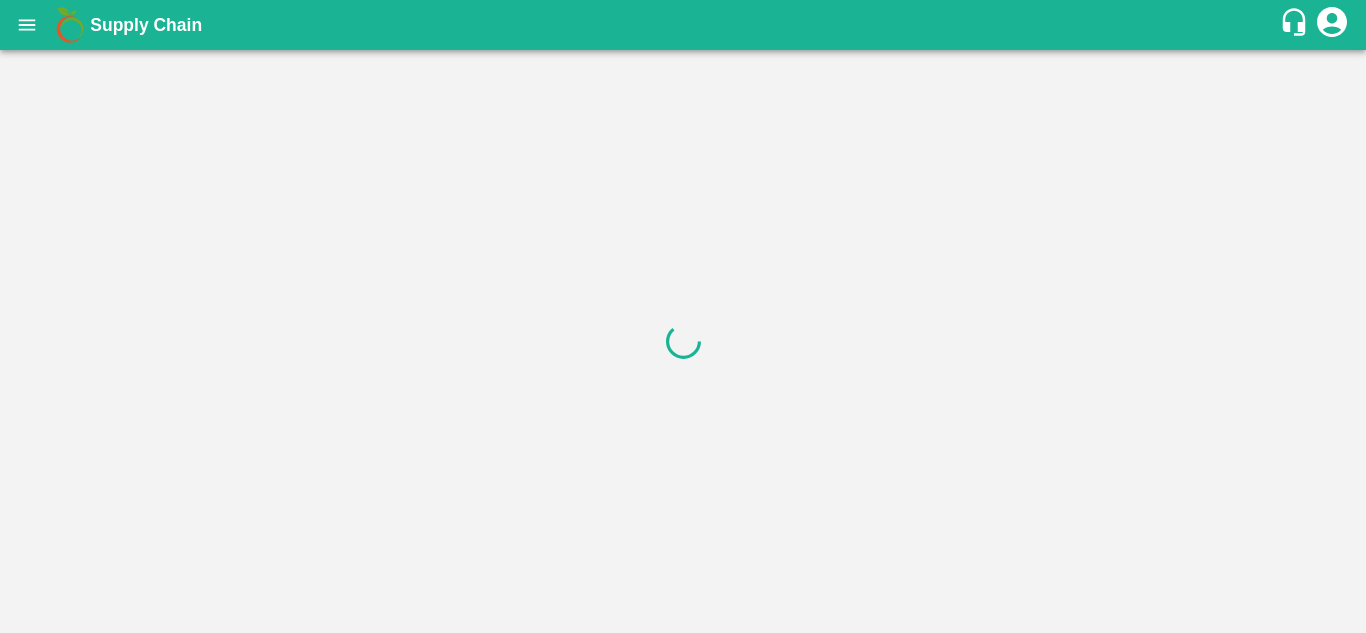 scroll, scrollTop: 0, scrollLeft: 0, axis: both 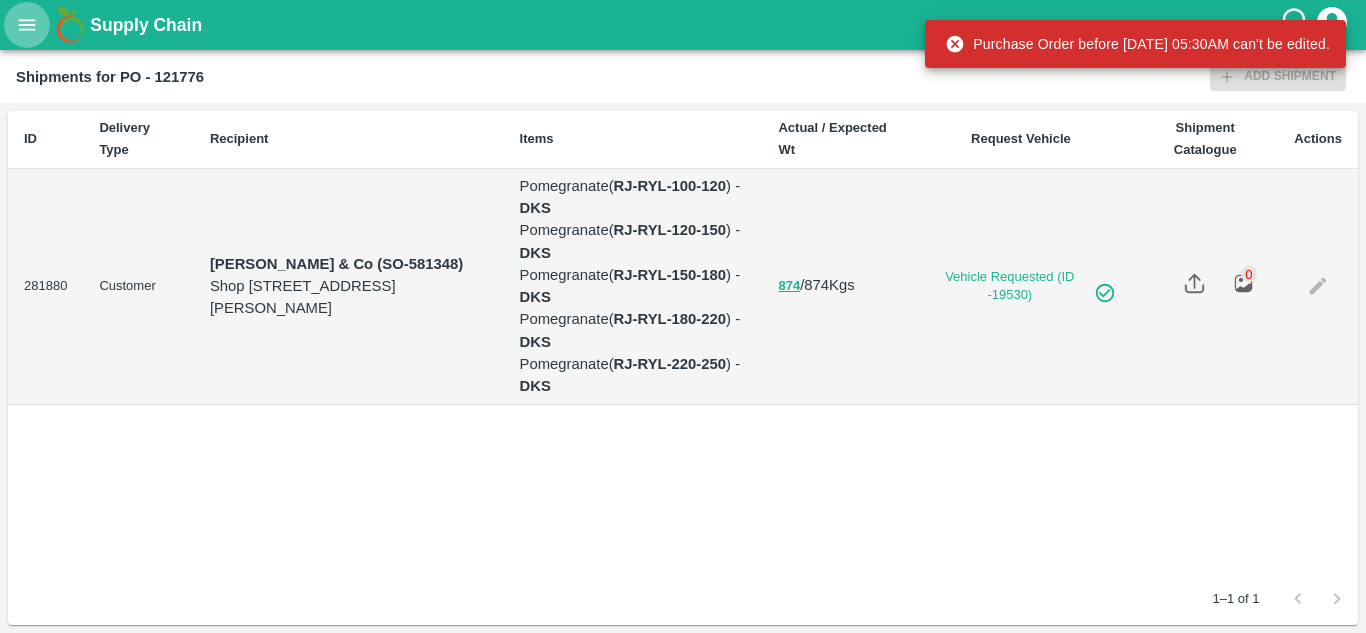 click 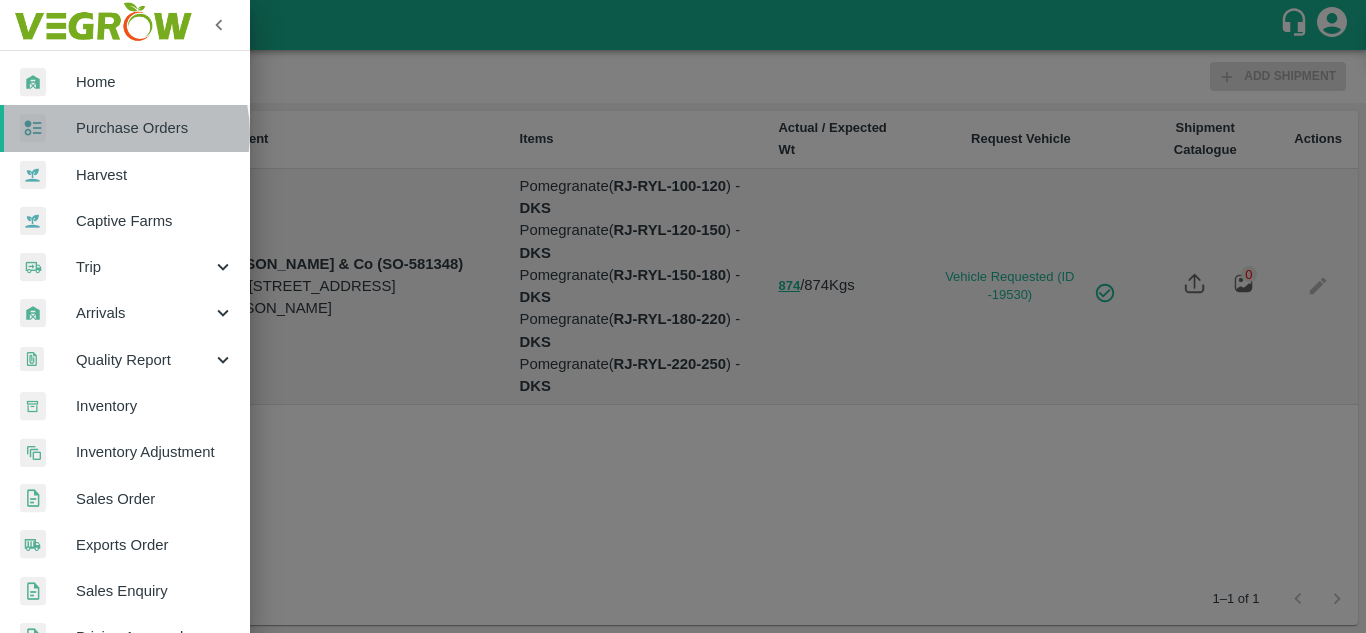 click on "Purchase Orders" at bounding box center [155, 128] 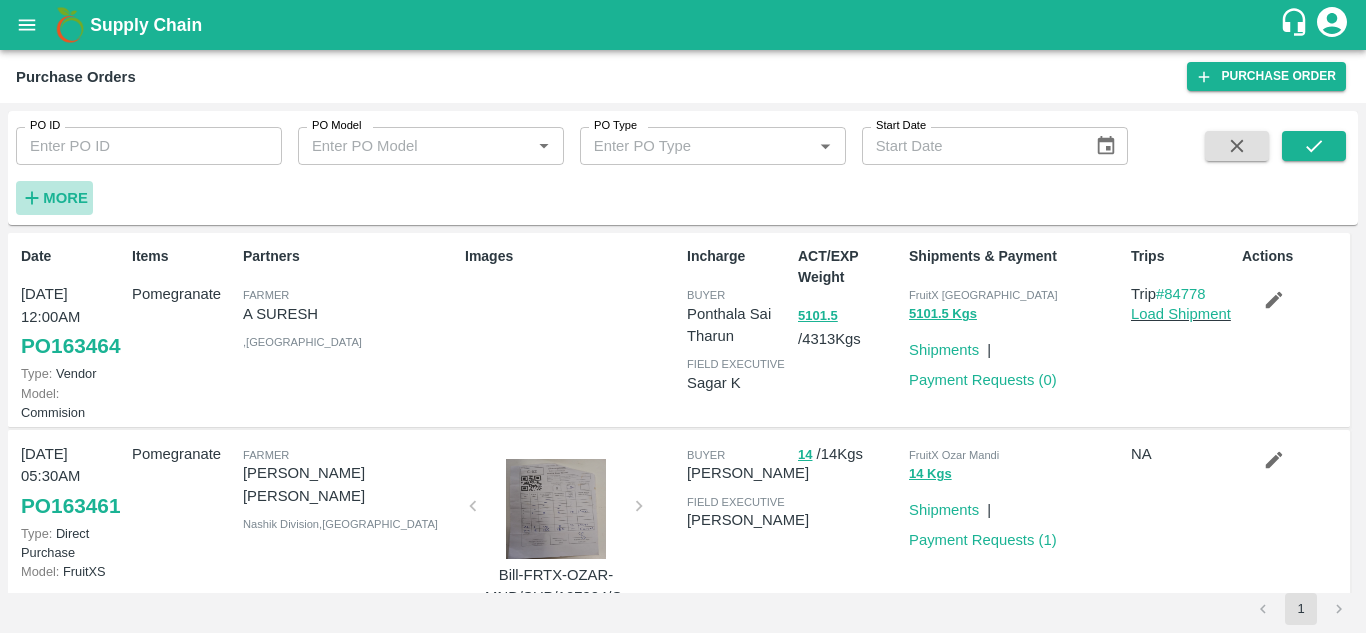 click on "More" at bounding box center [65, 198] 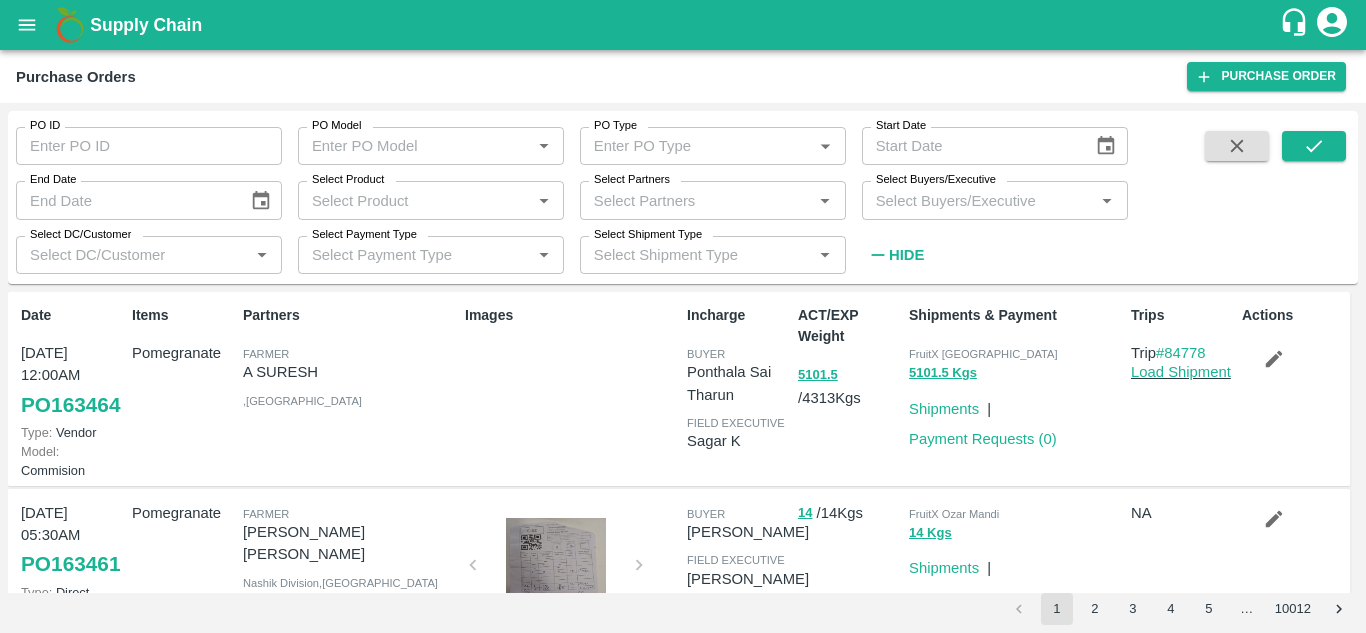 click on "Select Buyers/Executive" at bounding box center [978, 200] 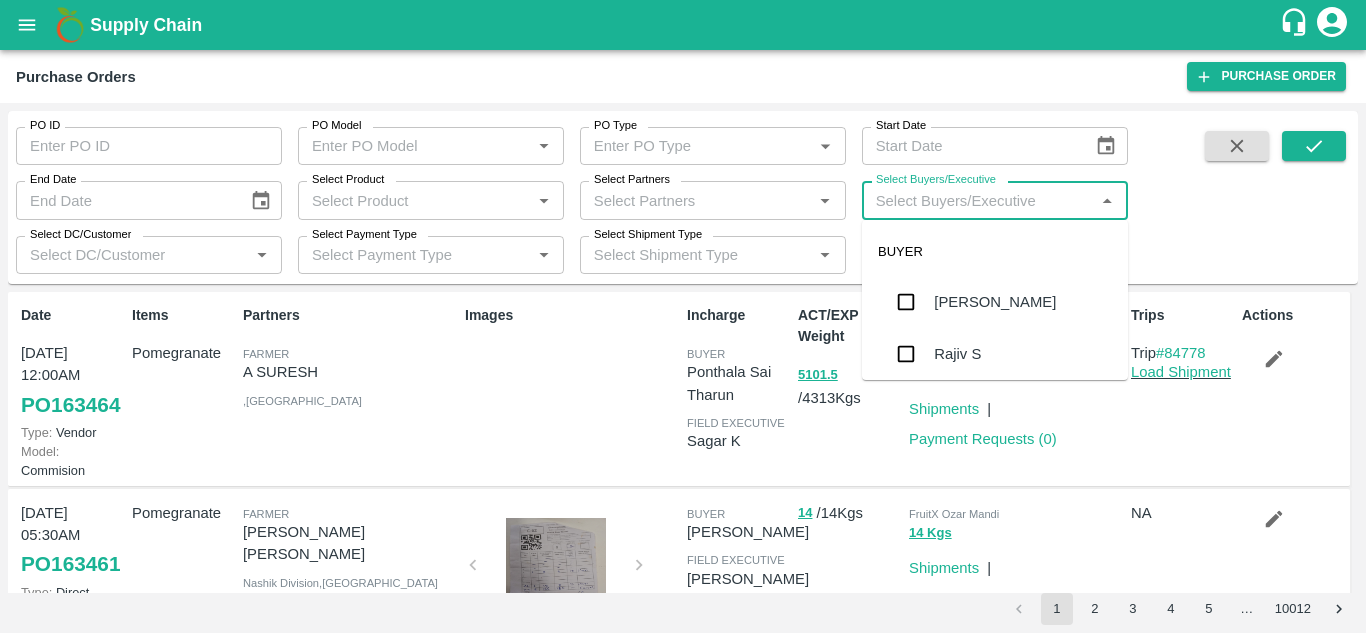 click on "Images" at bounding box center [568, 389] 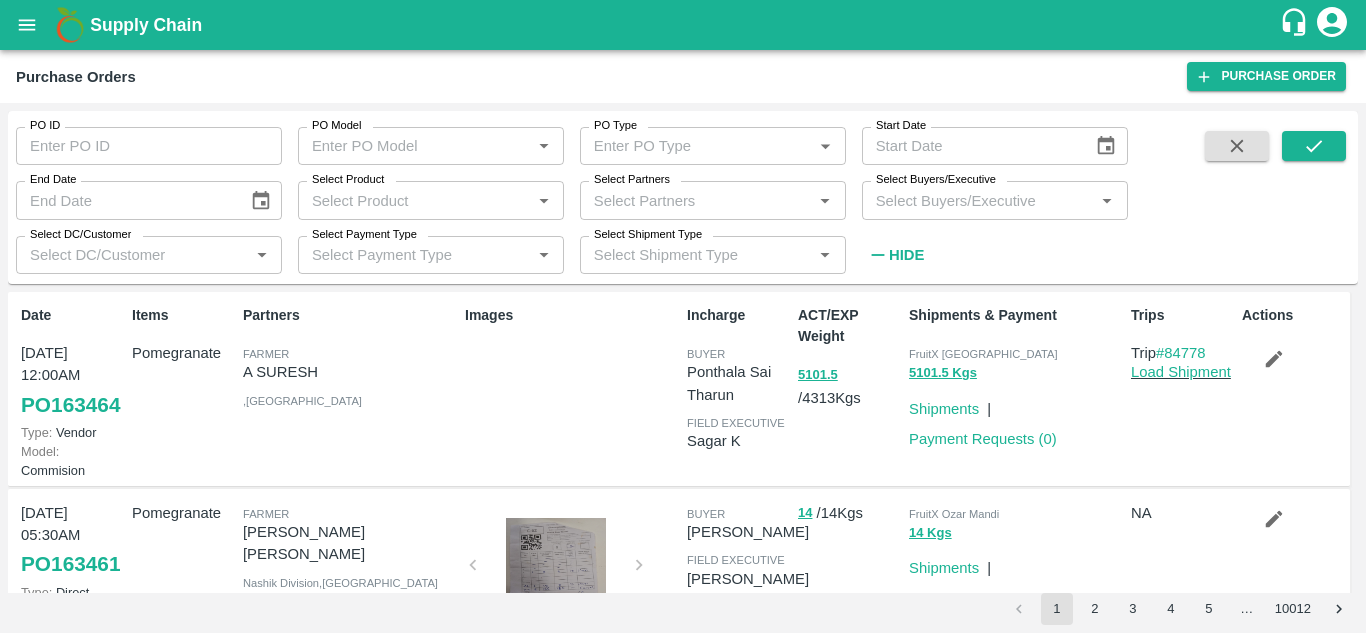 click on "Select Buyers/Executive" at bounding box center (978, 200) 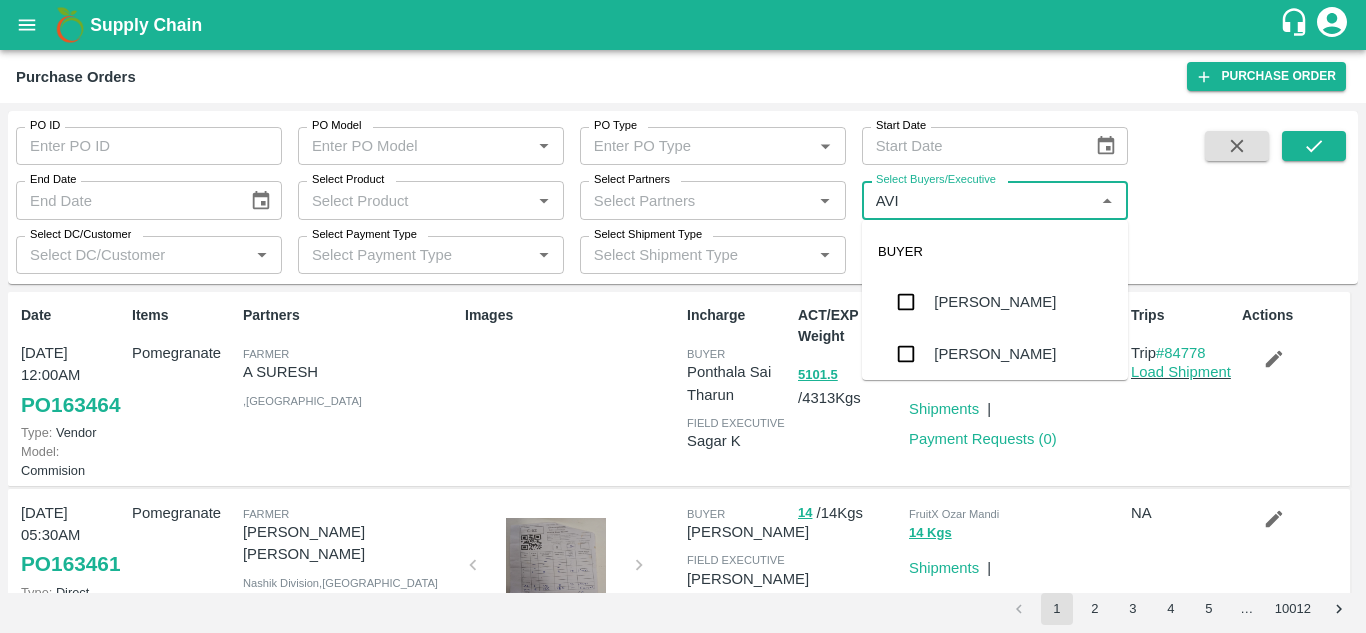 type on "AVIN" 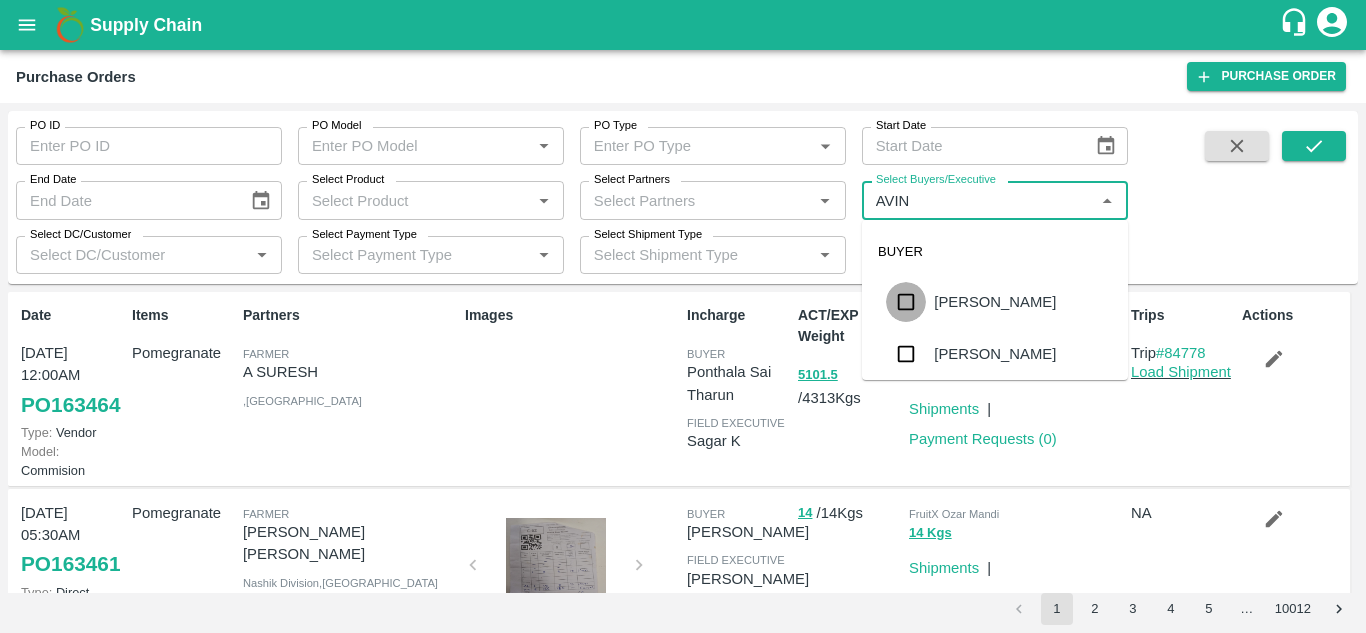 click at bounding box center (906, 302) 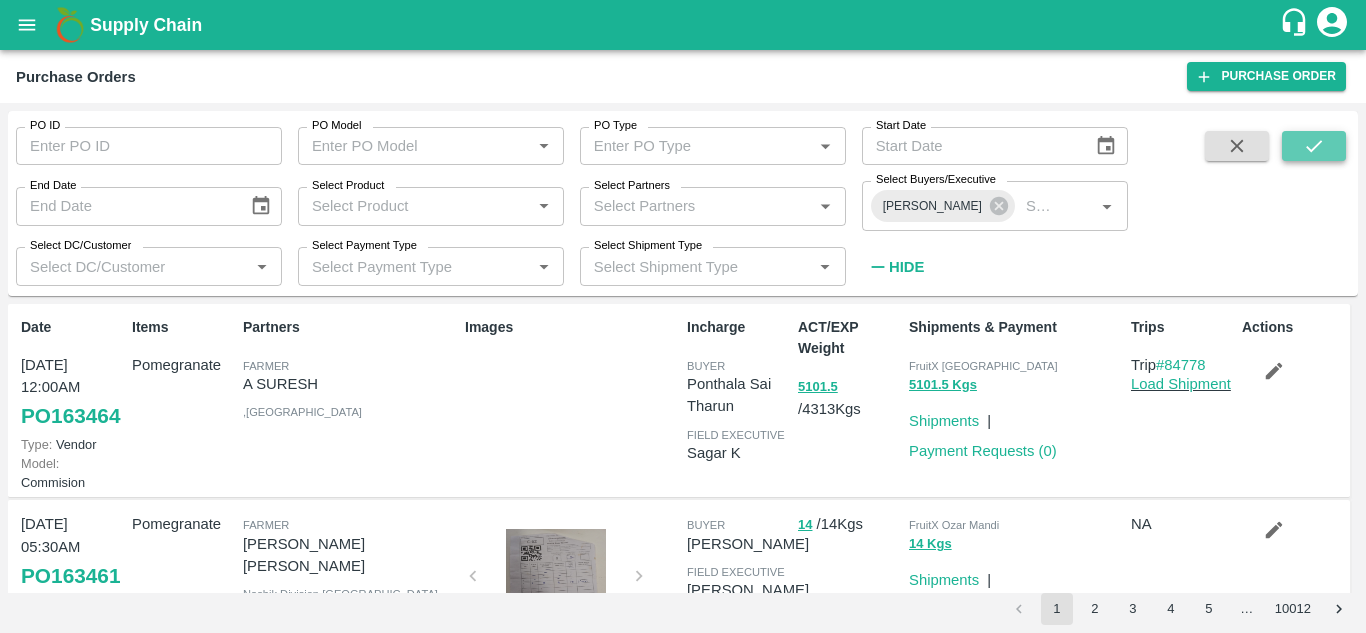 click 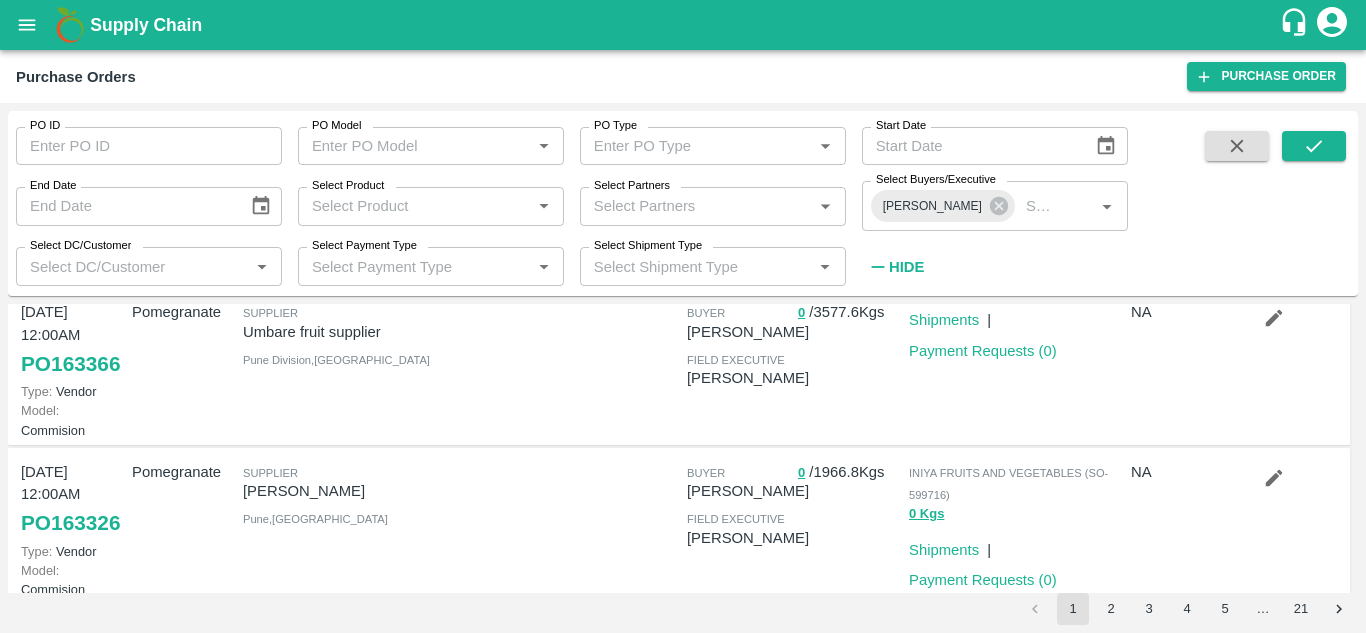 scroll, scrollTop: 210, scrollLeft: 0, axis: vertical 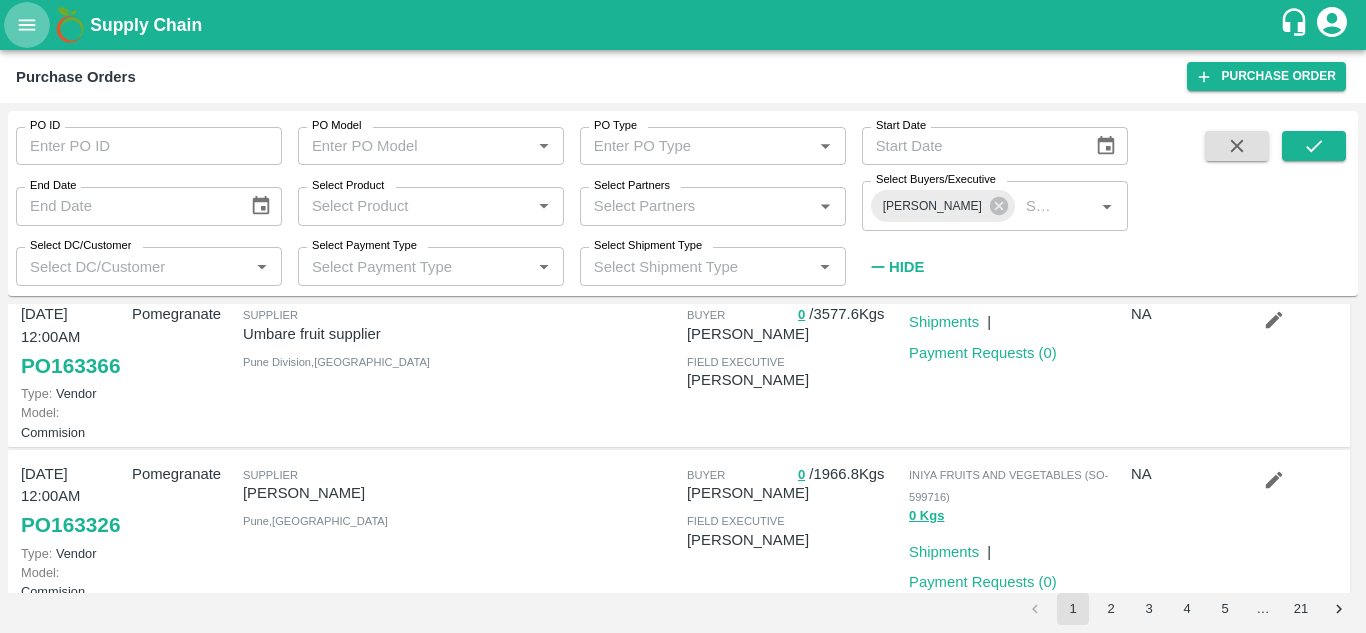 click 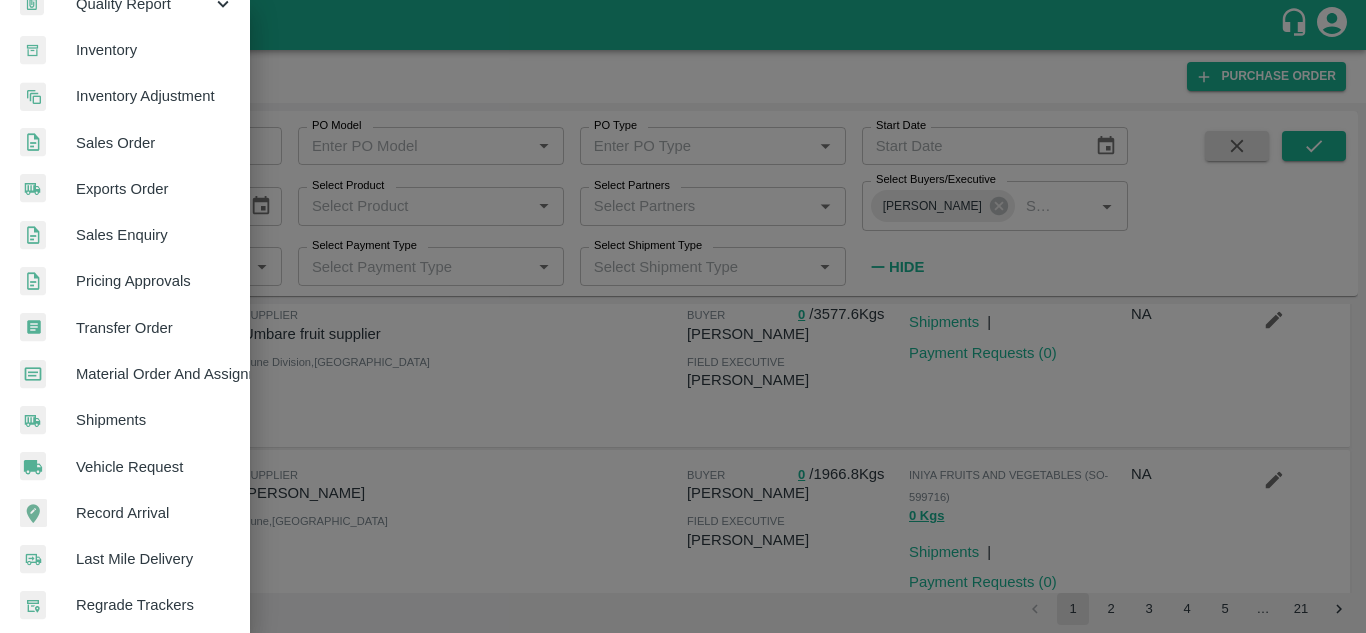 scroll, scrollTop: 357, scrollLeft: 0, axis: vertical 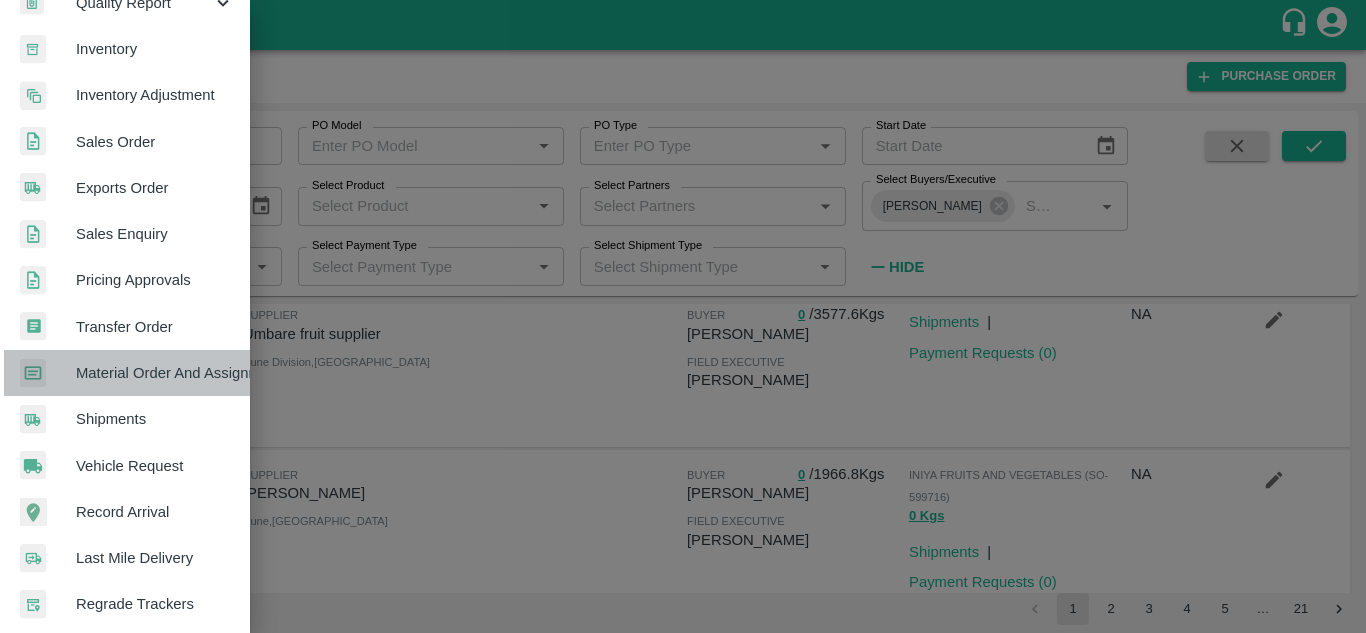 click on "Material Order And Assignment" at bounding box center (155, 373) 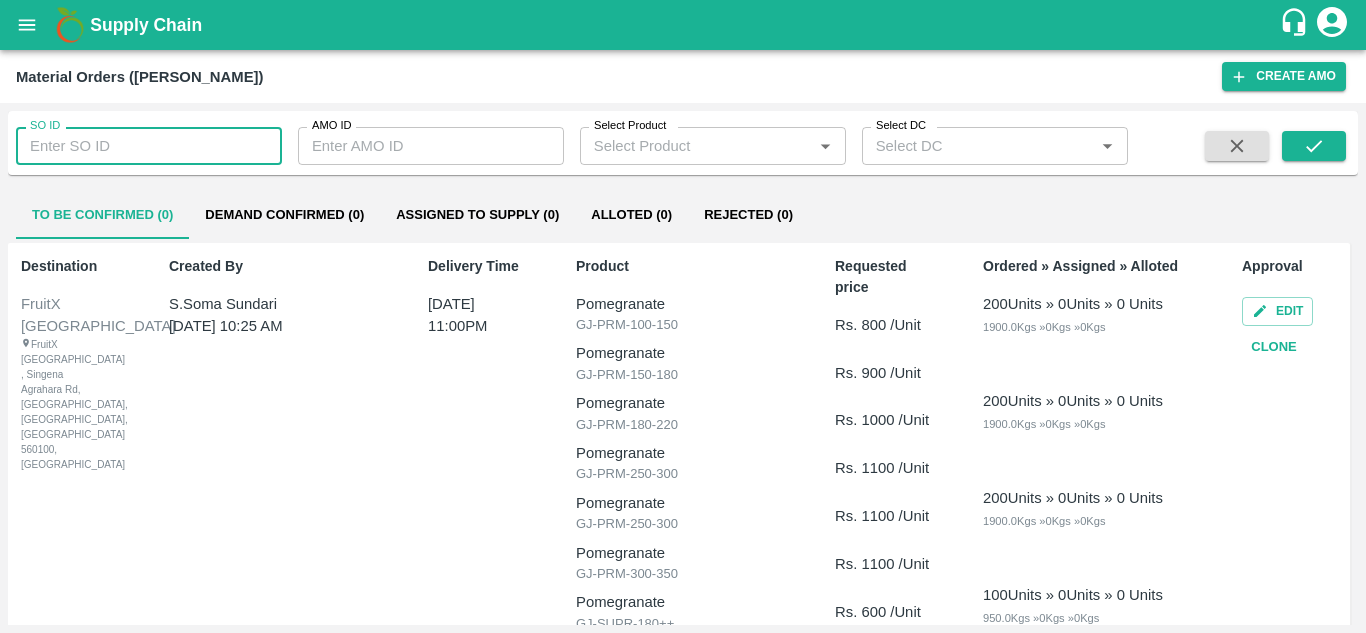 click on "SO ID" at bounding box center [149, 146] 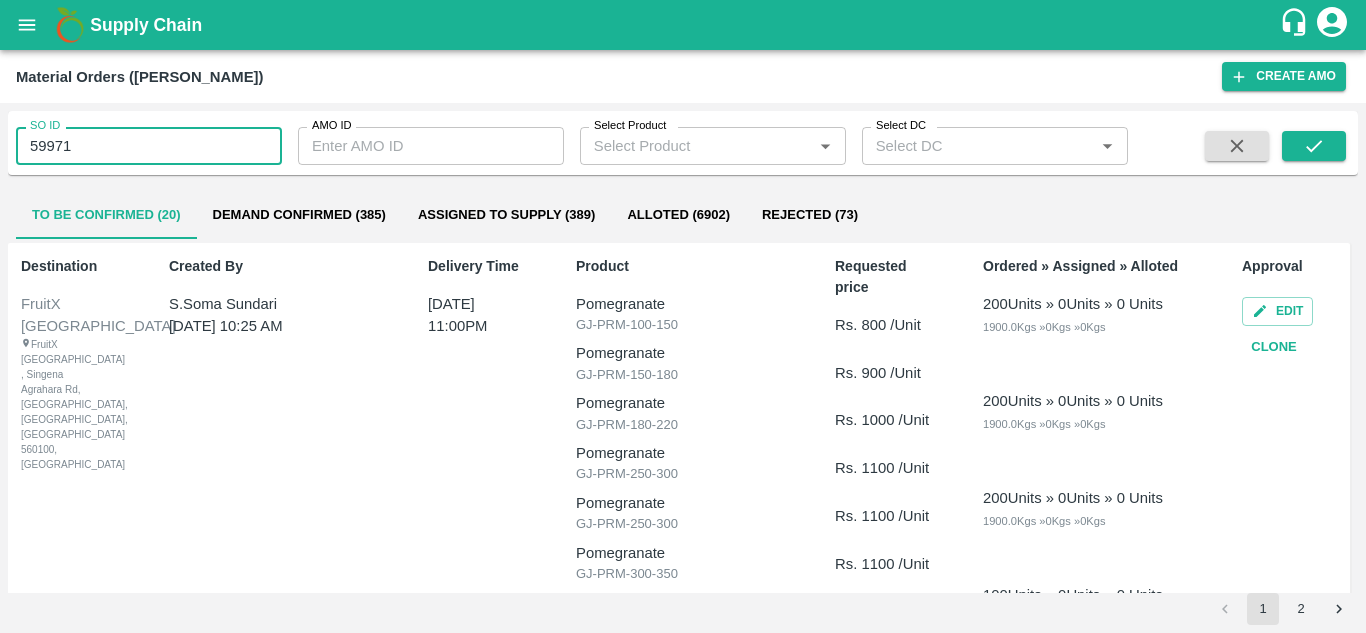 type on "599717" 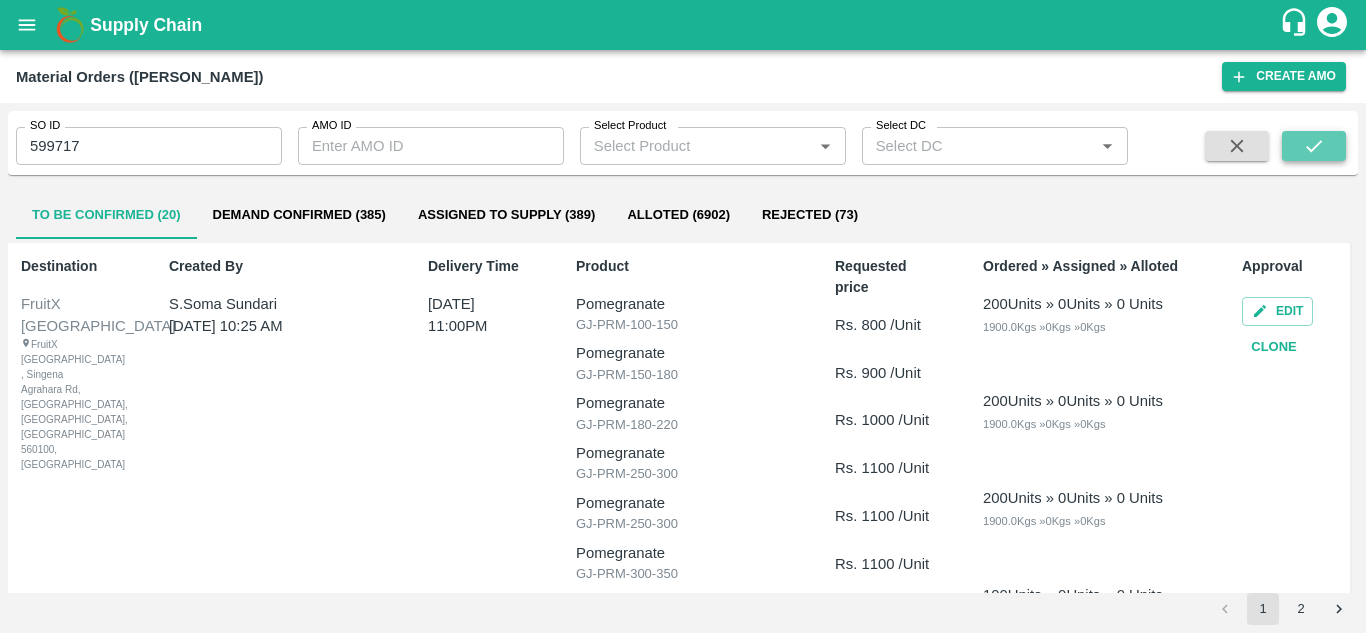 click at bounding box center [1314, 146] 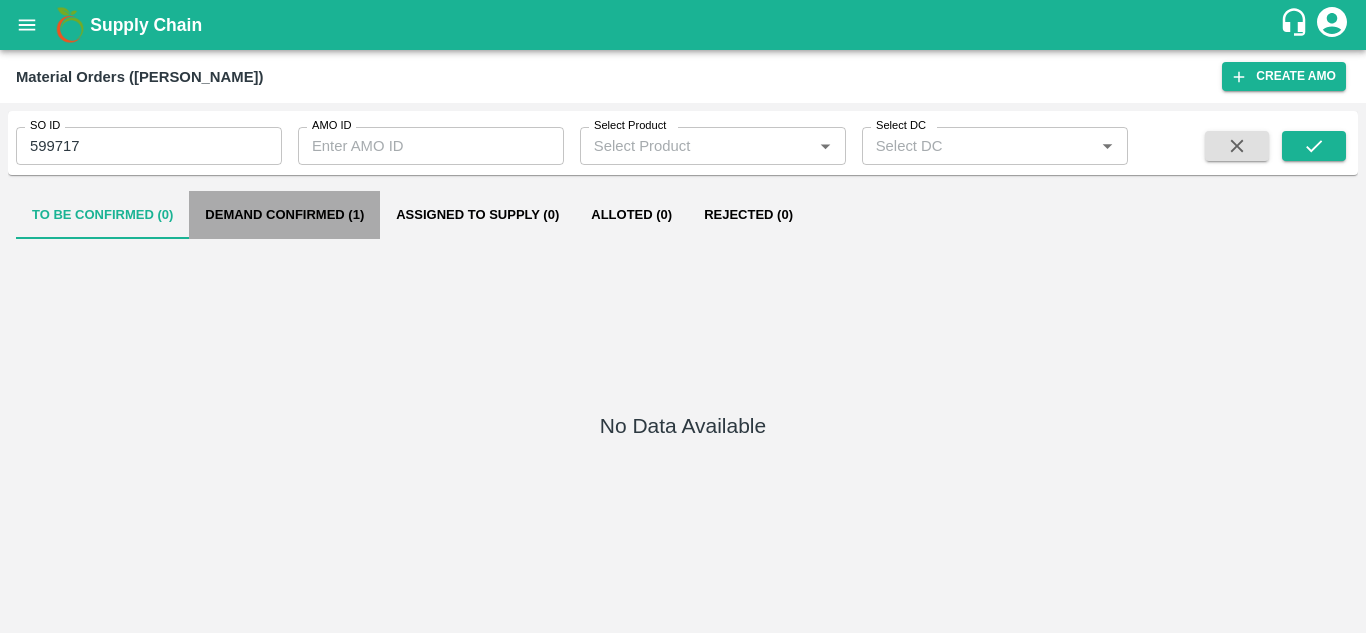 click on "Demand Confirmed (1)" at bounding box center (284, 215) 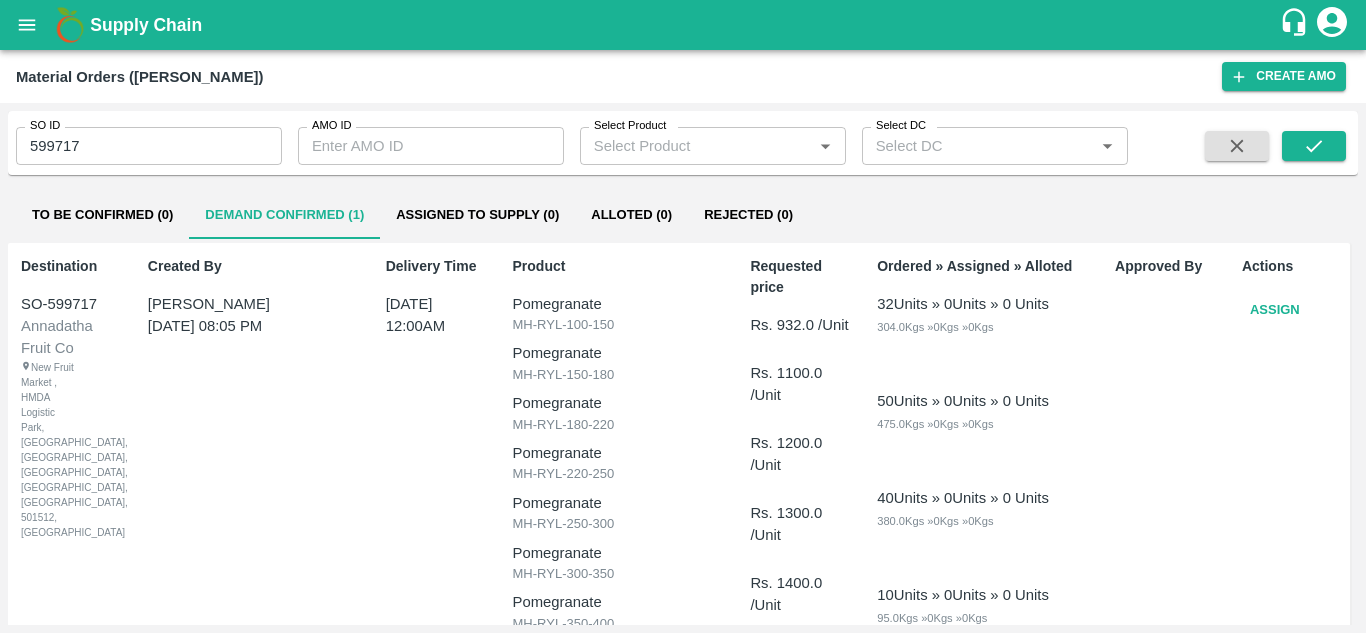 click on "Assign" at bounding box center (1275, 310) 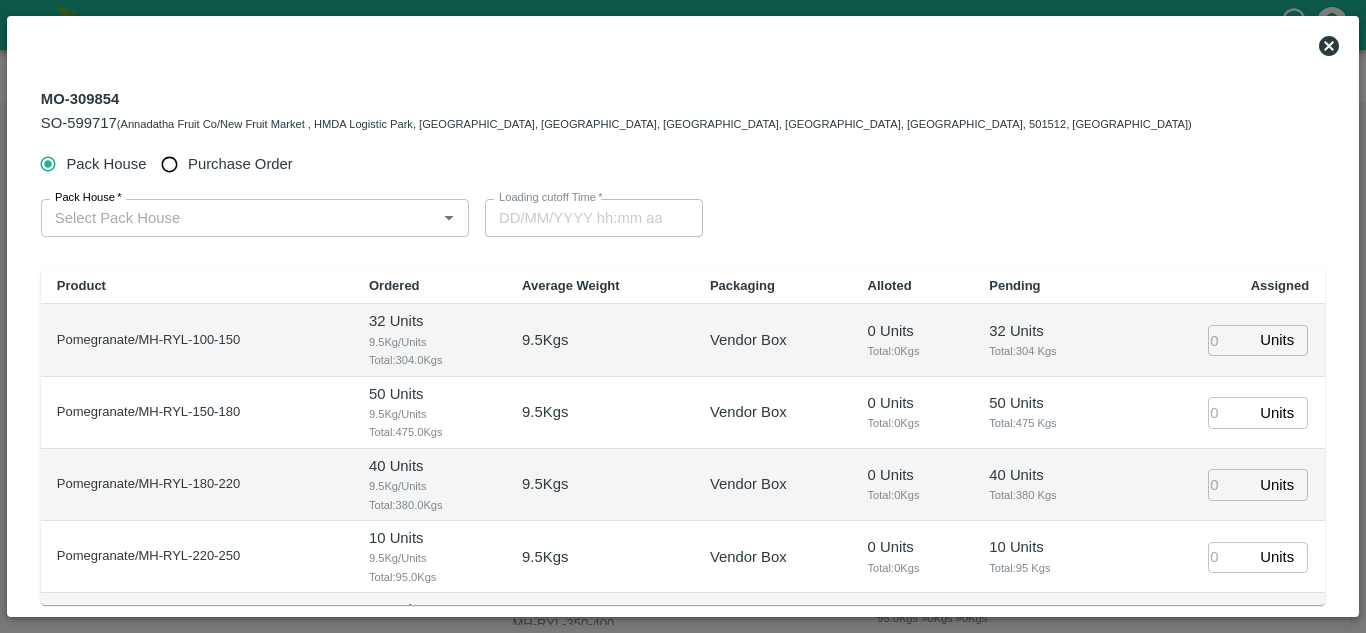 type on "16/07/2025 12:00 AM" 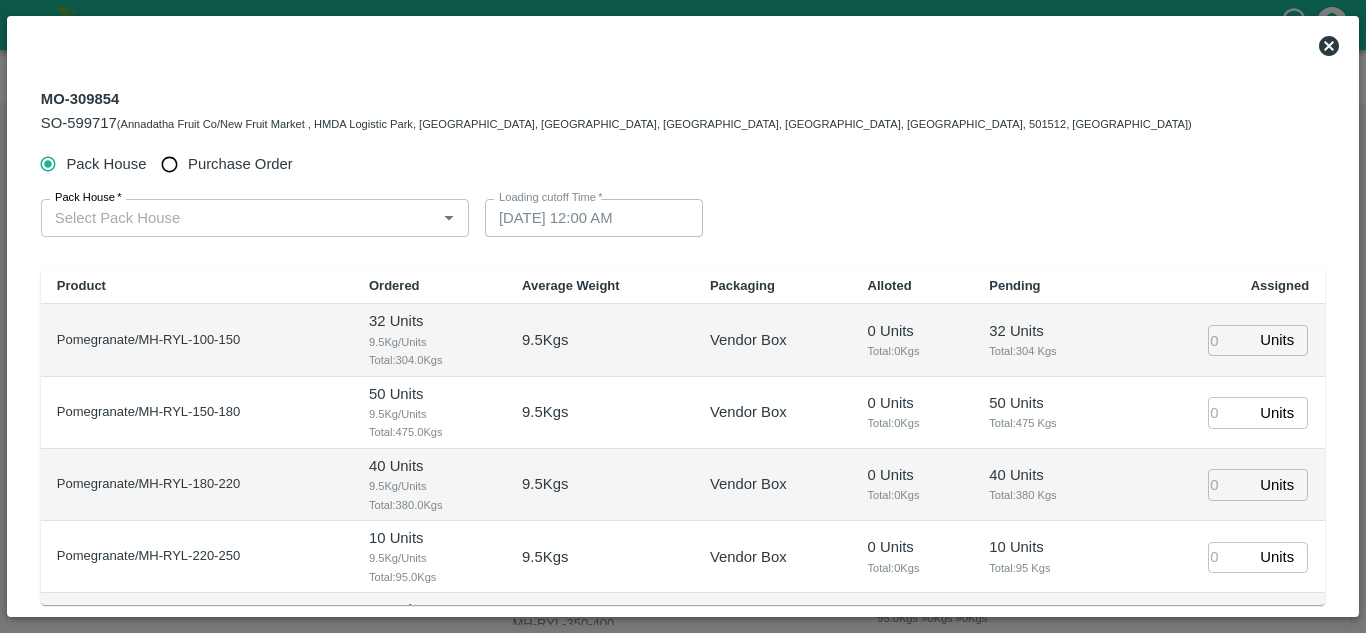 type 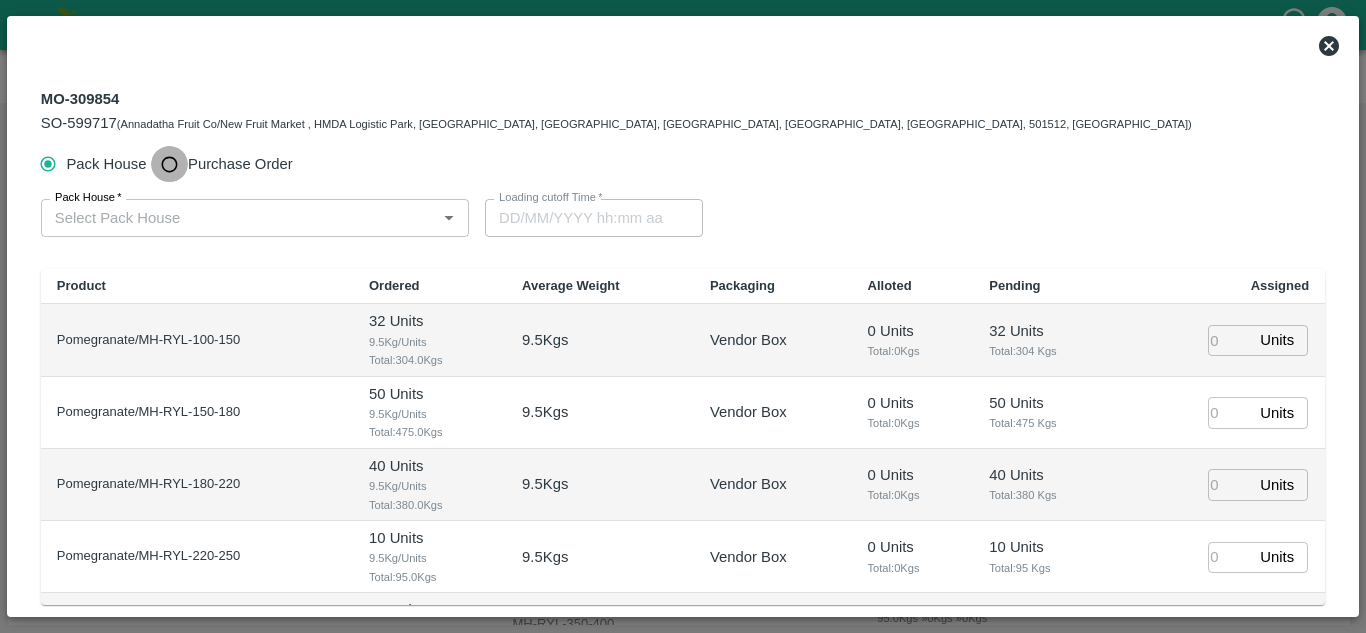 click on "Purchase Order" at bounding box center (169, 164) 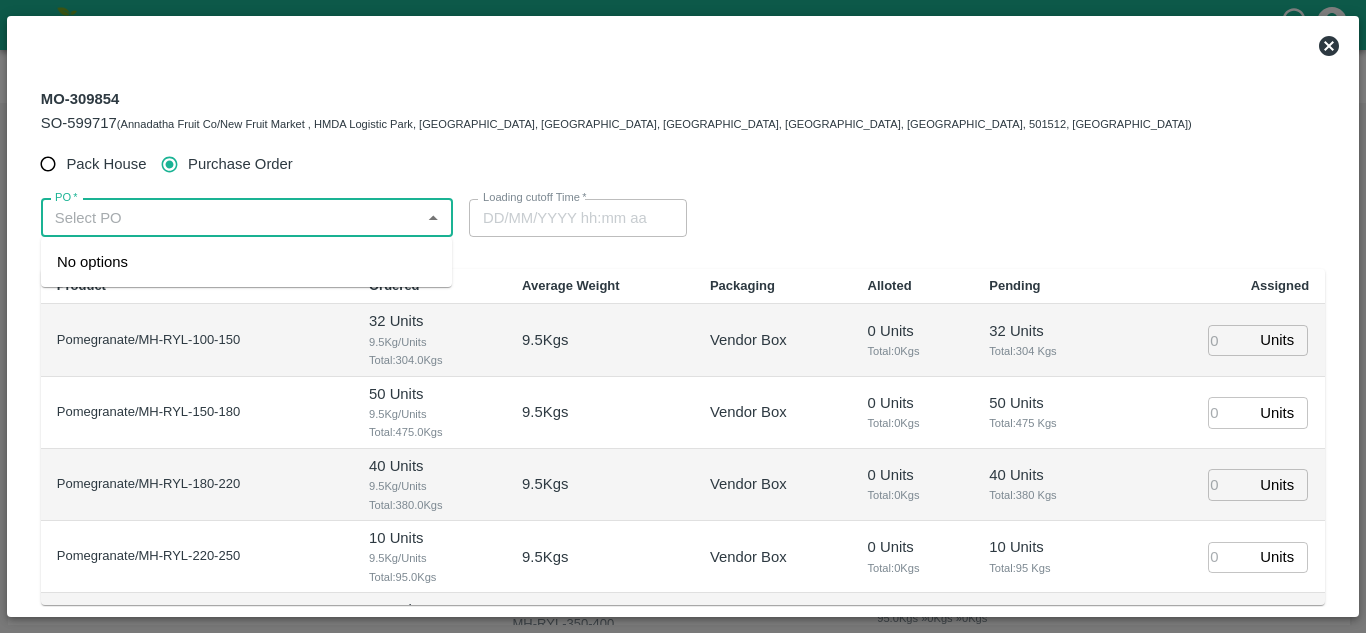 click on "PO   *" at bounding box center (230, 218) 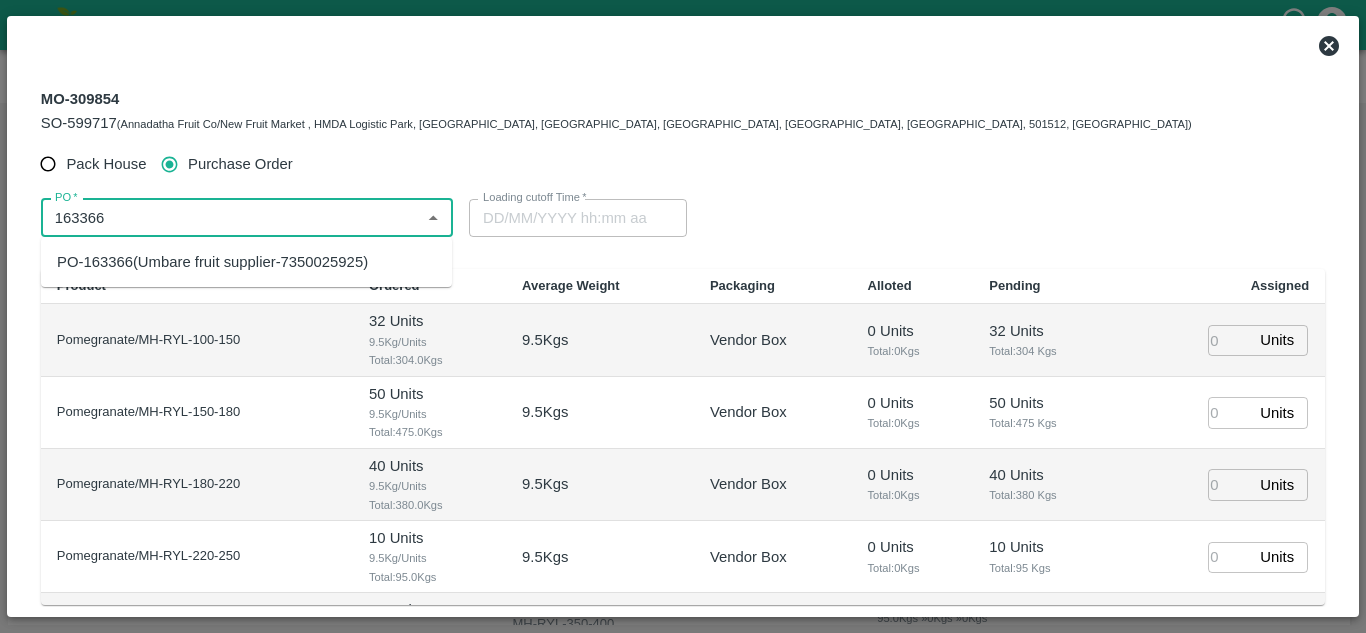 click on "PO-163366(Umbare fruit supplier-7350025925)" at bounding box center (212, 262) 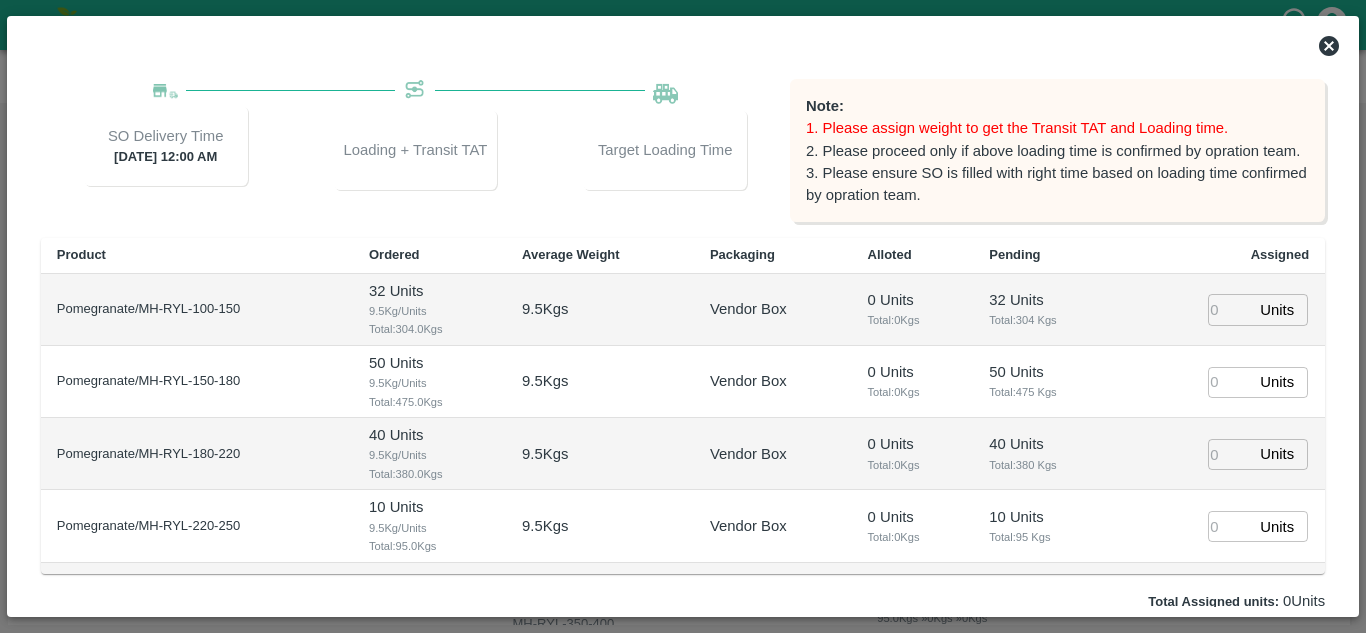 scroll, scrollTop: 222, scrollLeft: 0, axis: vertical 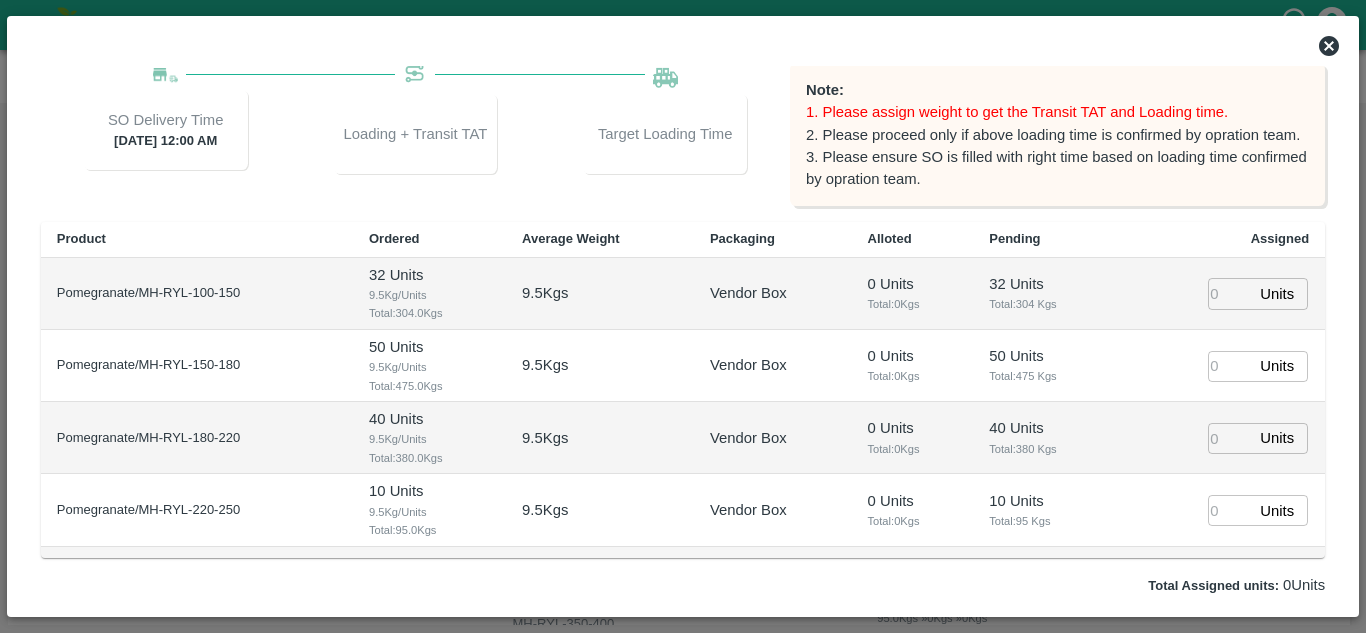 type on "PO-163366(Umbare fruit supplier-7350025925)" 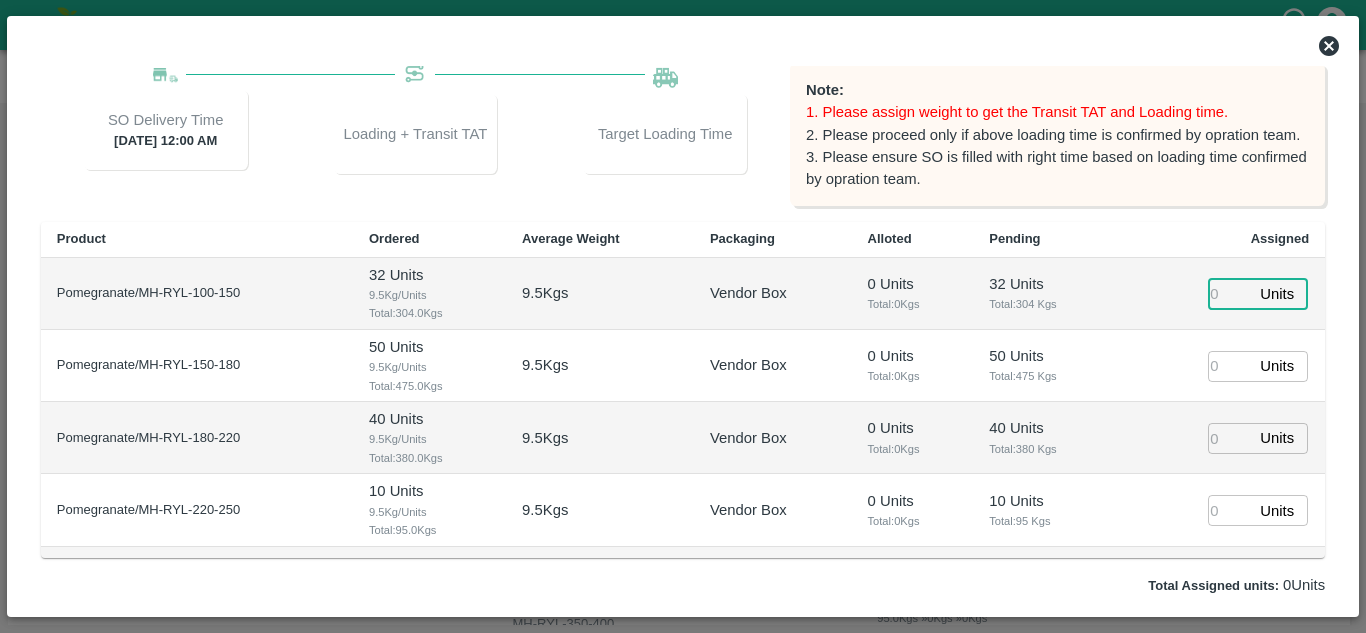 click at bounding box center (1230, 293) 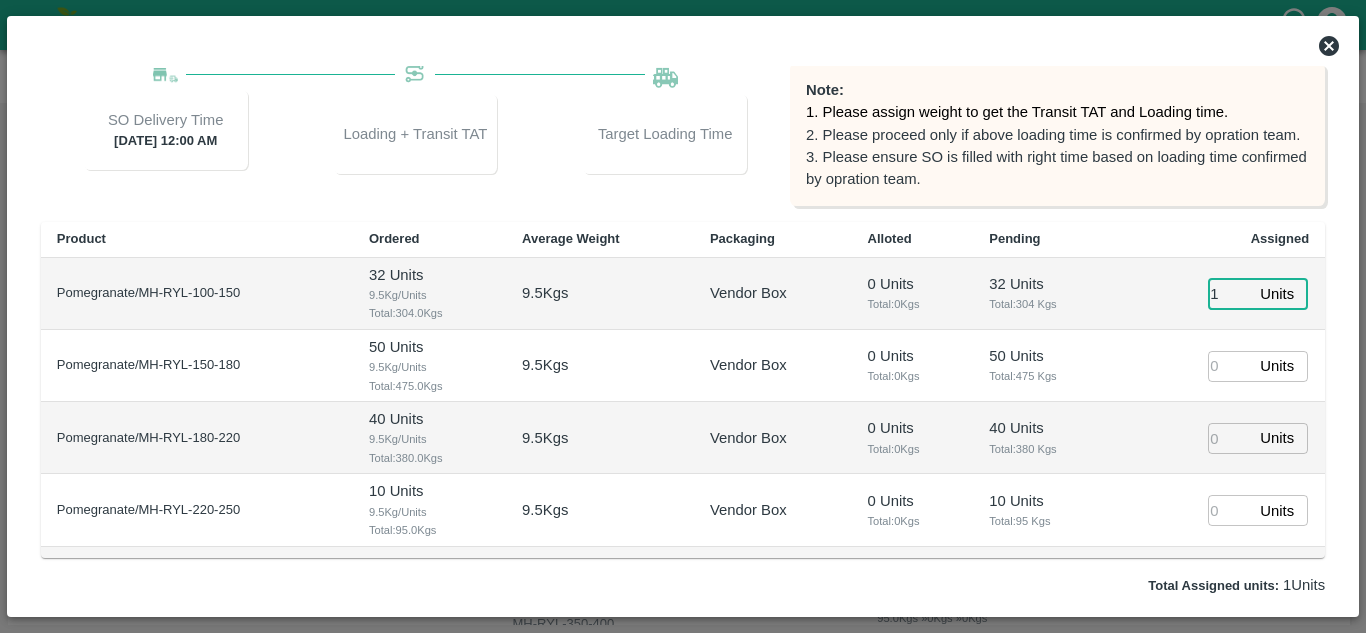 type on "1" 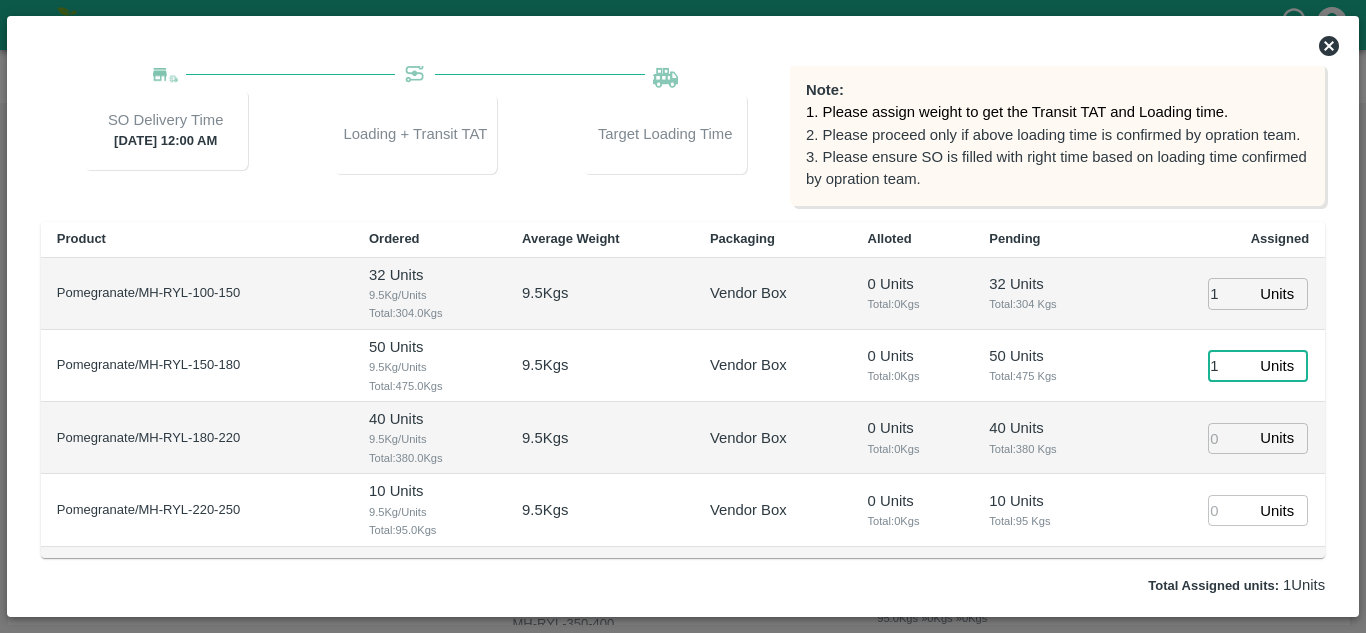 click on "1" at bounding box center [1230, 366] 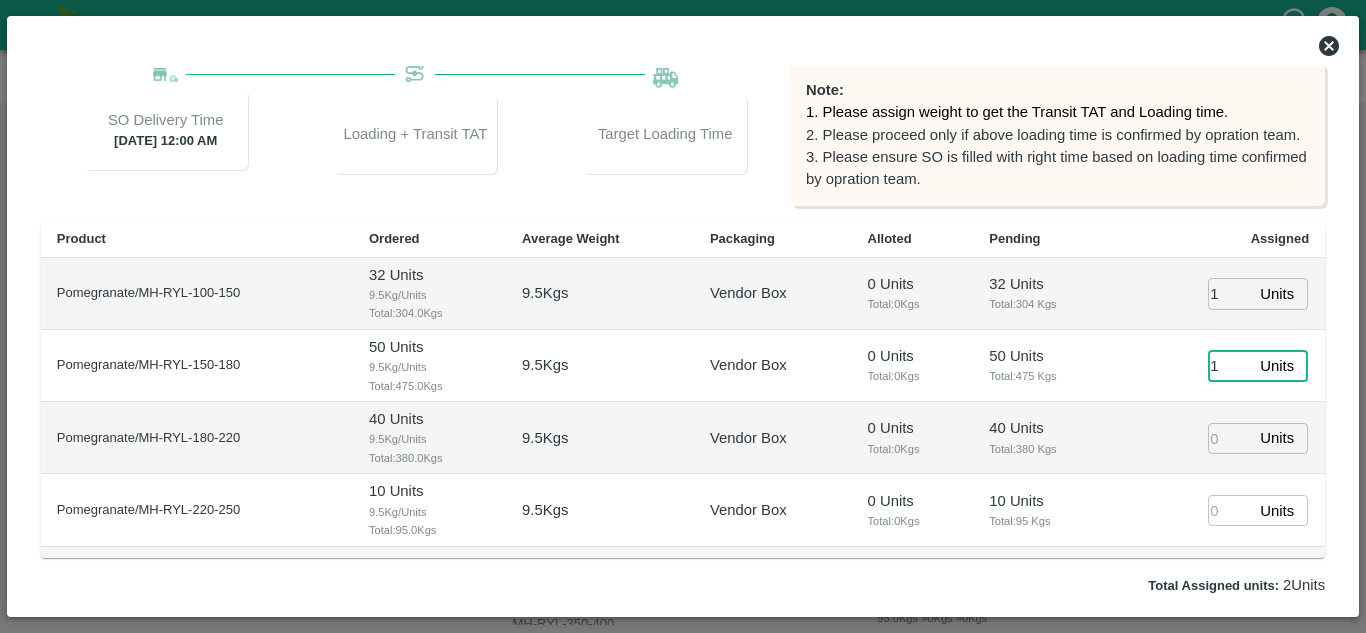 type on "1" 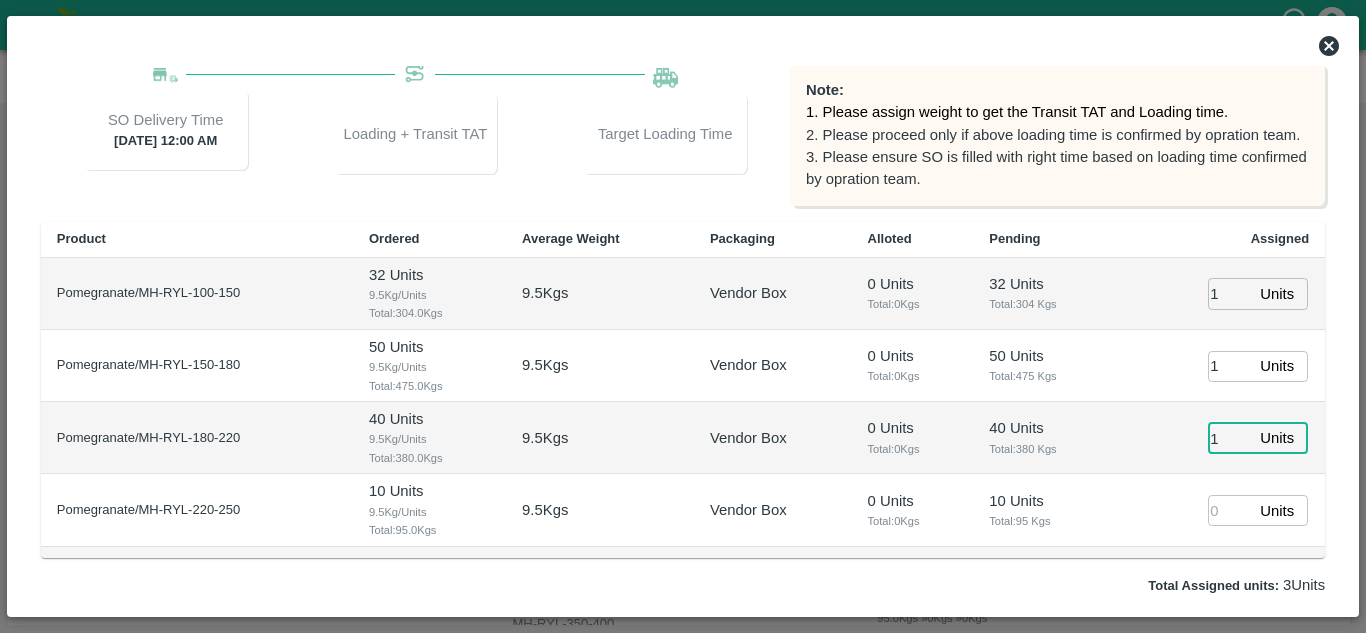 click on "1" at bounding box center [1230, 438] 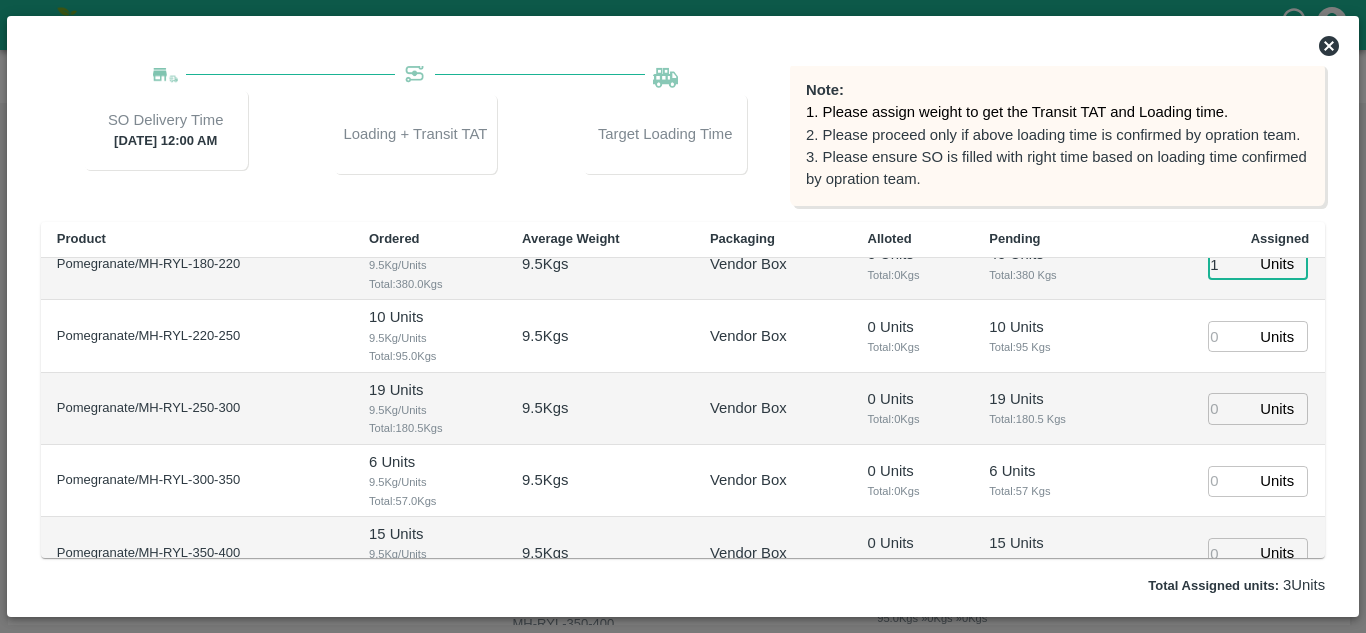 scroll, scrollTop: 175, scrollLeft: 0, axis: vertical 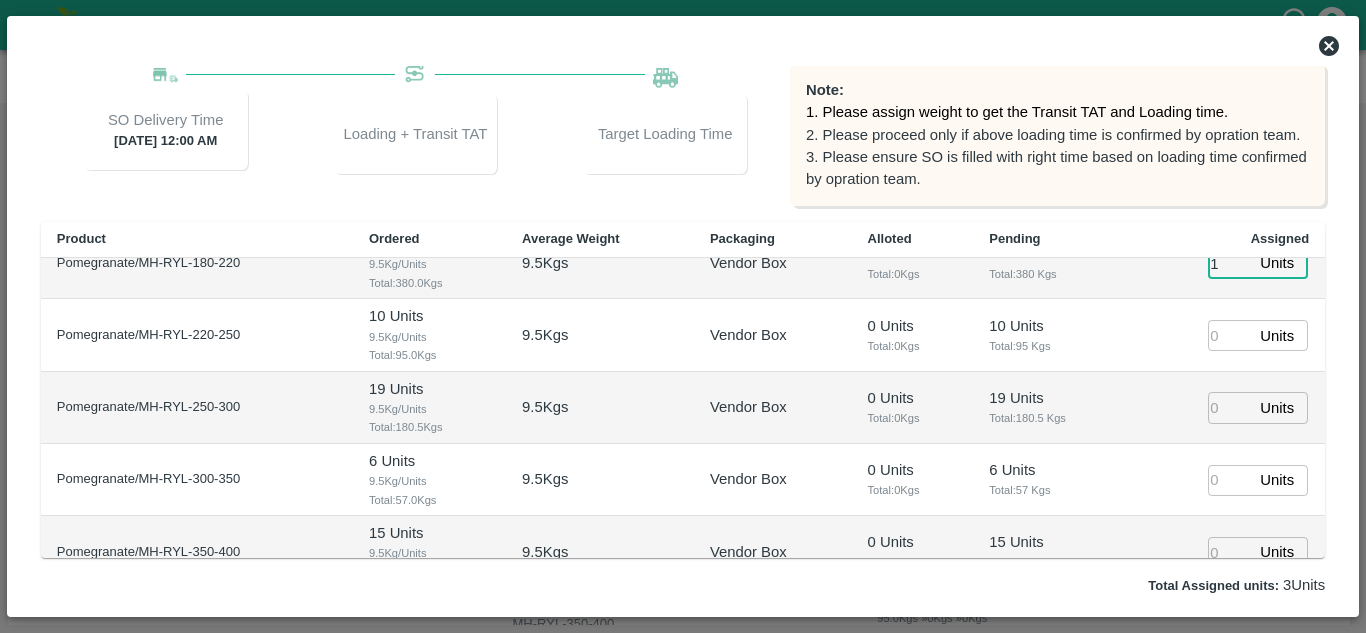 type on "[DATE] 08:40 AM" 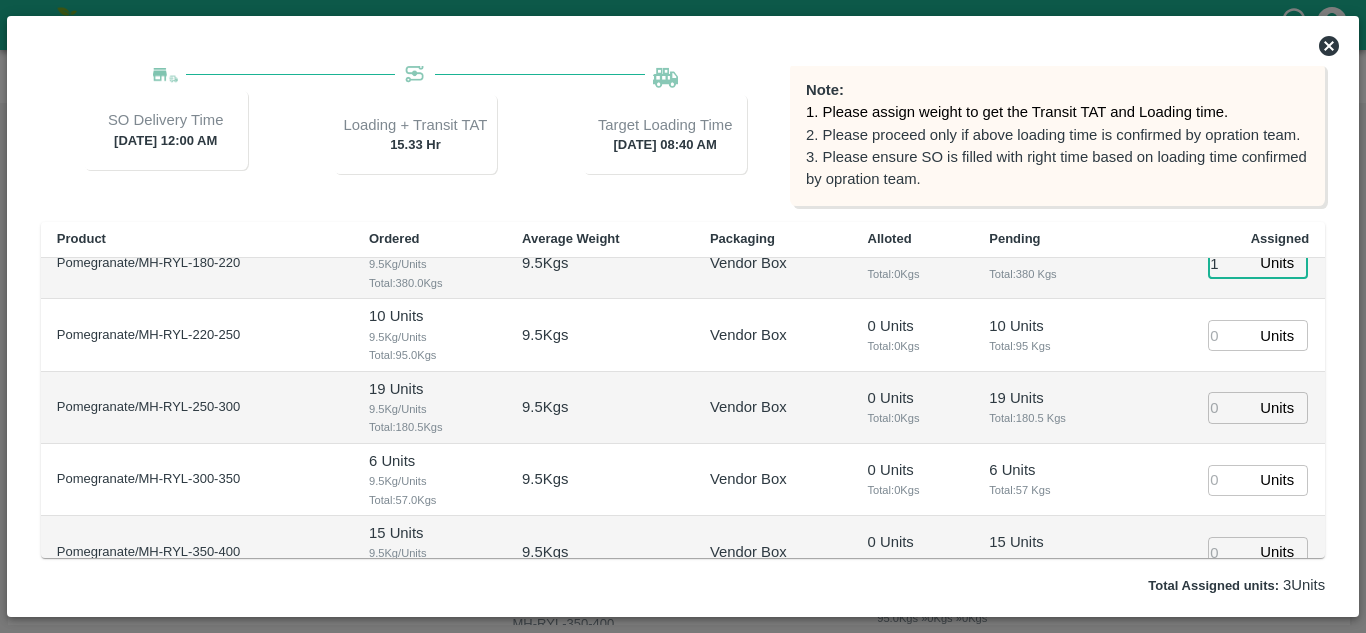 type on "1" 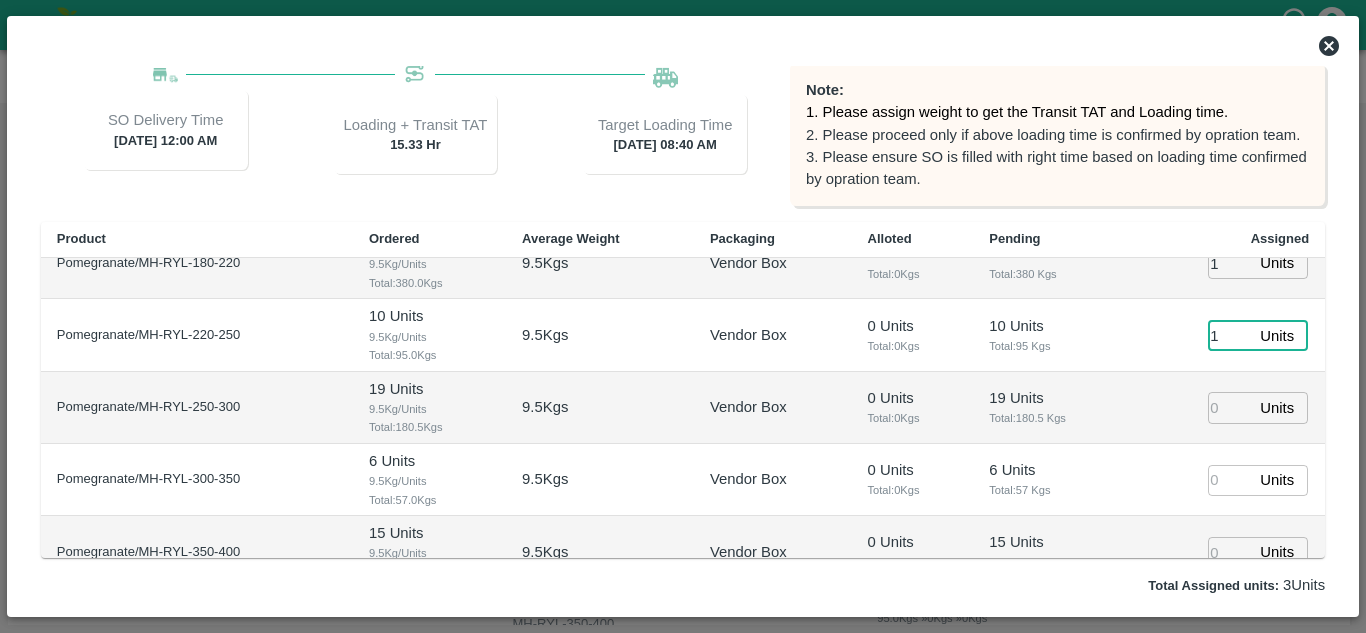 click on "1" at bounding box center [1230, 335] 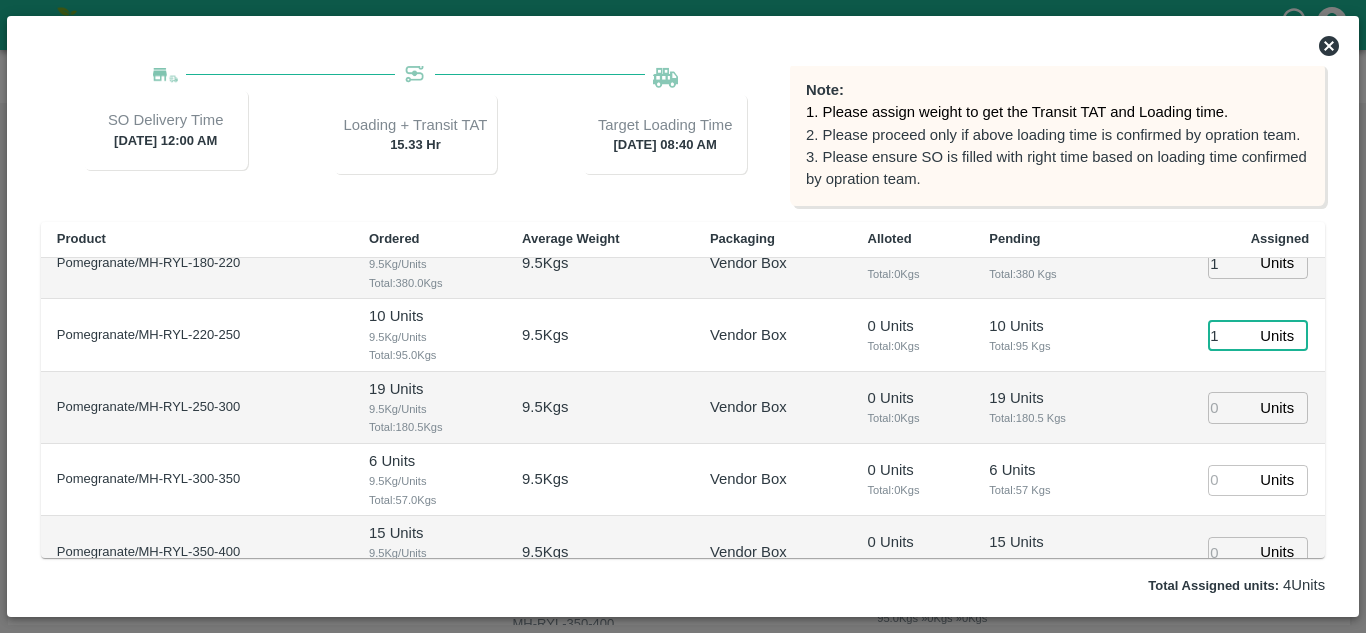 type on "1" 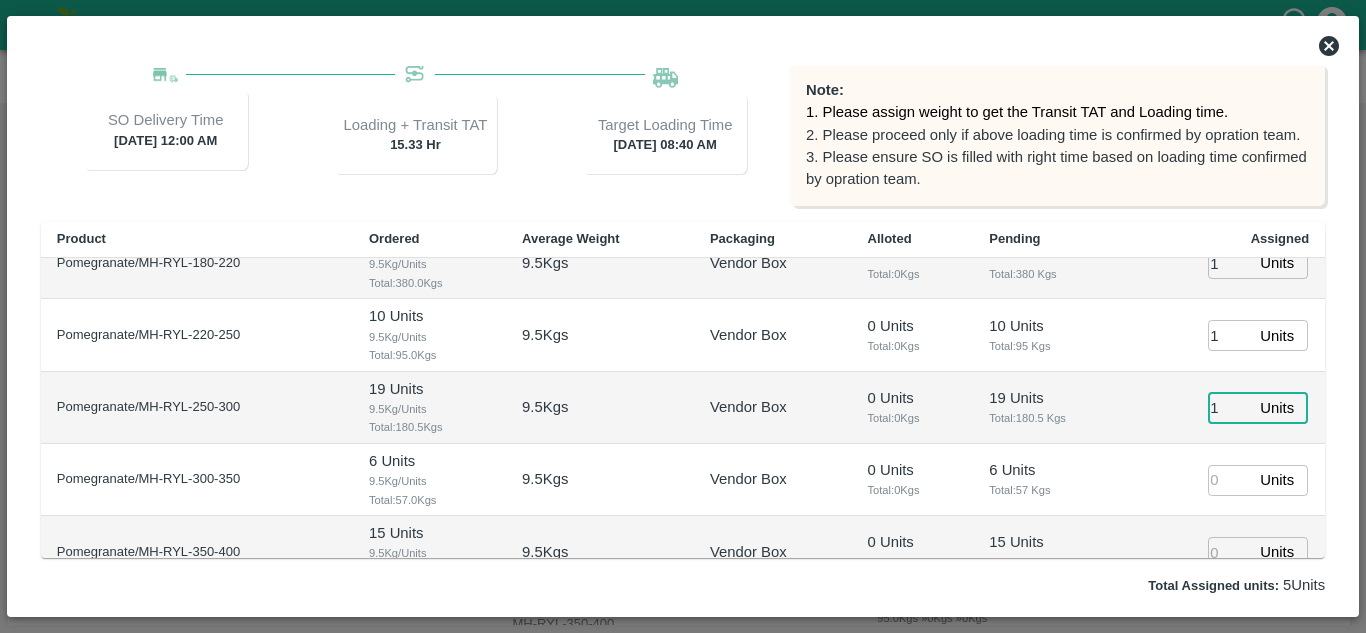 click on "1" at bounding box center (1230, 407) 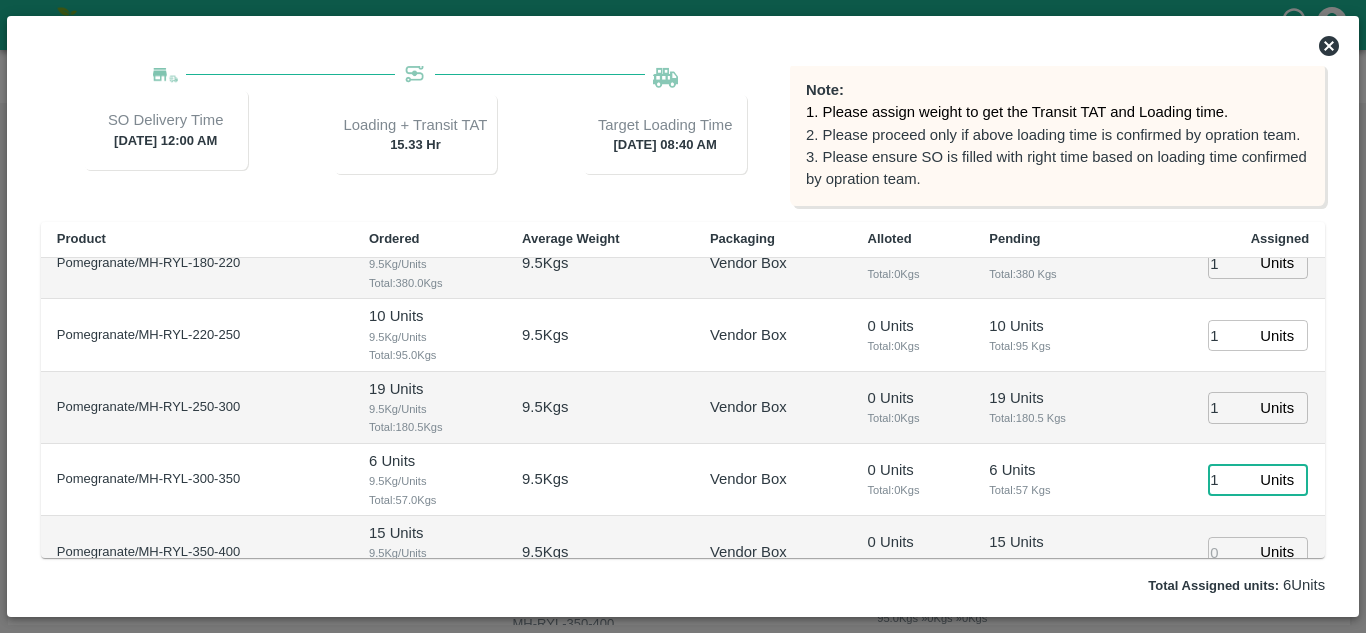 click on "1" at bounding box center [1230, 480] 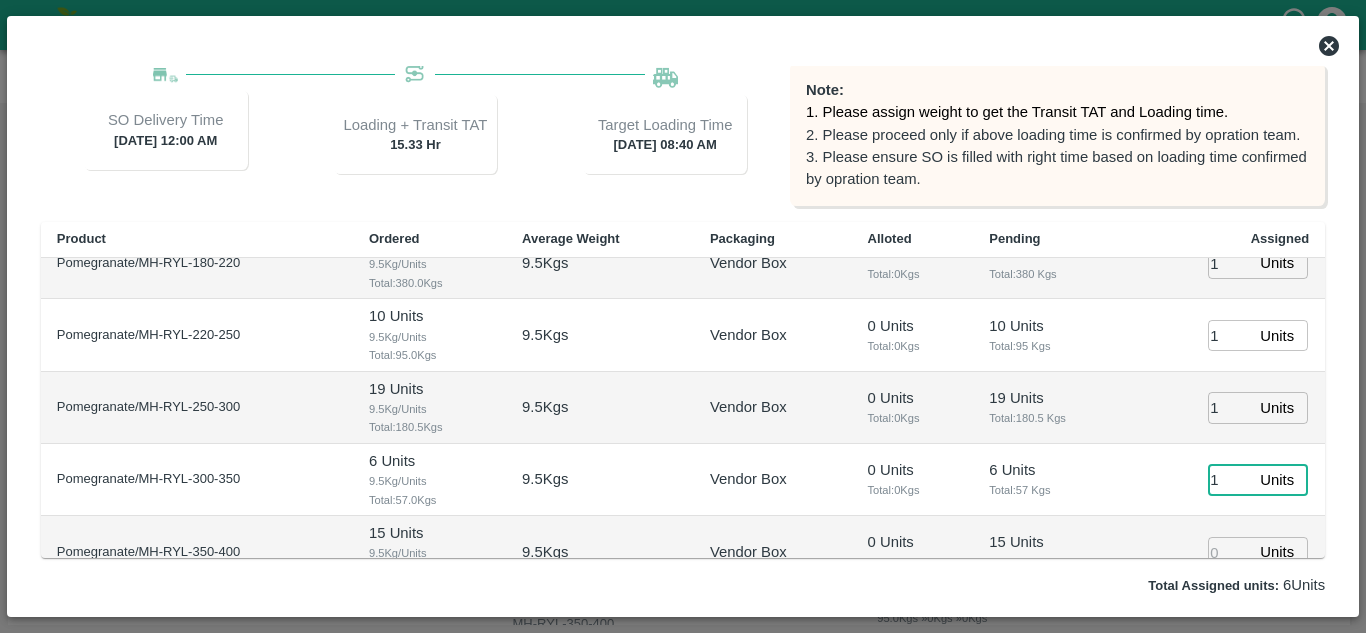 scroll, scrollTop: 205, scrollLeft: 0, axis: vertical 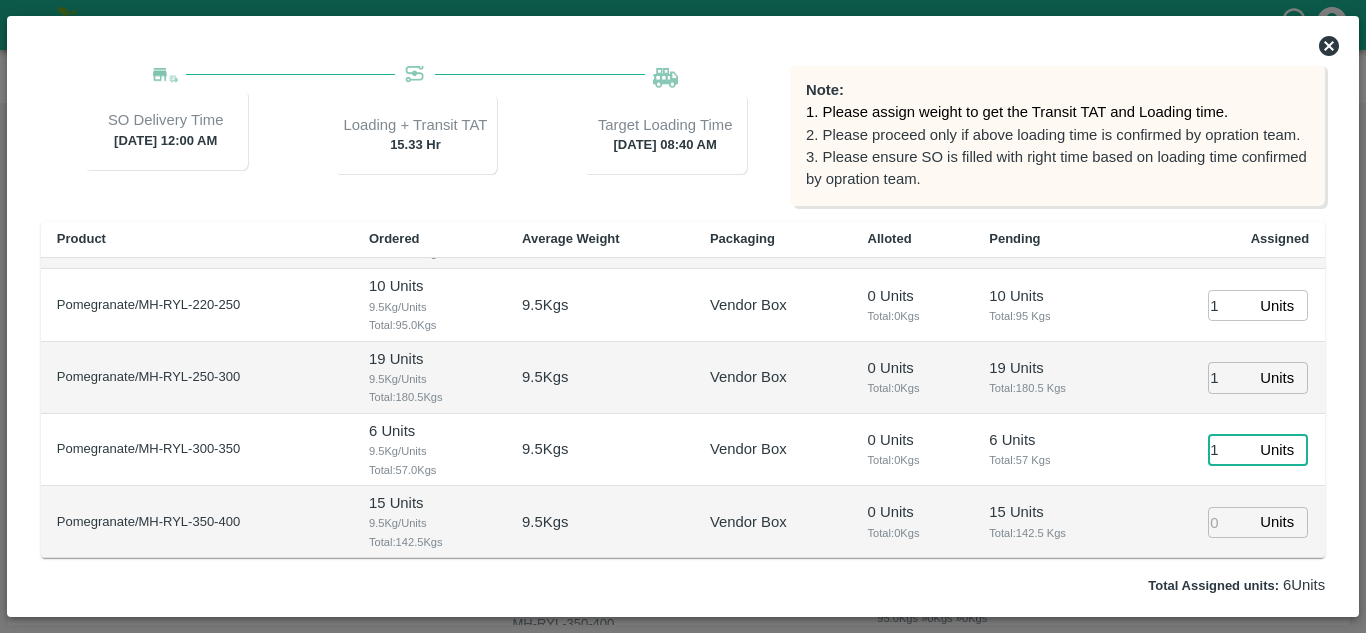 type on "1" 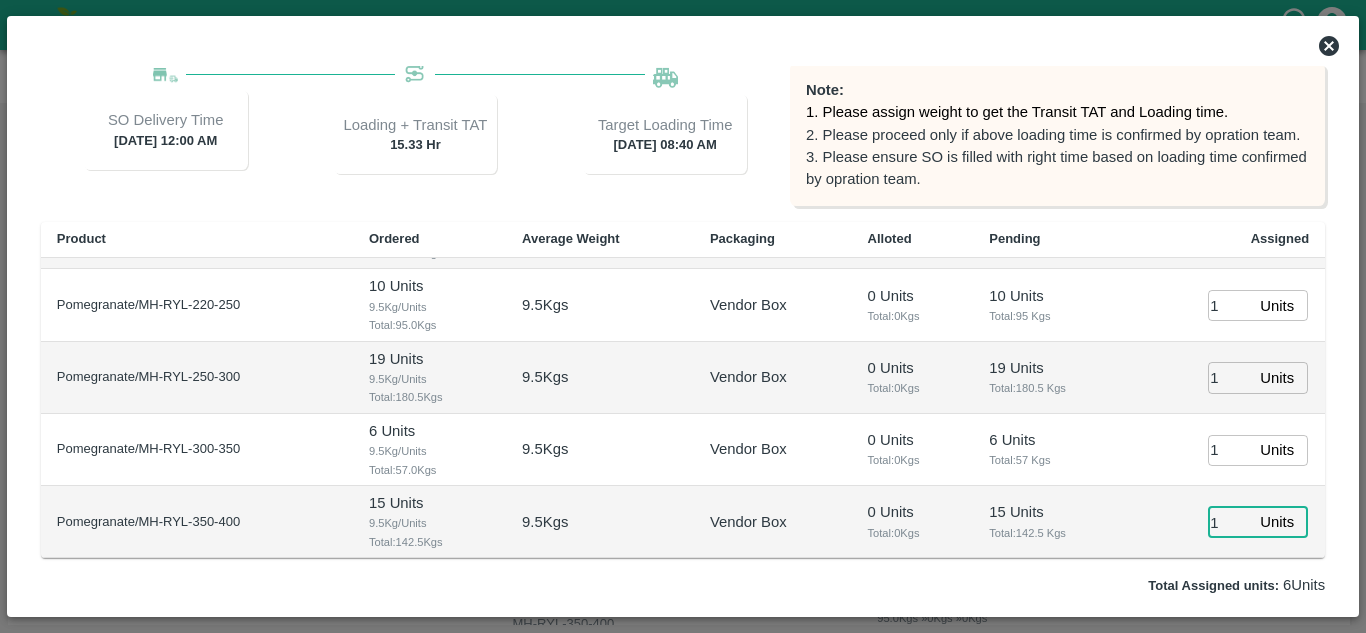 click on "1" at bounding box center (1230, 522) 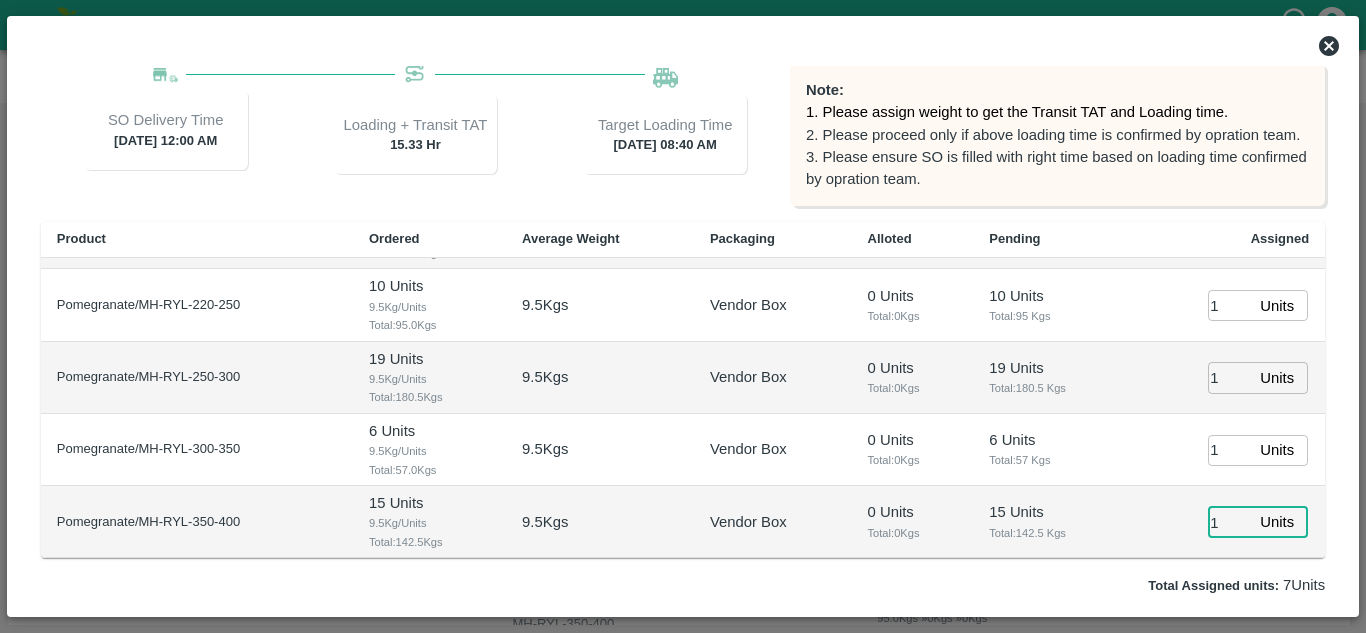 type on "1" 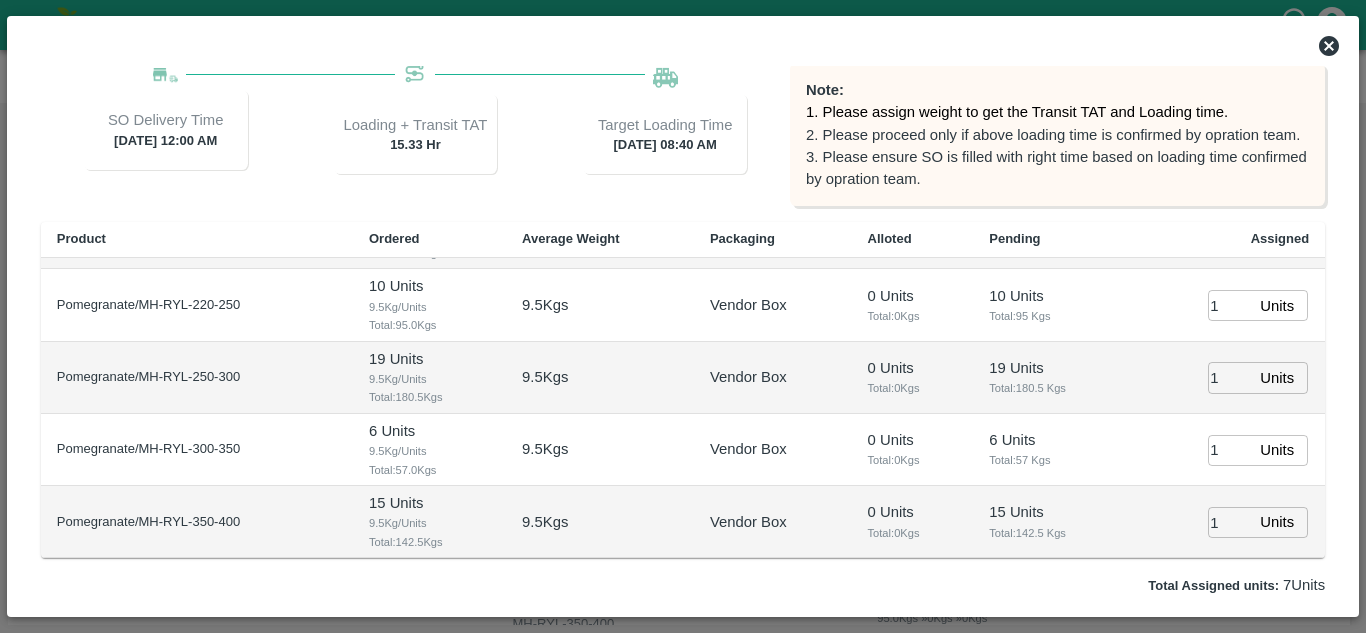 click on "6   Units Total:  57   Kgs" at bounding box center [1052, 450] 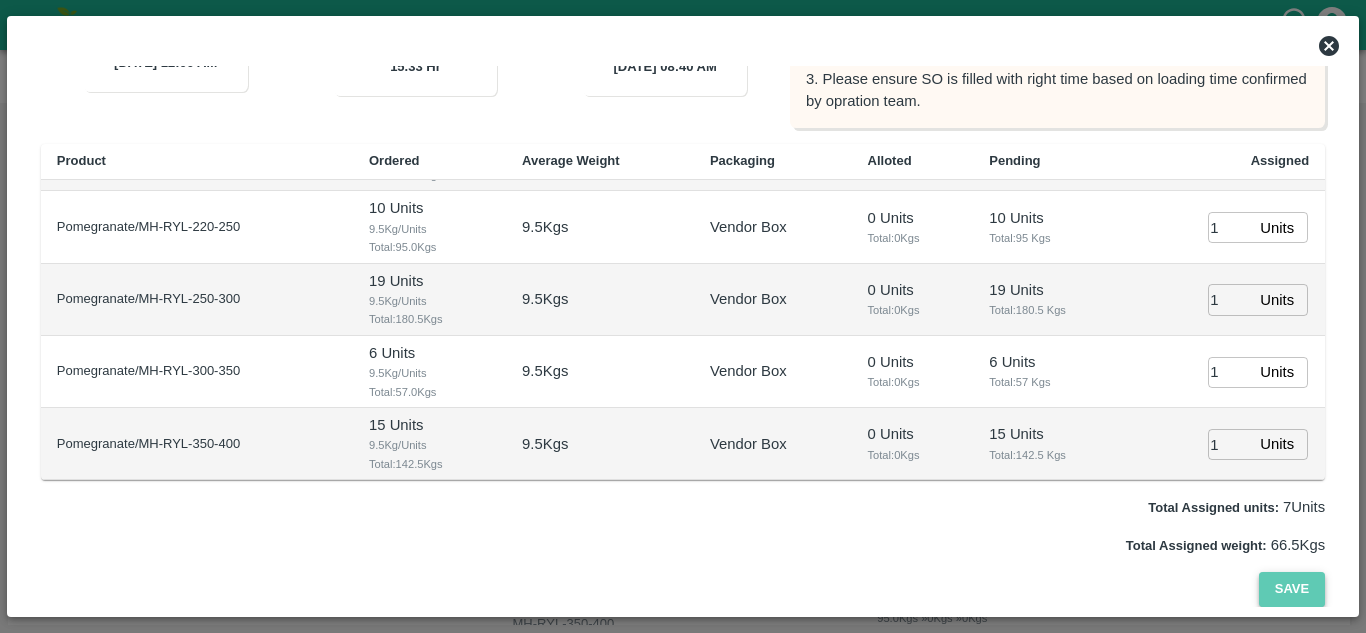 click on "Save" at bounding box center (1292, 589) 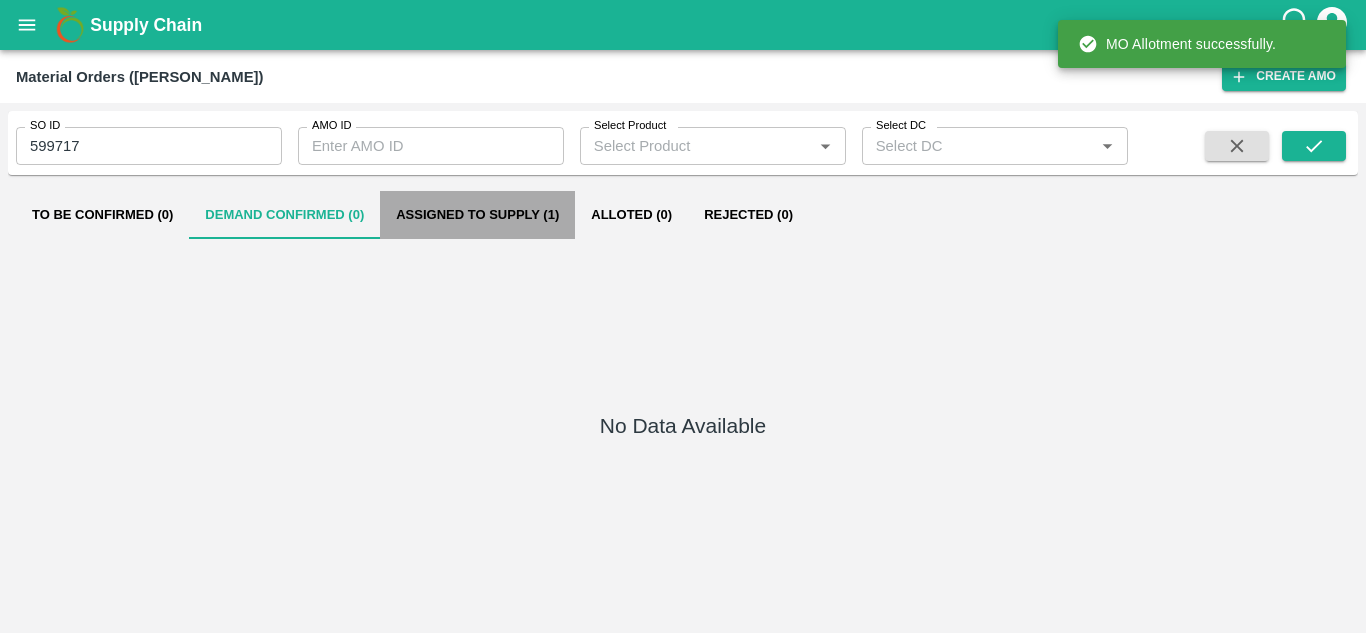 click on "Assigned to Supply (1)" at bounding box center [477, 215] 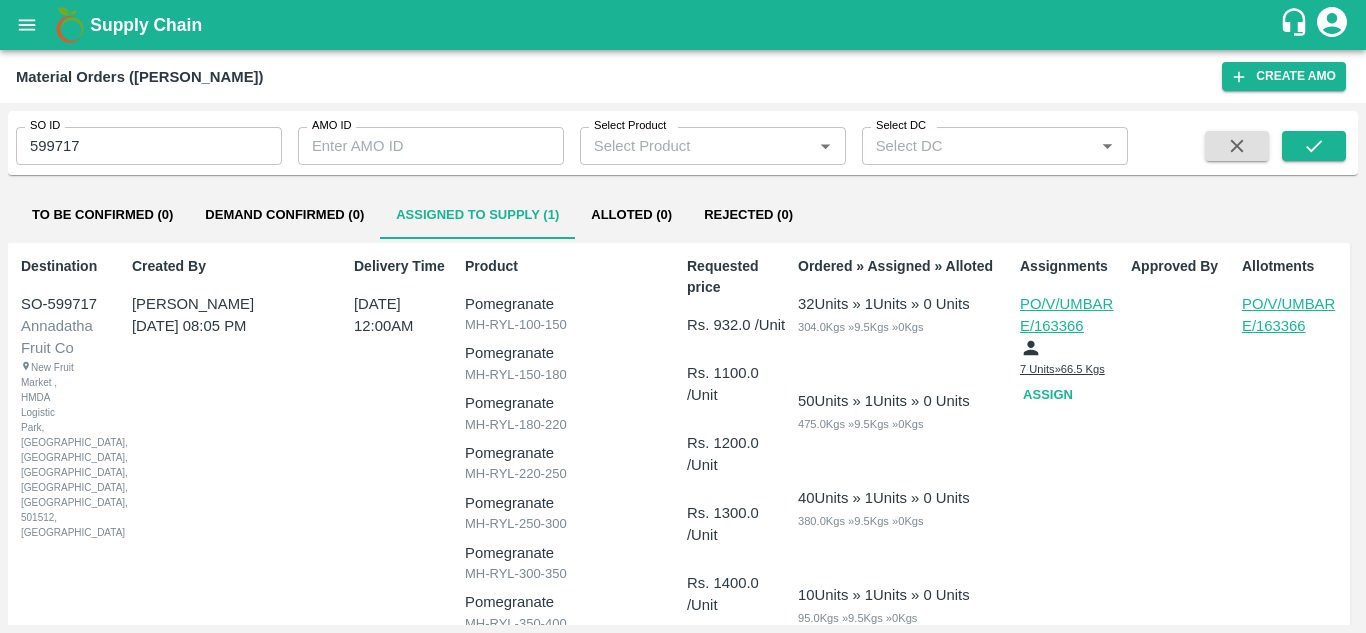 click on "Assign" at bounding box center [1052, 395] 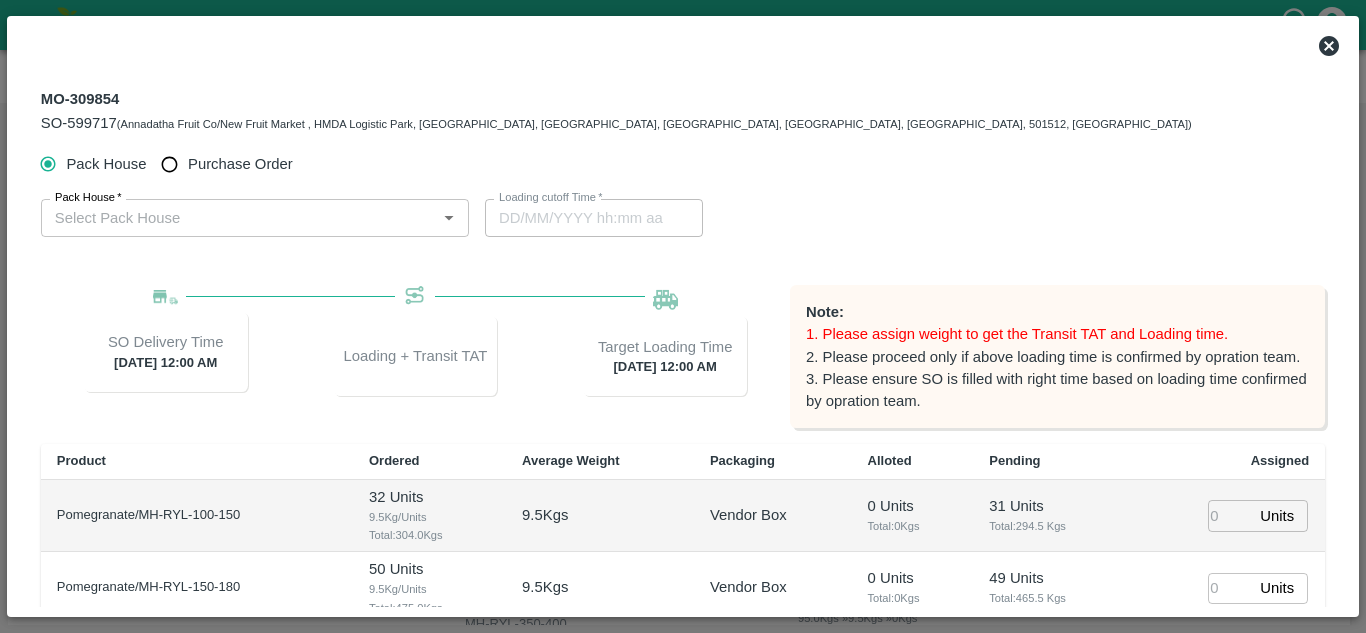 type on "16/07/2025 12:00 AM" 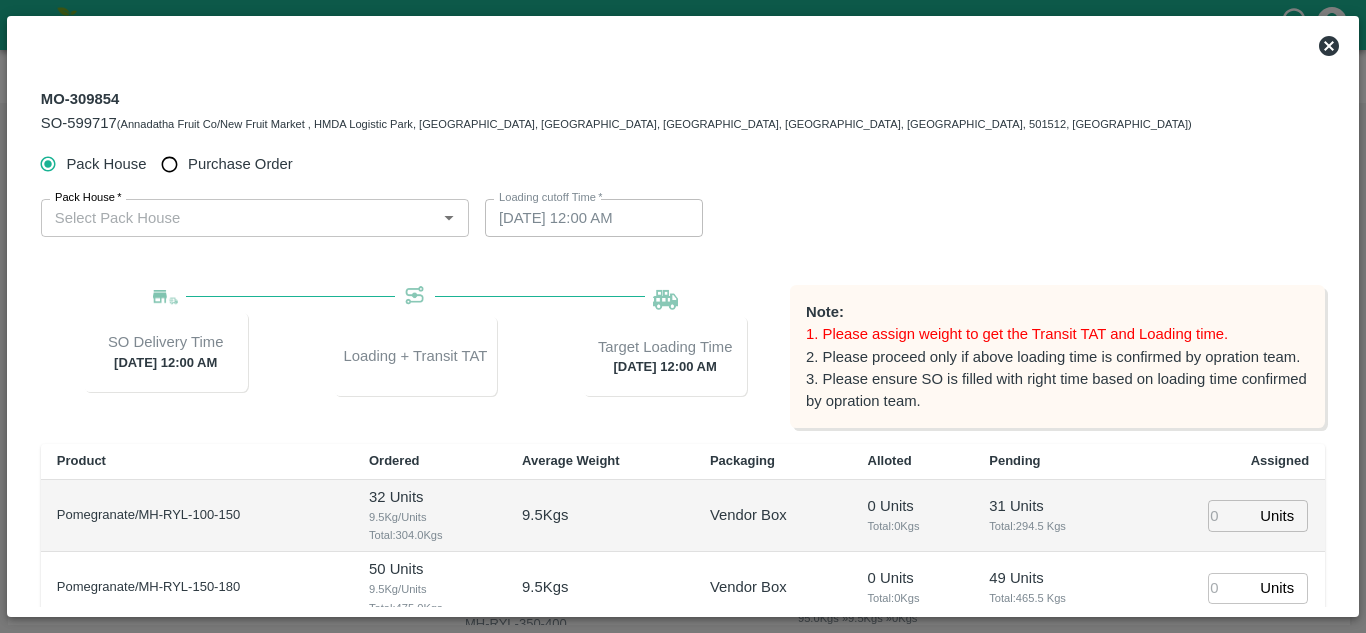 type 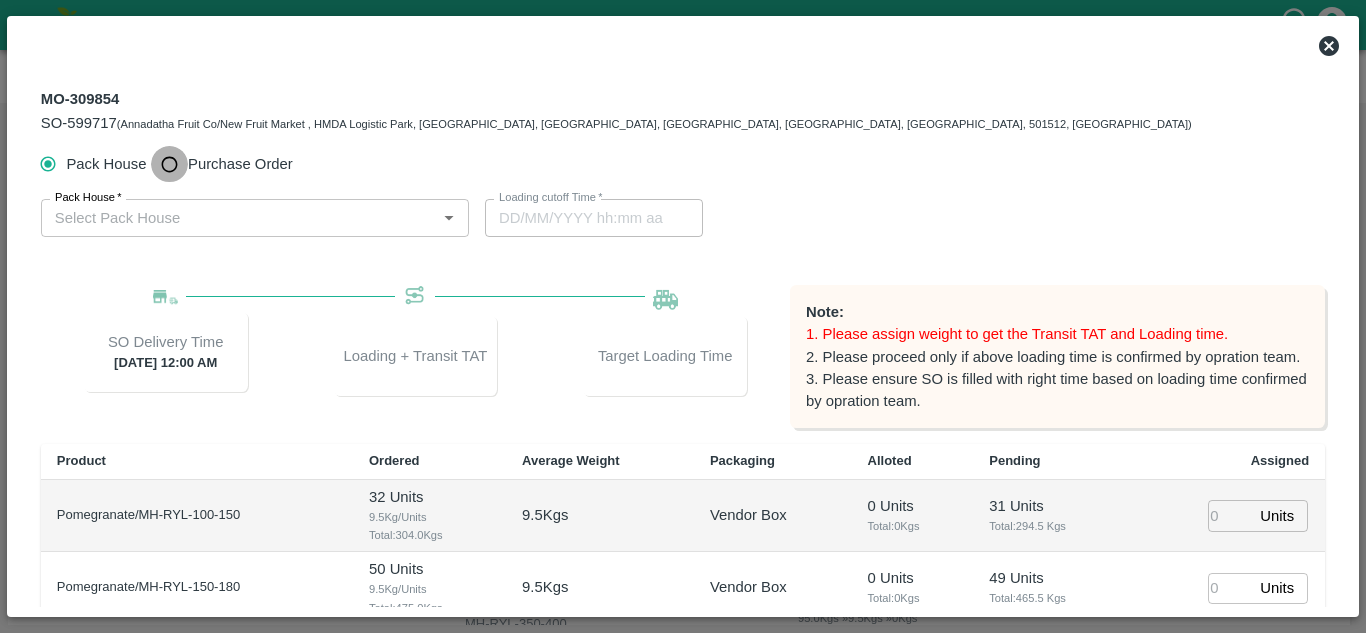 click on "Purchase Order" at bounding box center (169, 164) 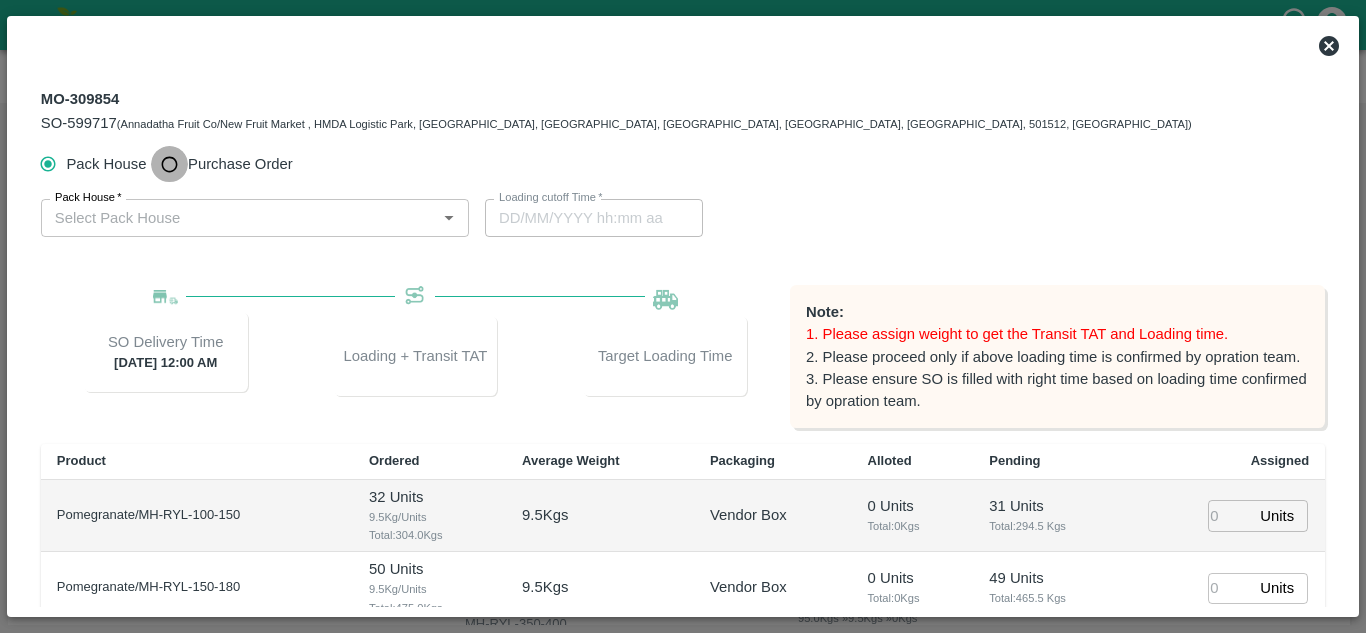 radio on "true" 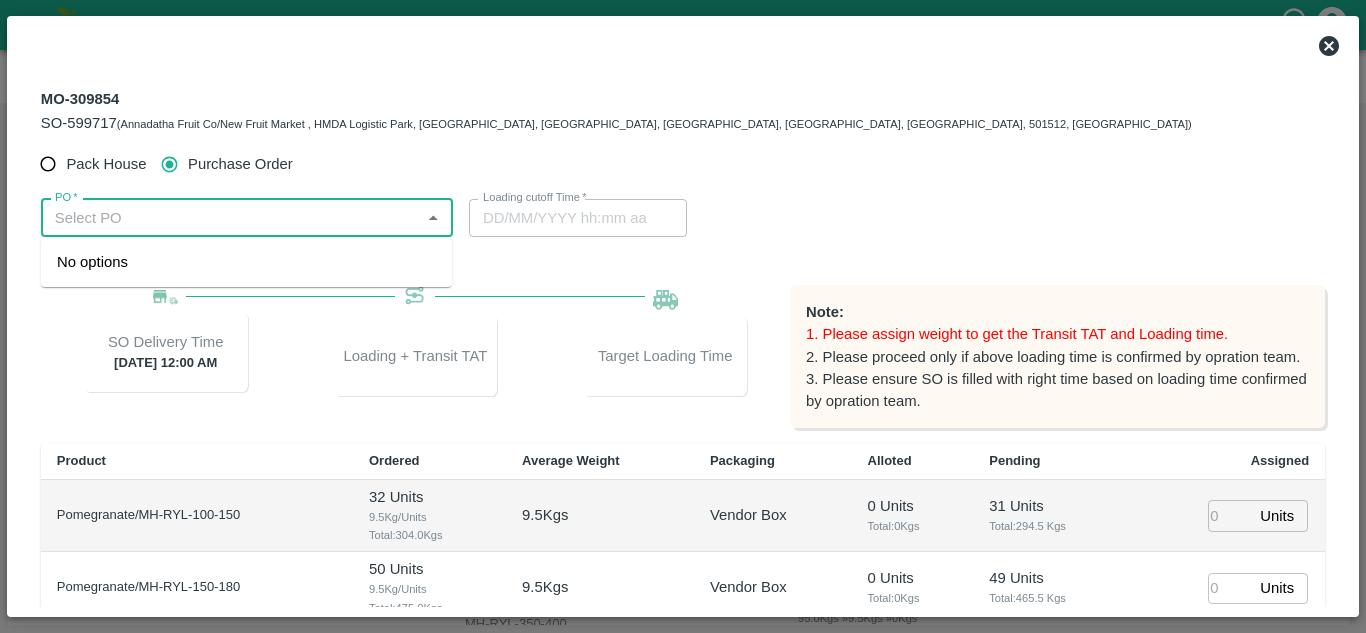 click on "PO   *" at bounding box center (230, 218) 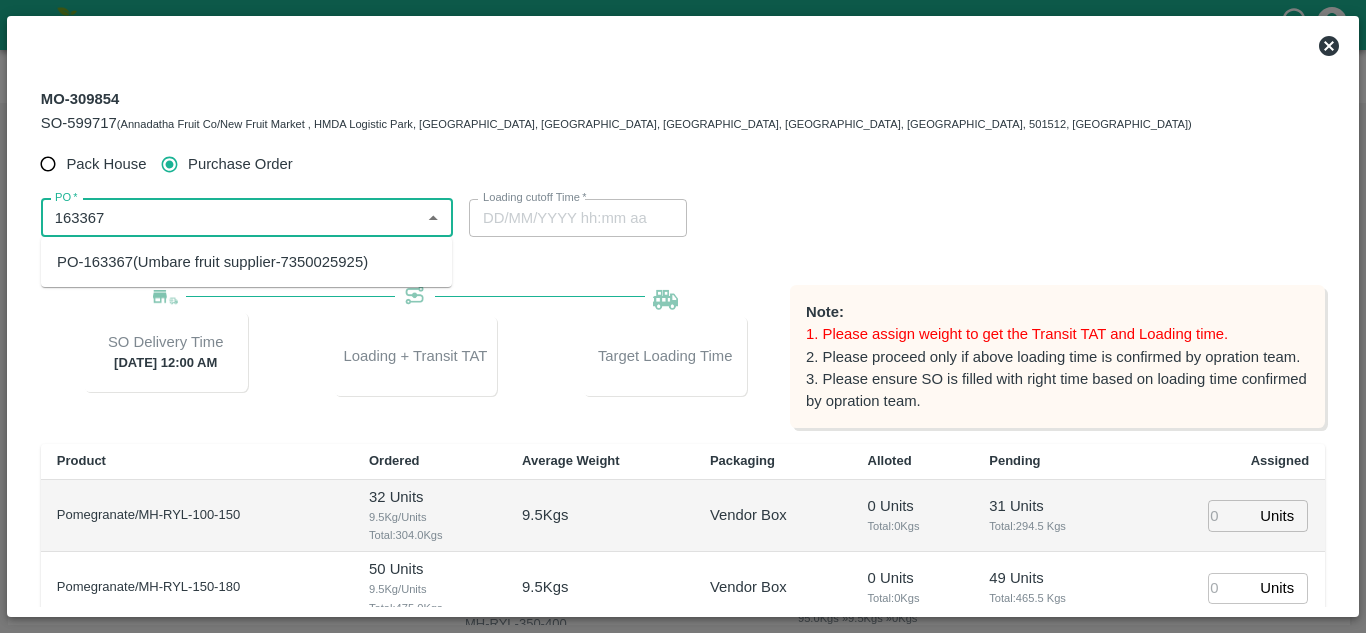 click on "PO-163367(Umbare fruit supplier-7350025925)" at bounding box center [212, 262] 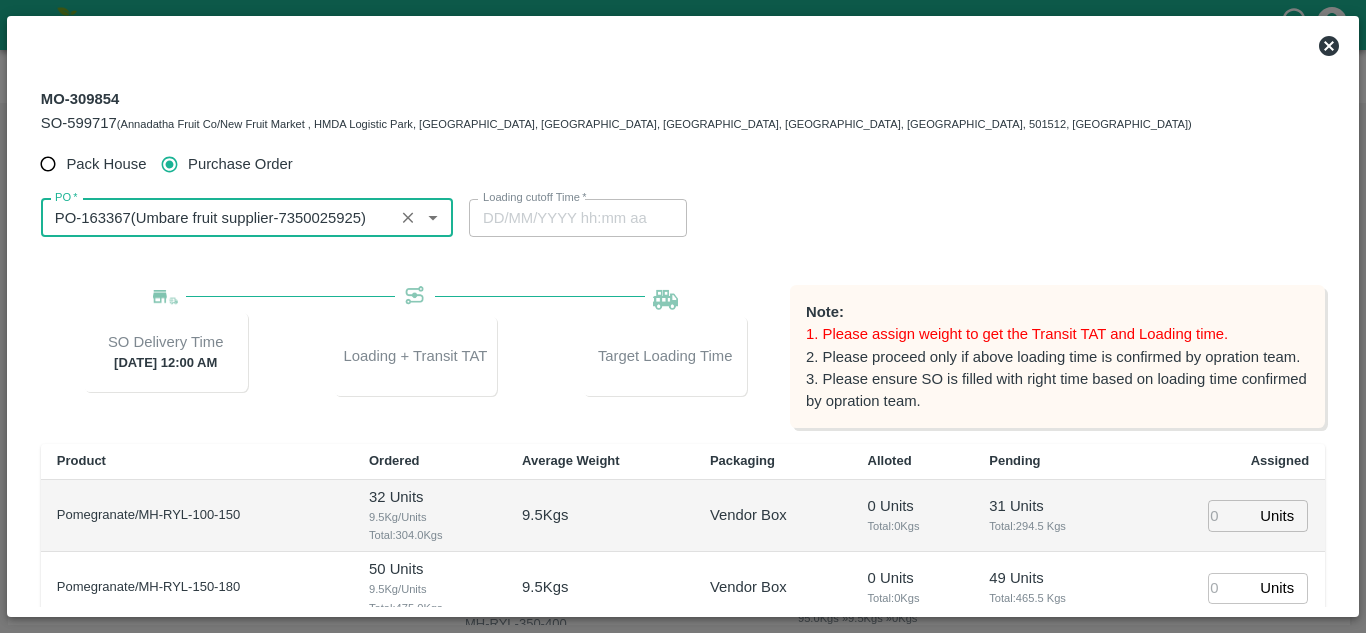 scroll, scrollTop: 300, scrollLeft: 0, axis: vertical 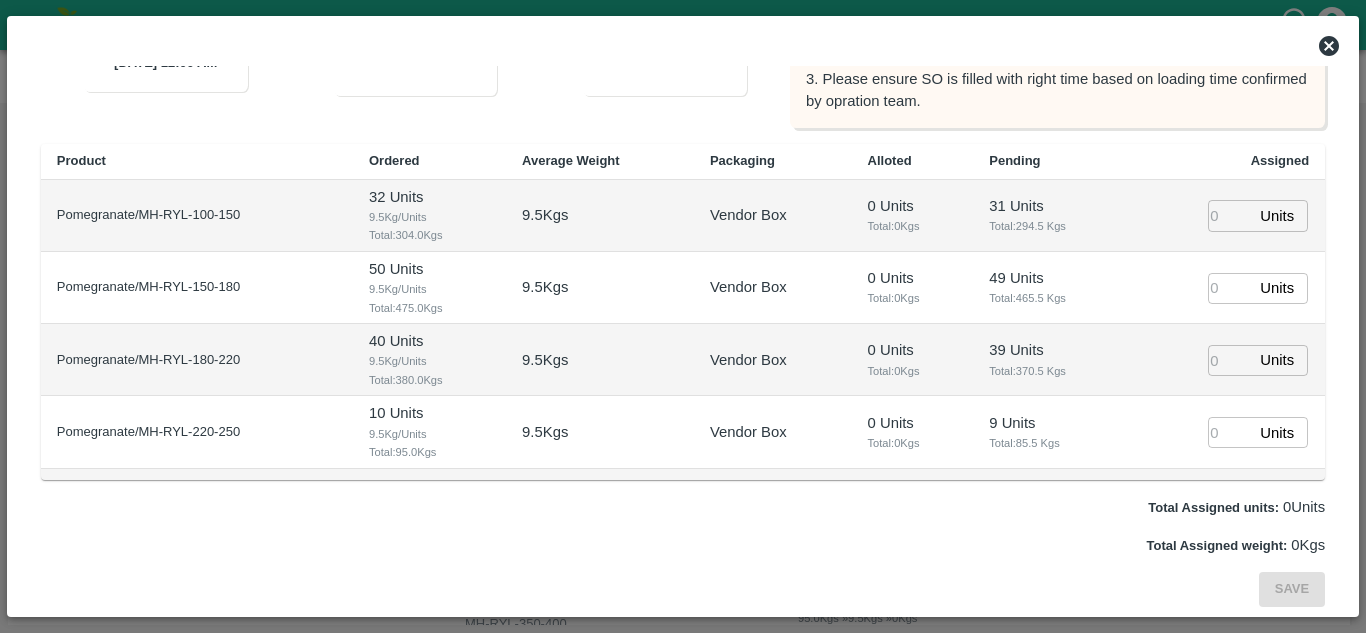 type on "PO-163367(Umbare fruit supplier-7350025925)" 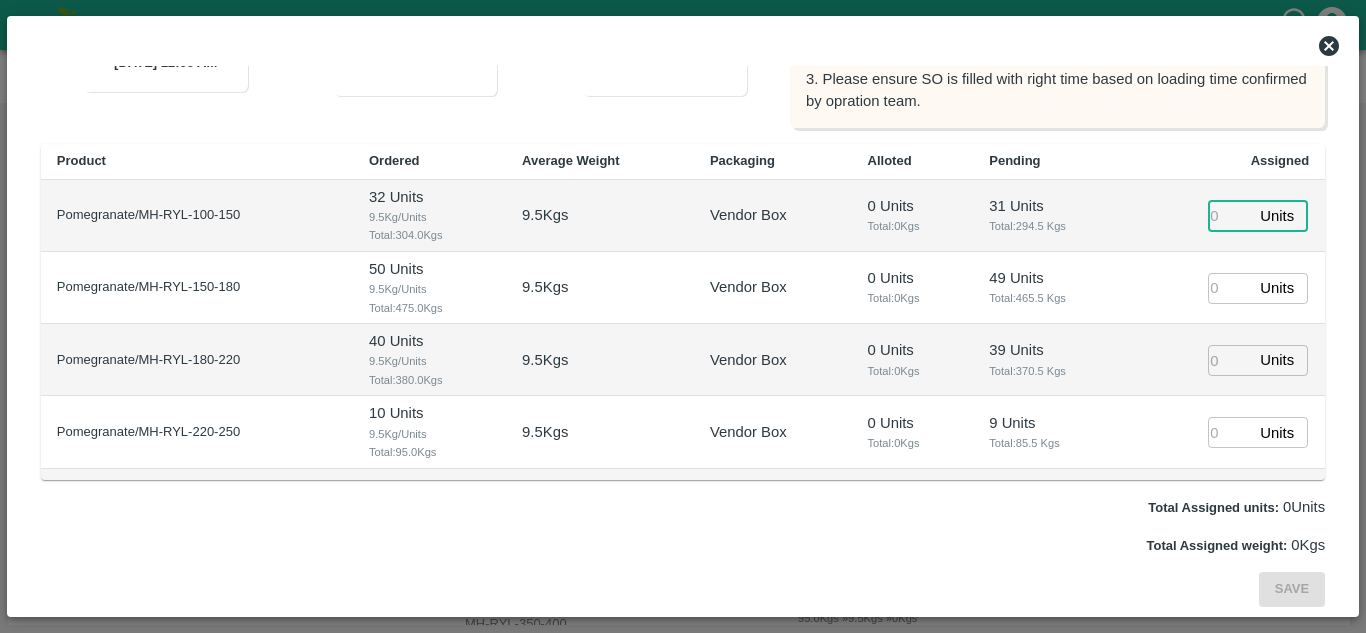 click at bounding box center [1230, 215] 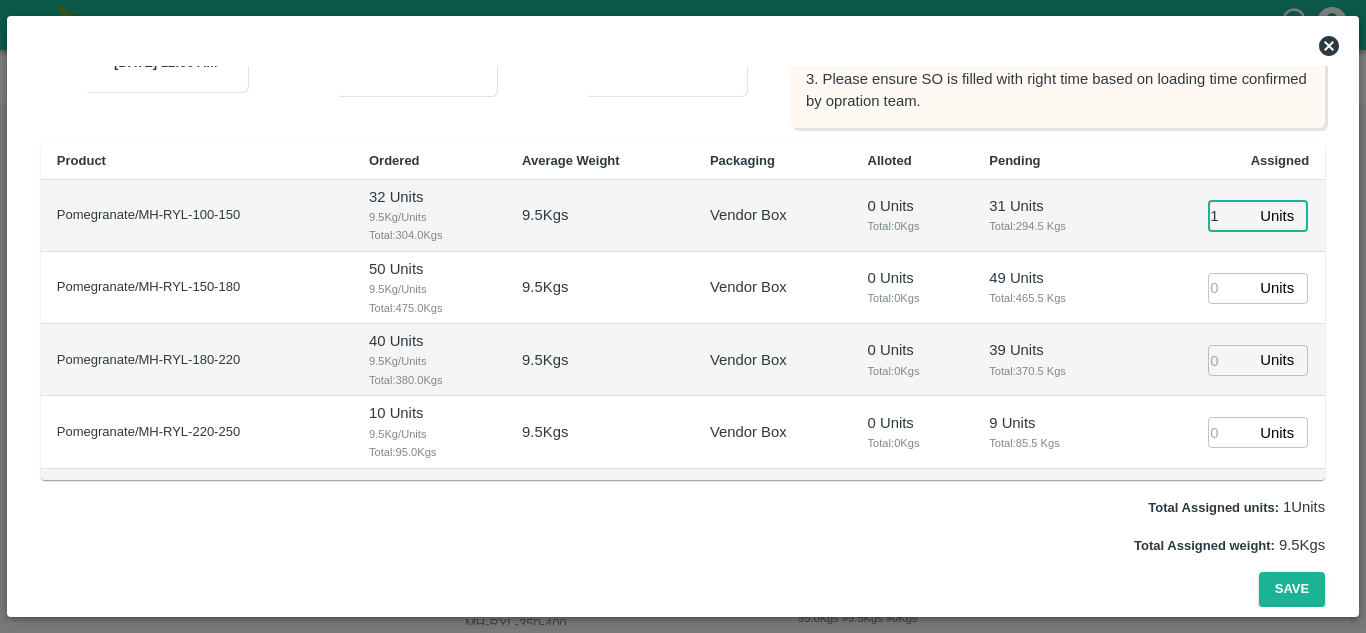 type on "1" 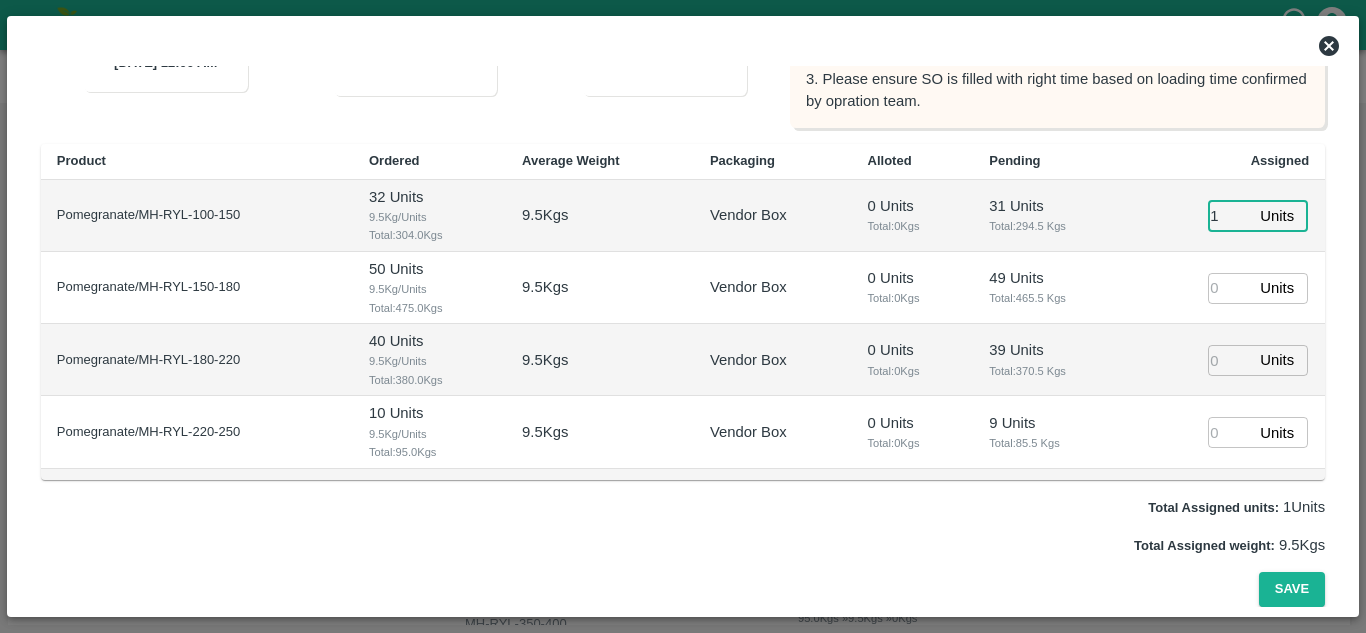 type on "[DATE] 08:40 AM" 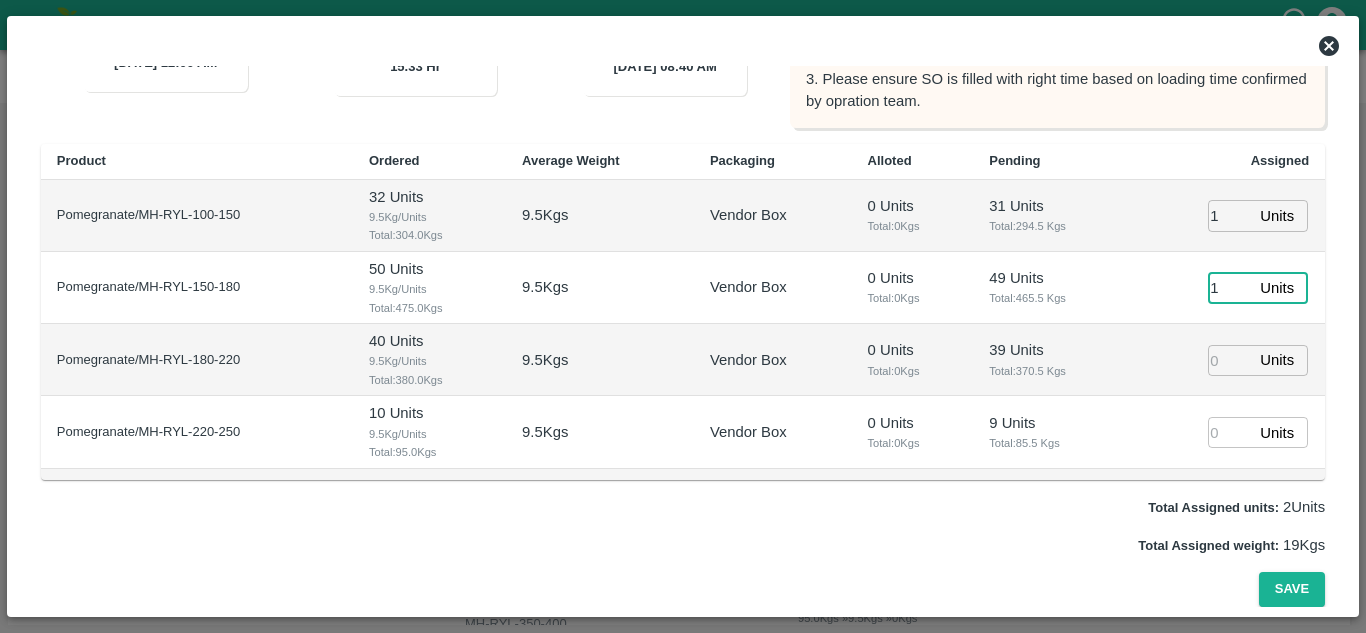 click on "1" at bounding box center (1230, 288) 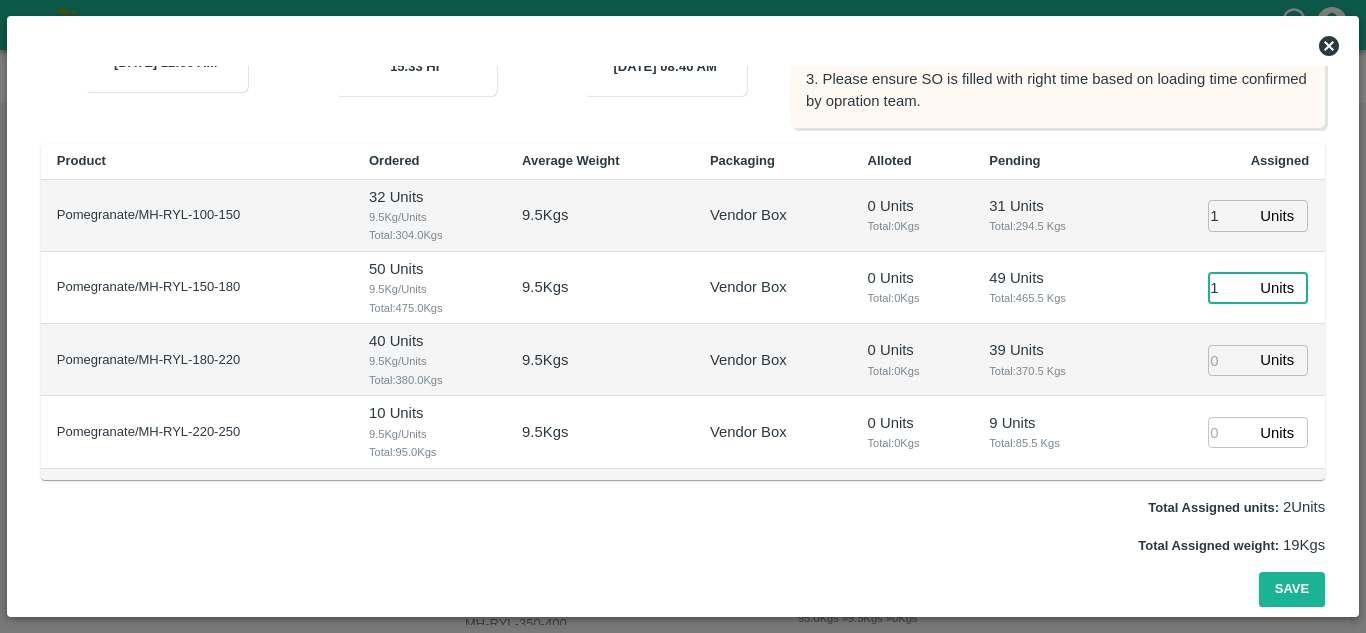 type on "1" 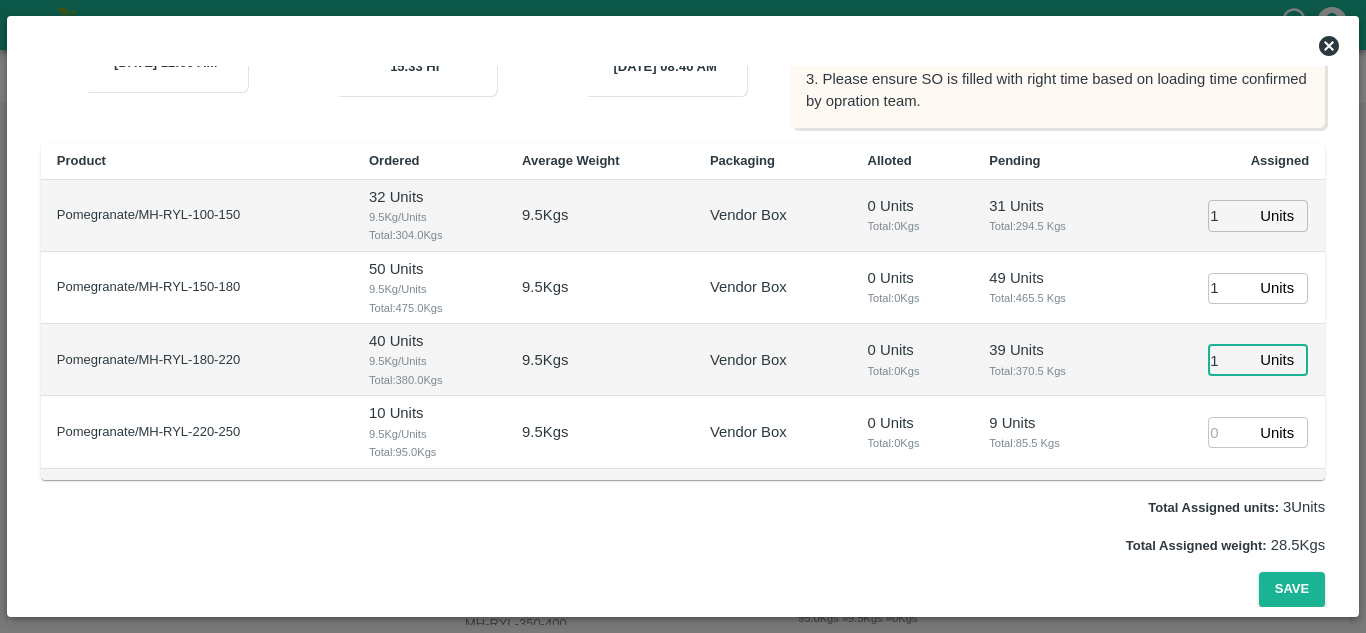 click on "1" at bounding box center [1230, 360] 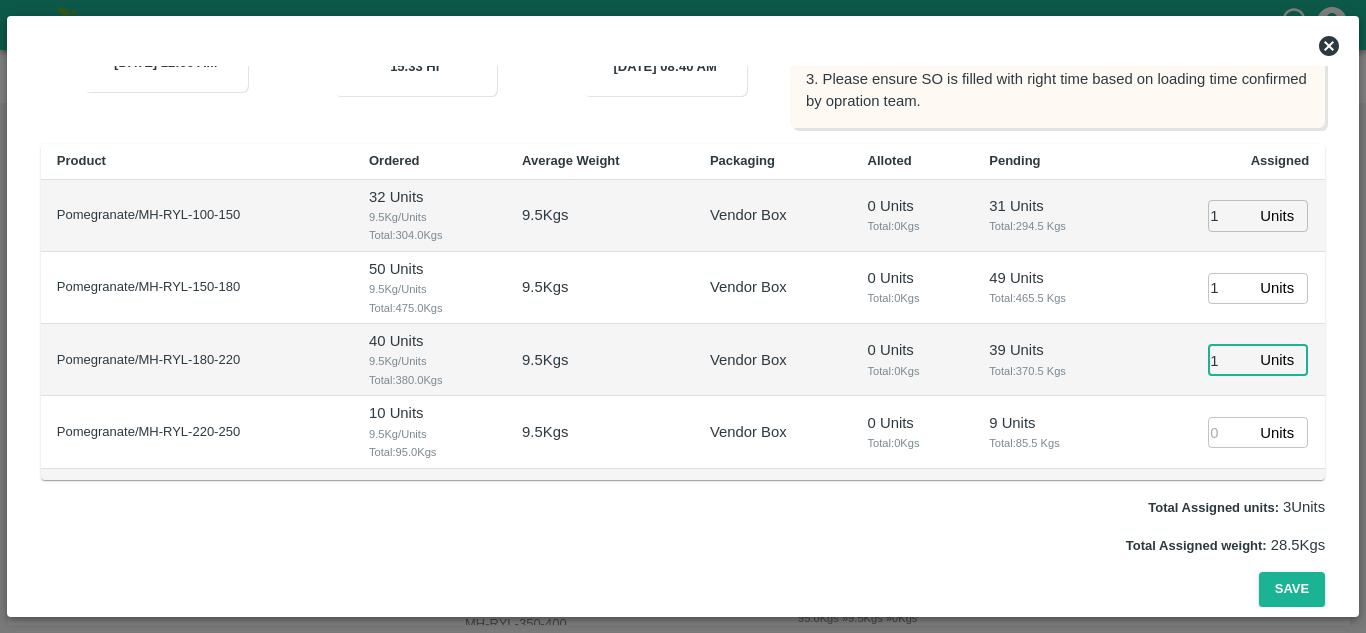 type on "1" 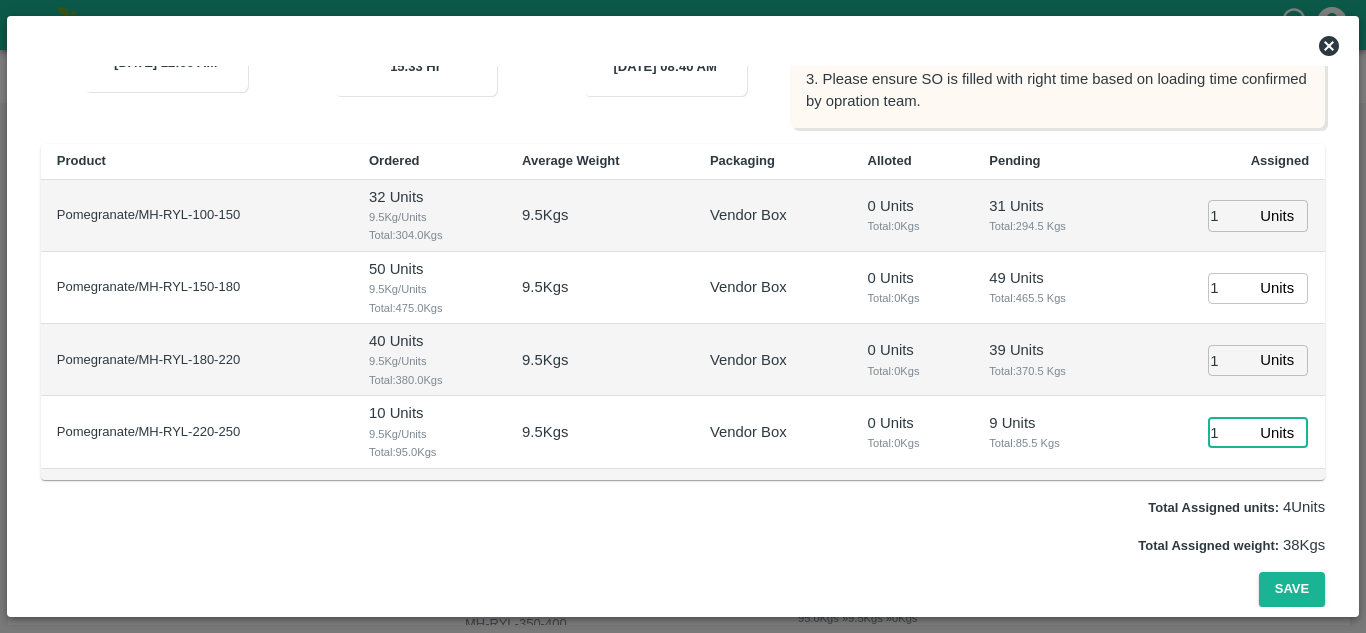 click on "1" at bounding box center [1230, 432] 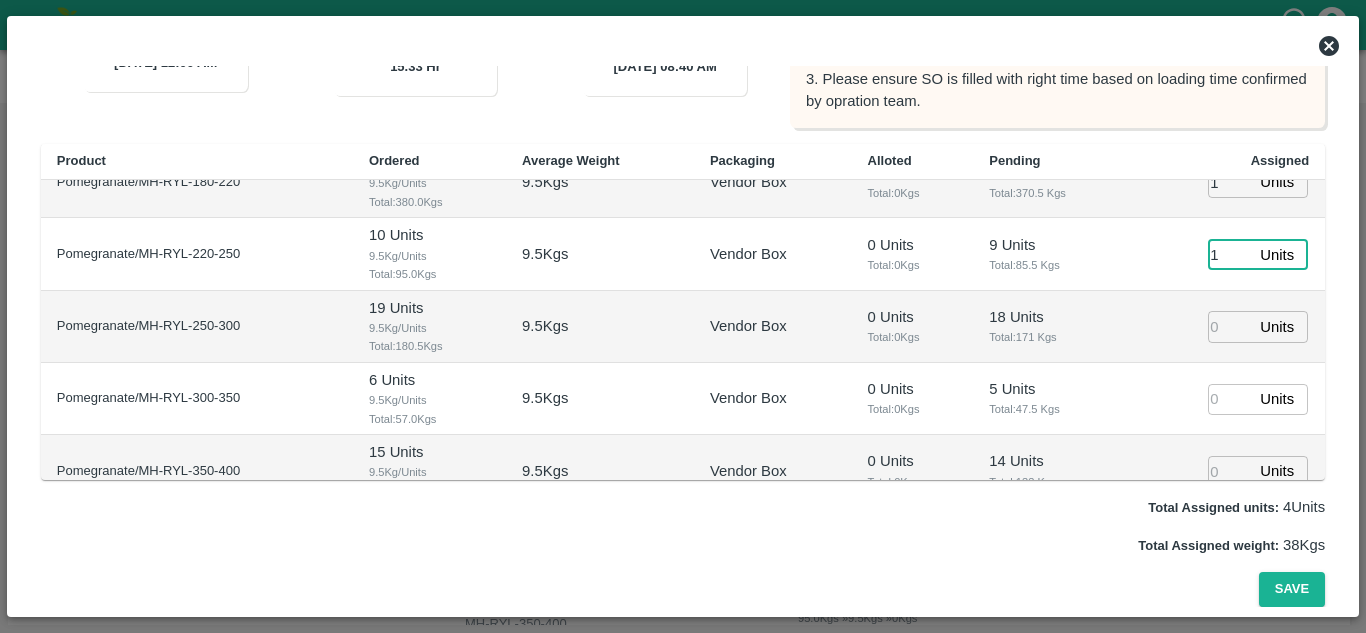 scroll, scrollTop: 205, scrollLeft: 0, axis: vertical 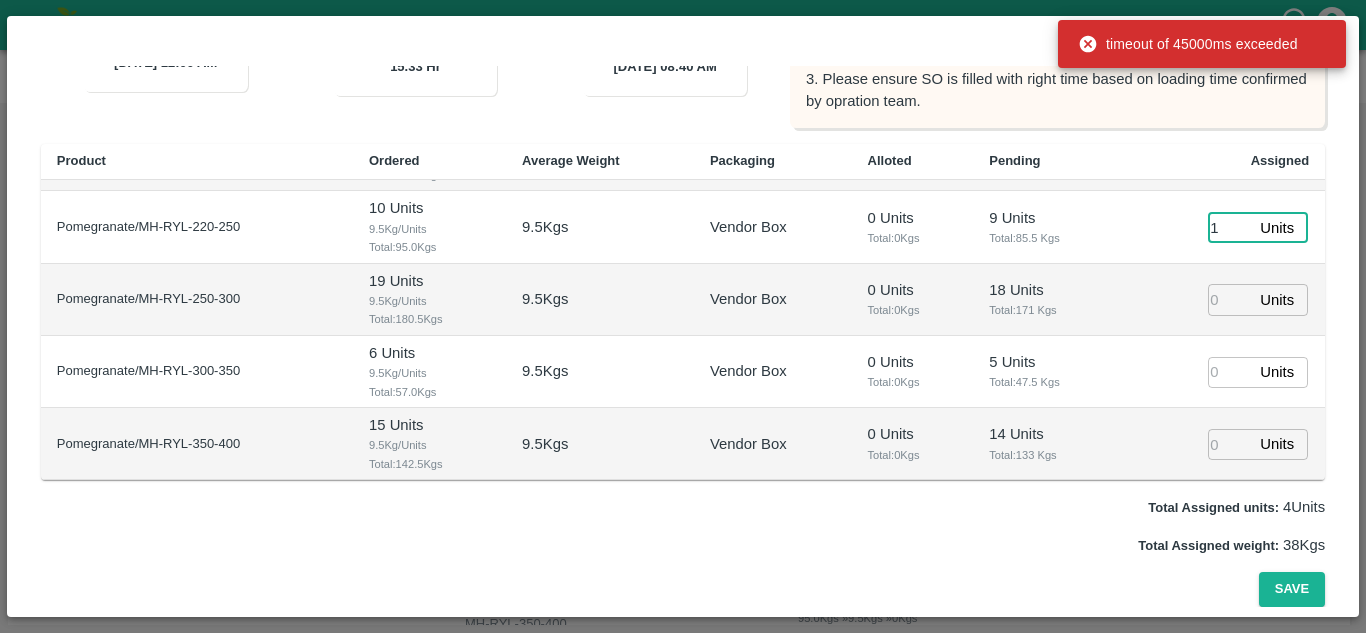 type on "1" 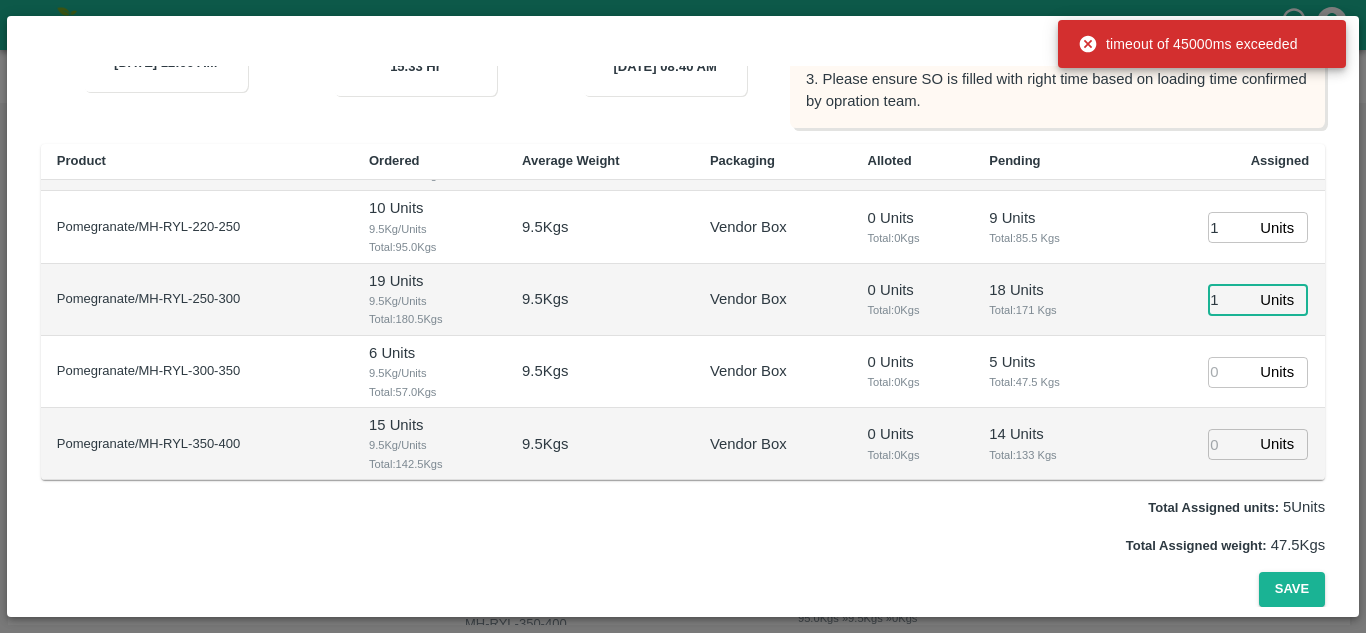 click on "1" at bounding box center [1230, 299] 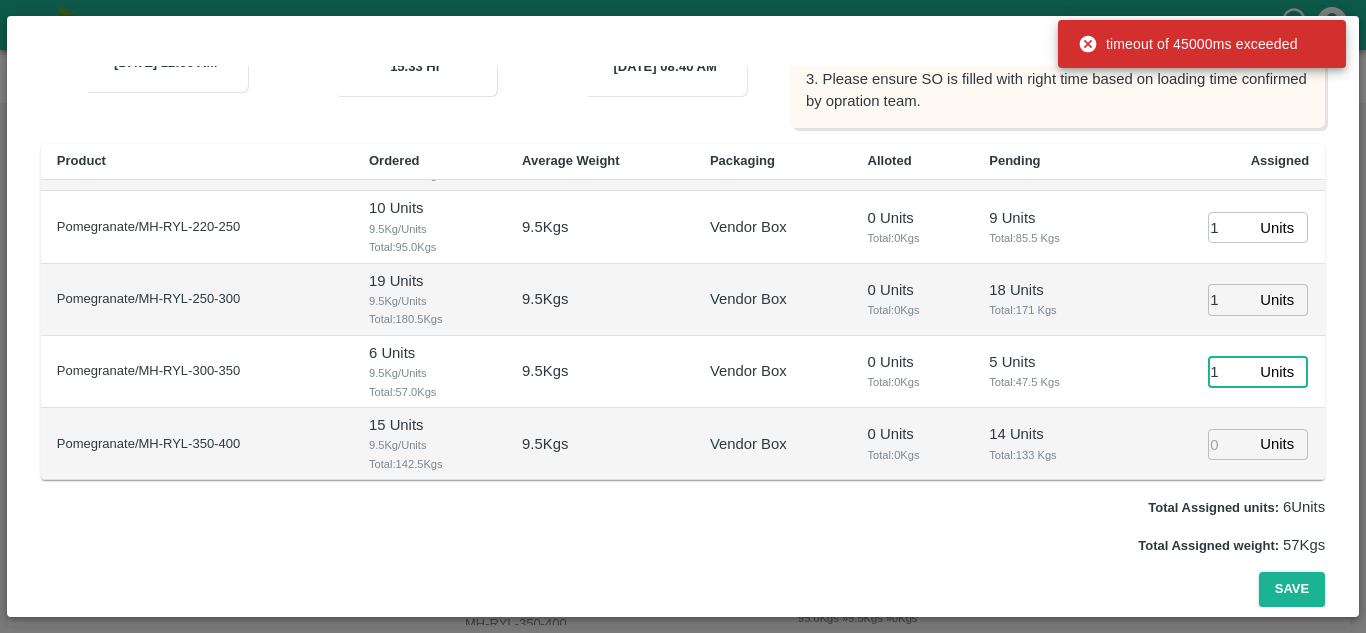 click on "1" at bounding box center [1230, 372] 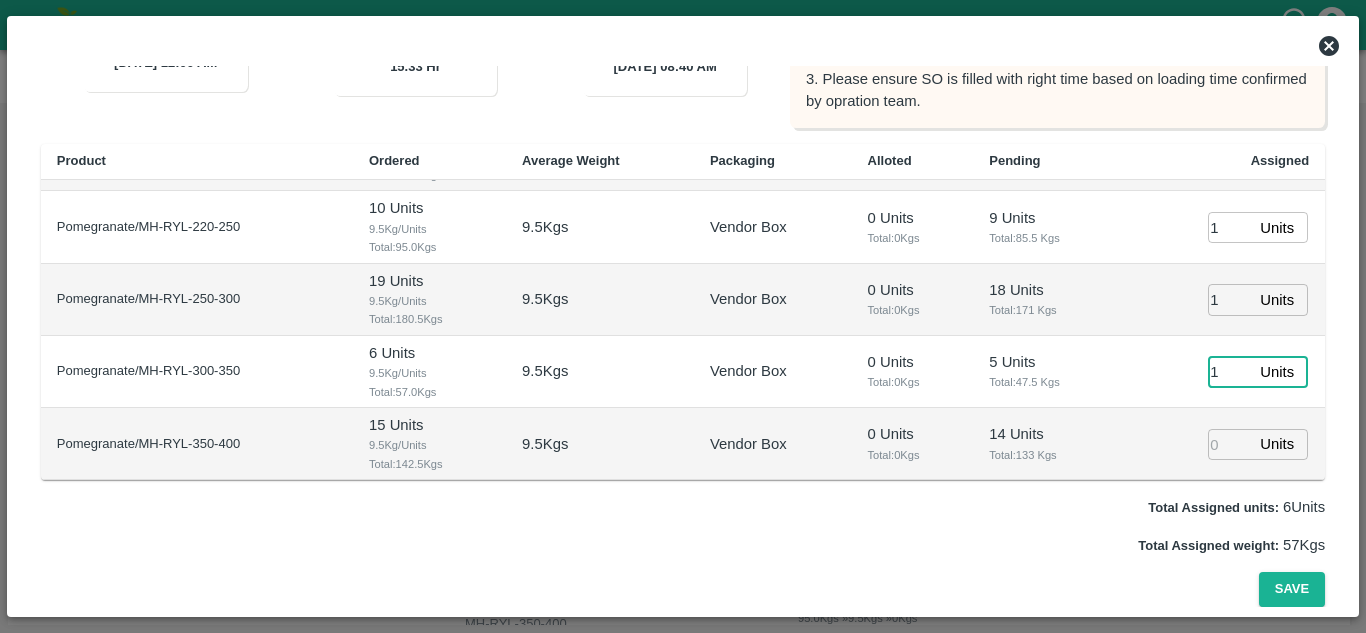 type on "1" 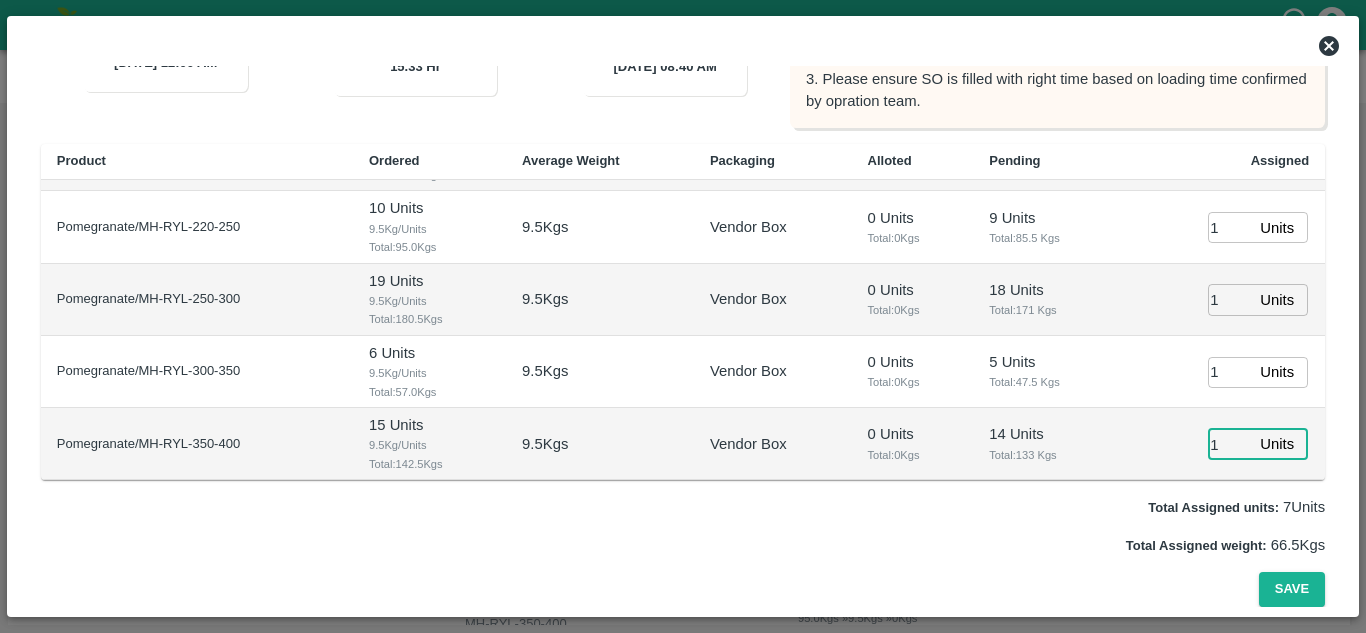 click on "1" at bounding box center (1230, 444) 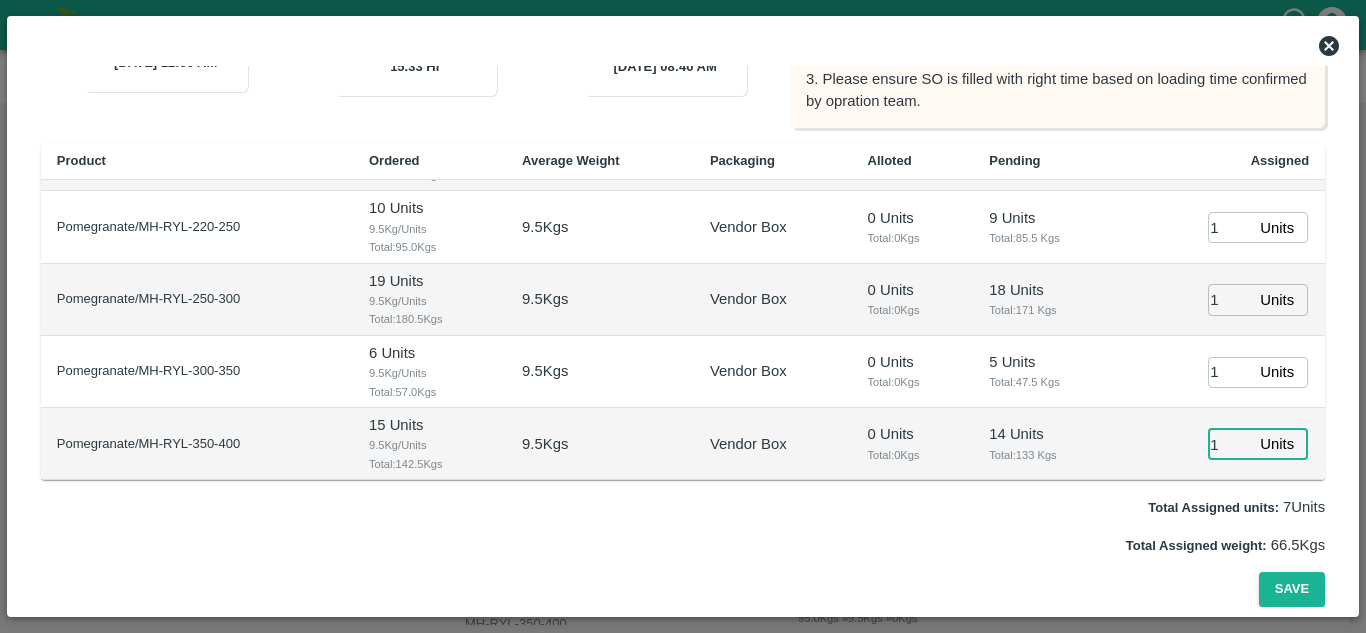 type on "1" 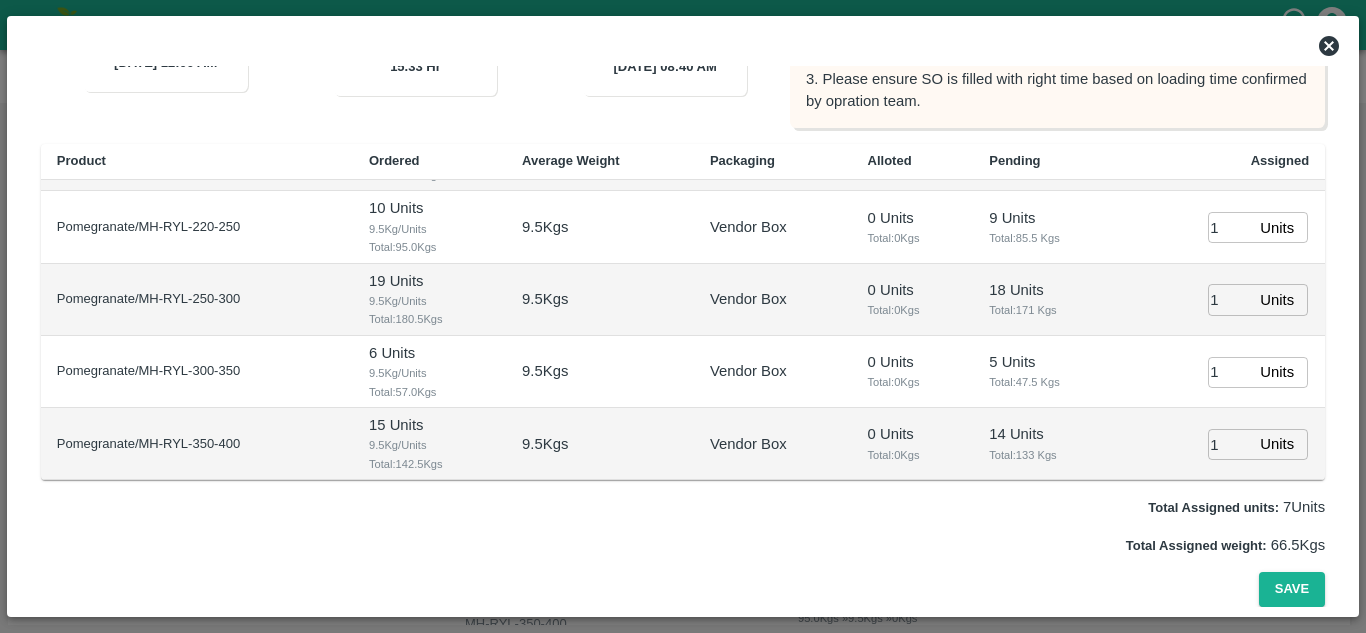 click on "5   Units" at bounding box center [1052, 362] 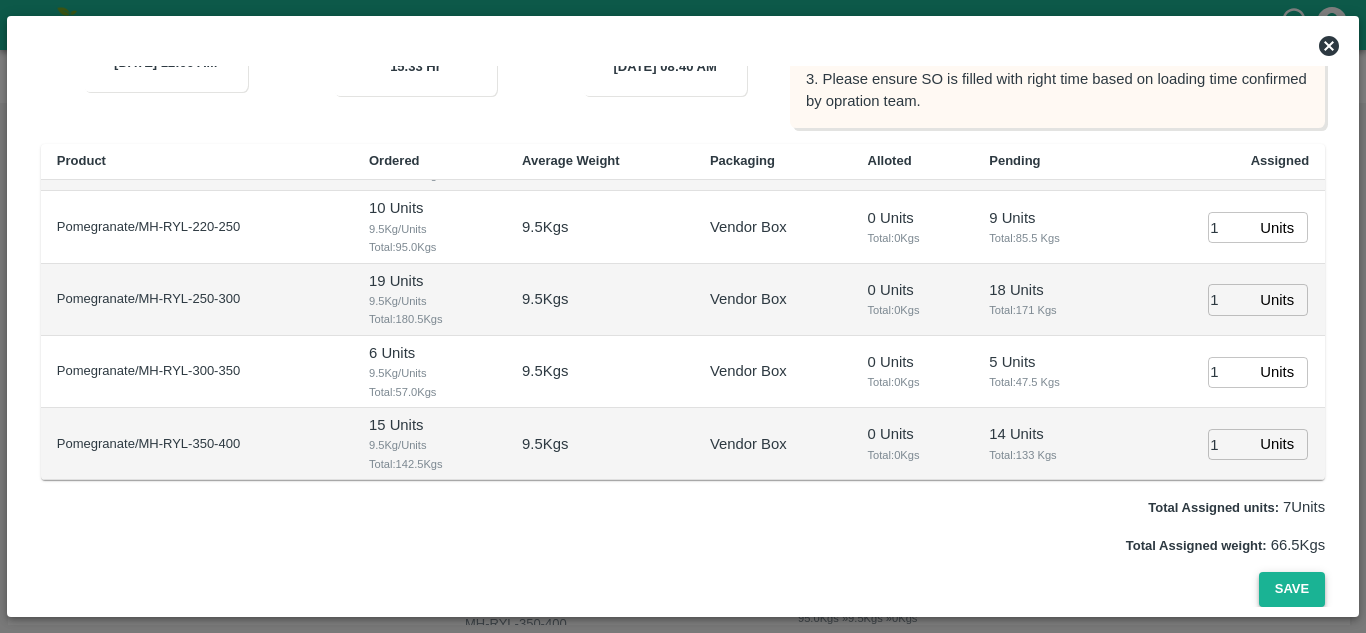 click on "Save" at bounding box center [1292, 589] 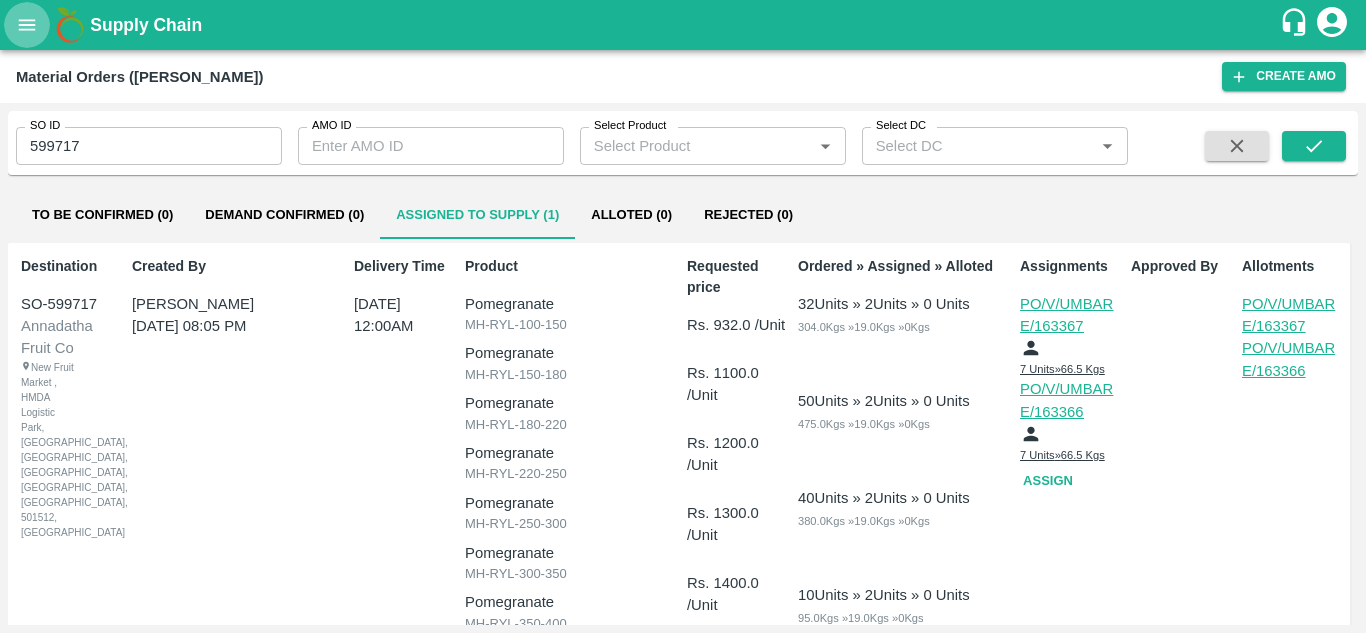 click 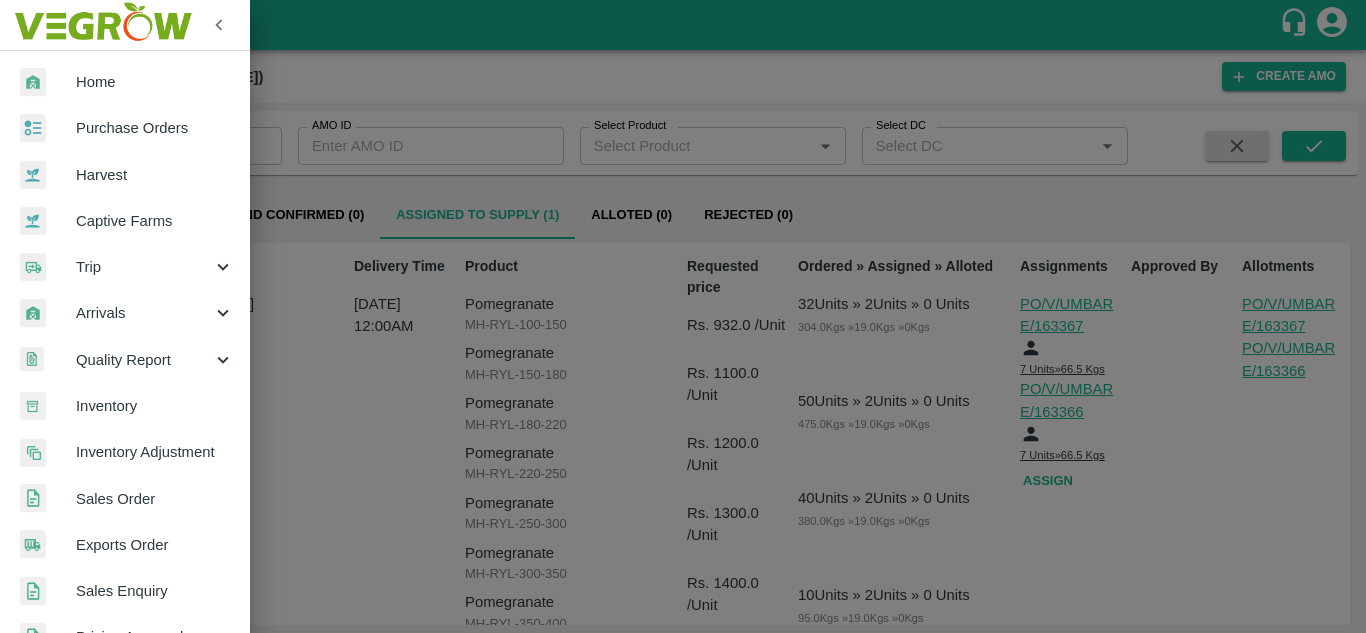 click on "Purchase Orders" at bounding box center (155, 128) 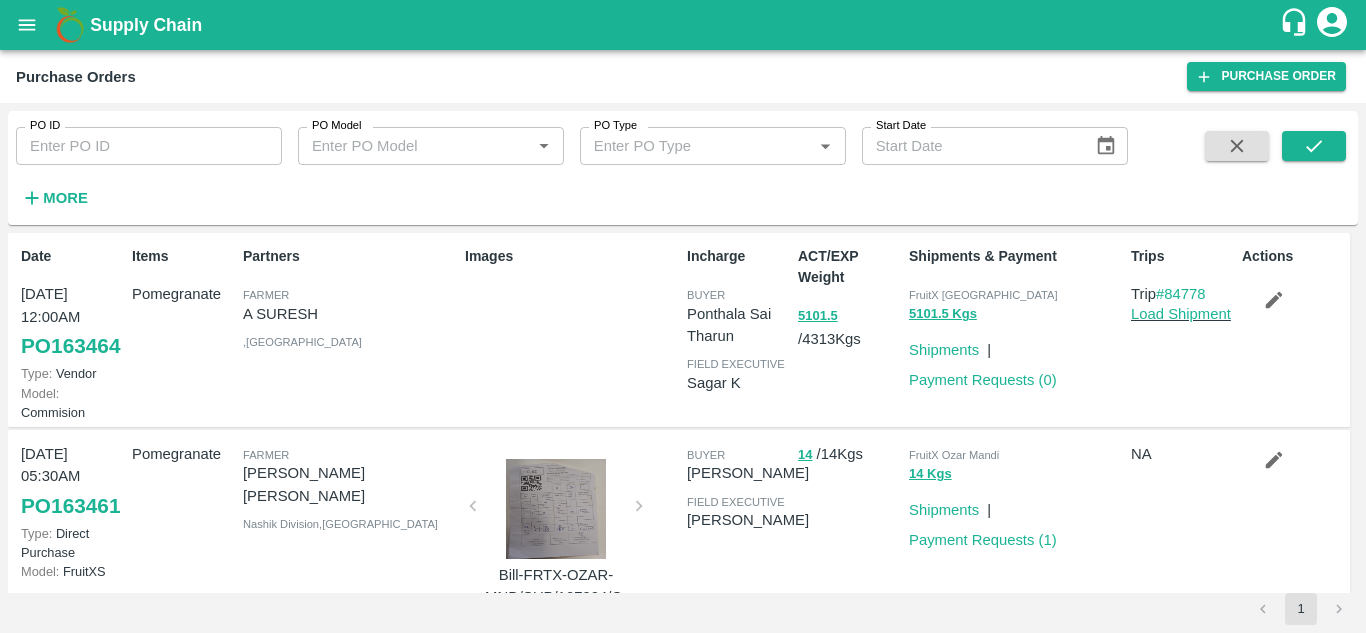 click on "More" at bounding box center [65, 198] 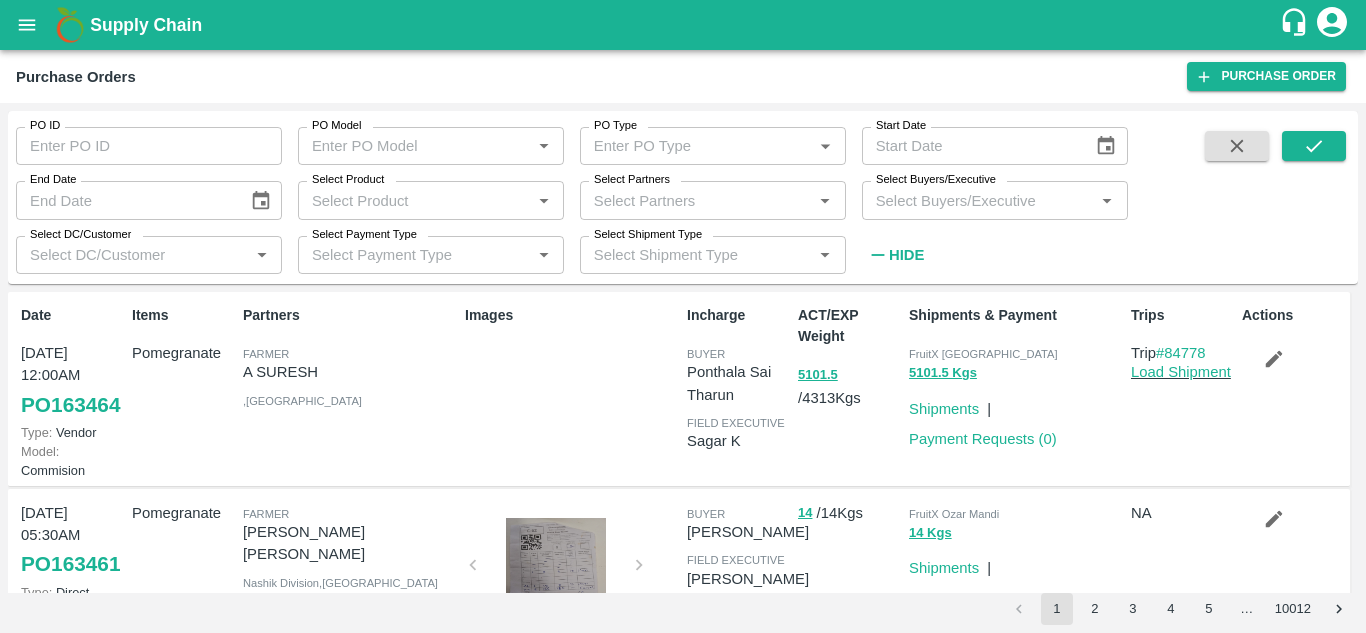 click on "Select Buyers/Executive" at bounding box center [978, 200] 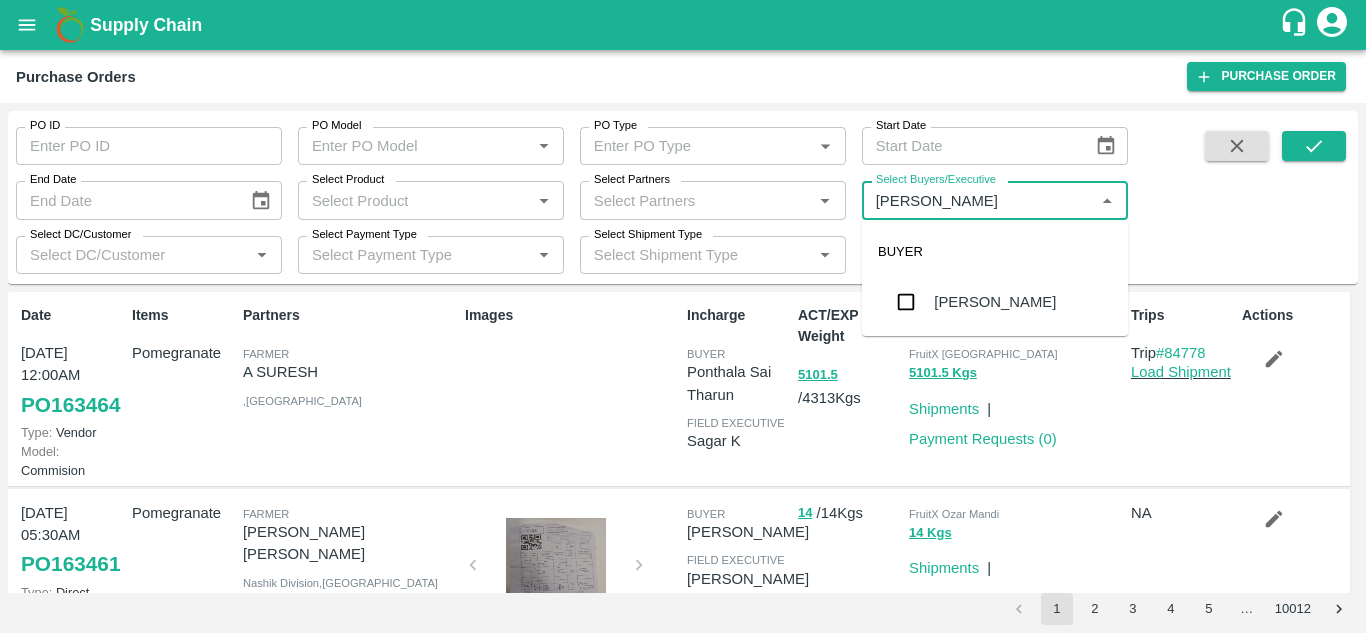 type on "AVINASH" 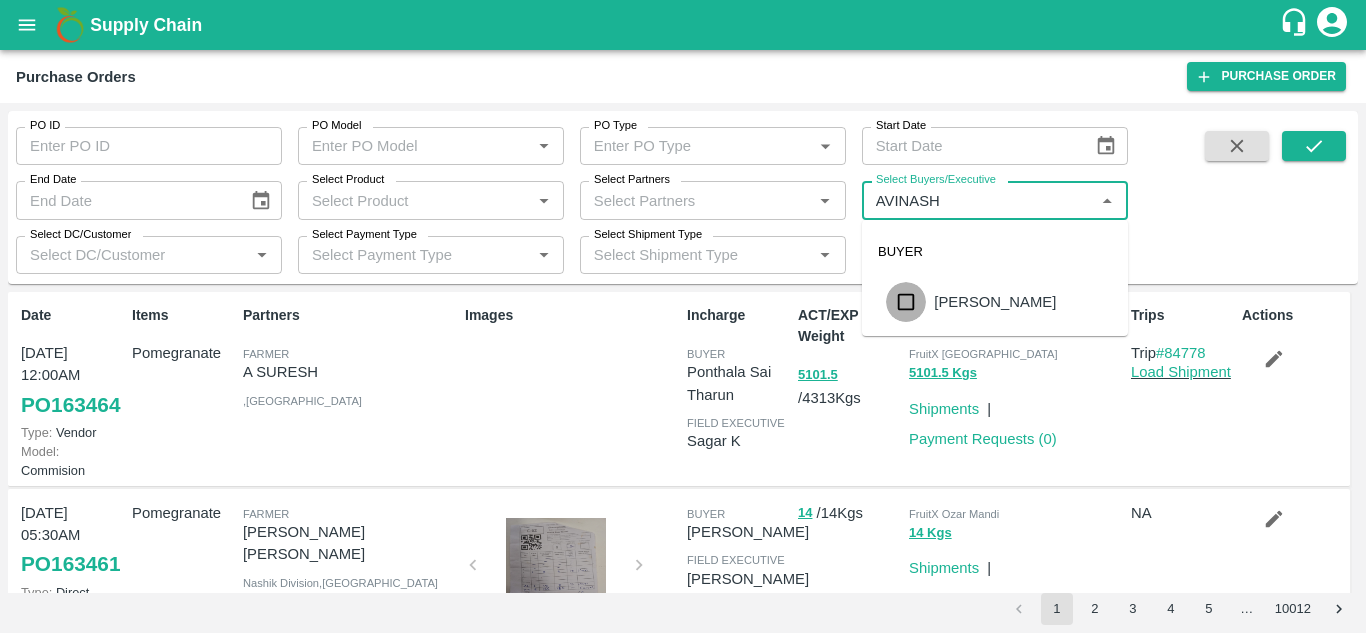 click at bounding box center [906, 302] 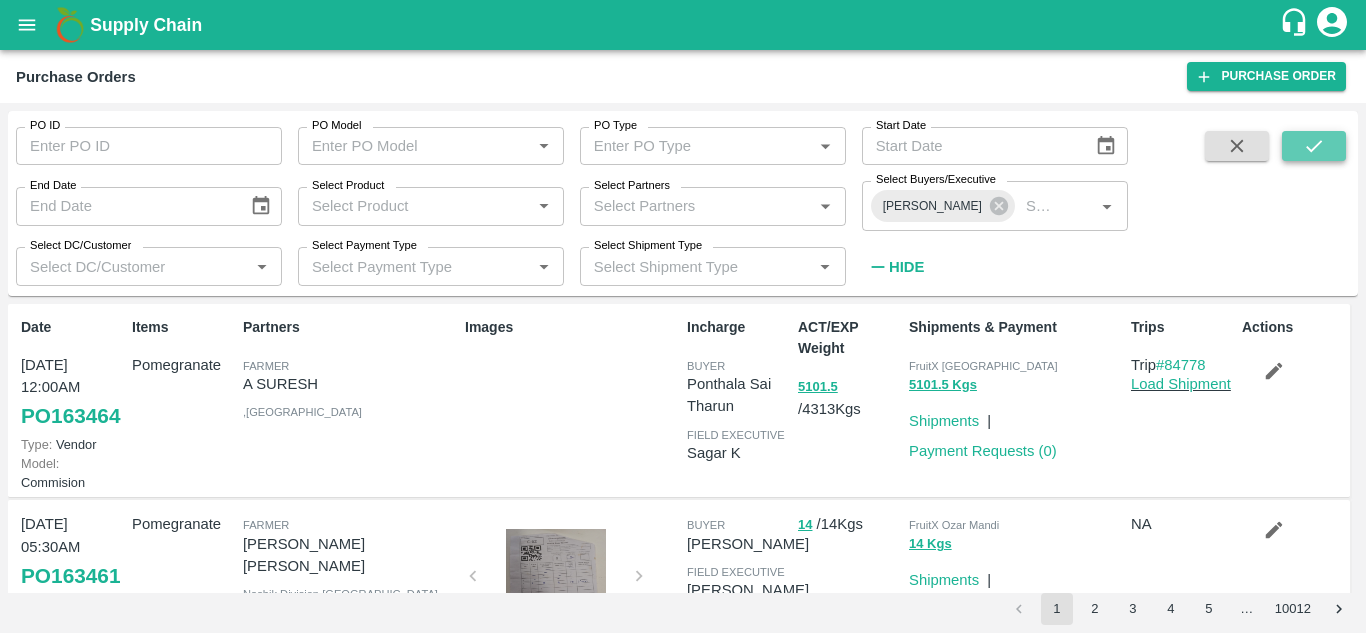 click at bounding box center [1314, 146] 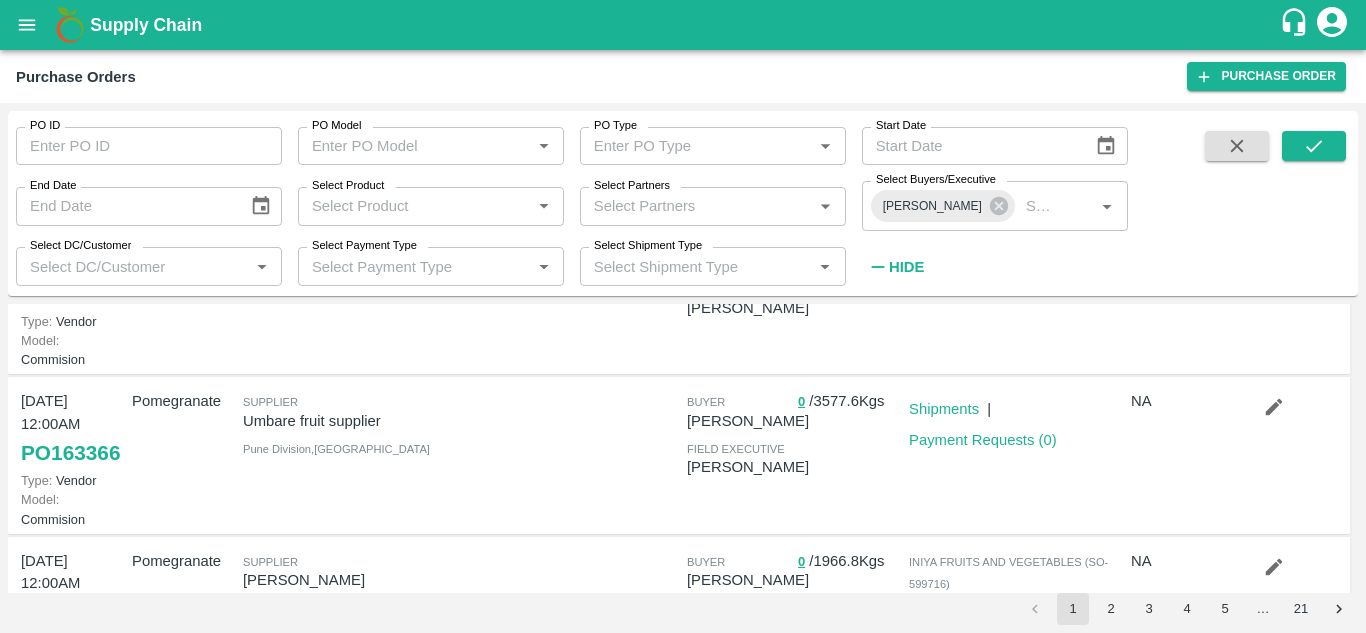 scroll, scrollTop: 117, scrollLeft: 0, axis: vertical 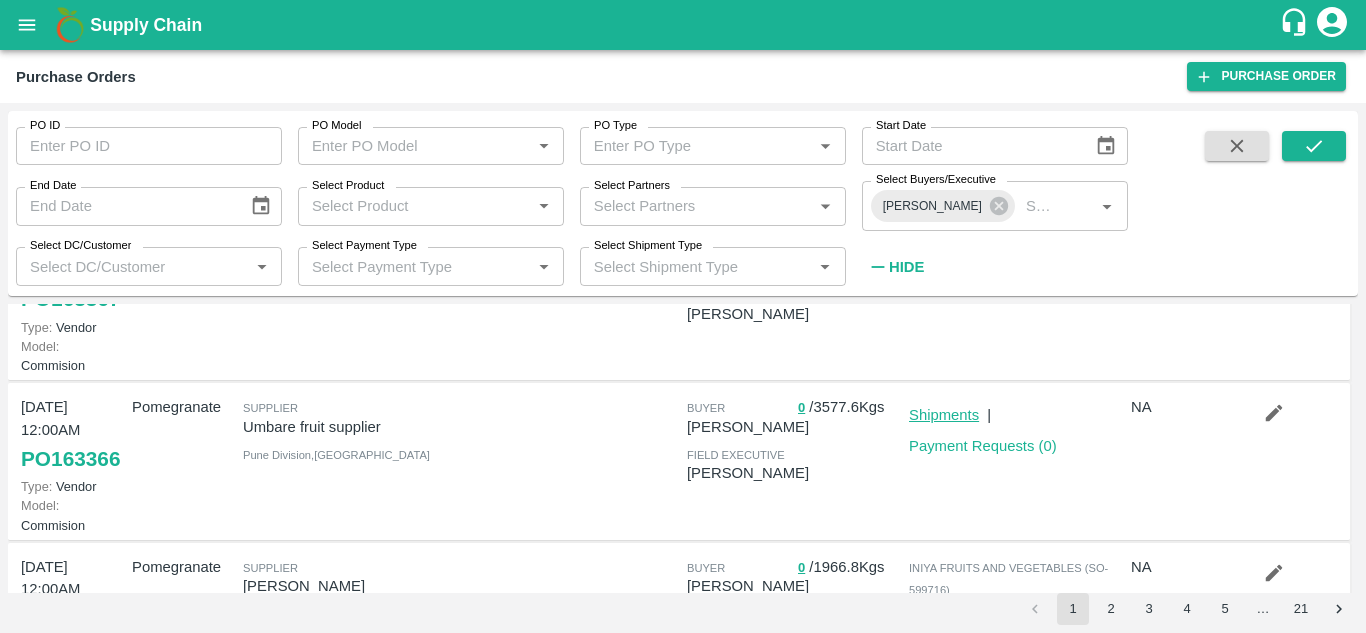 click on "Shipments" at bounding box center [944, 415] 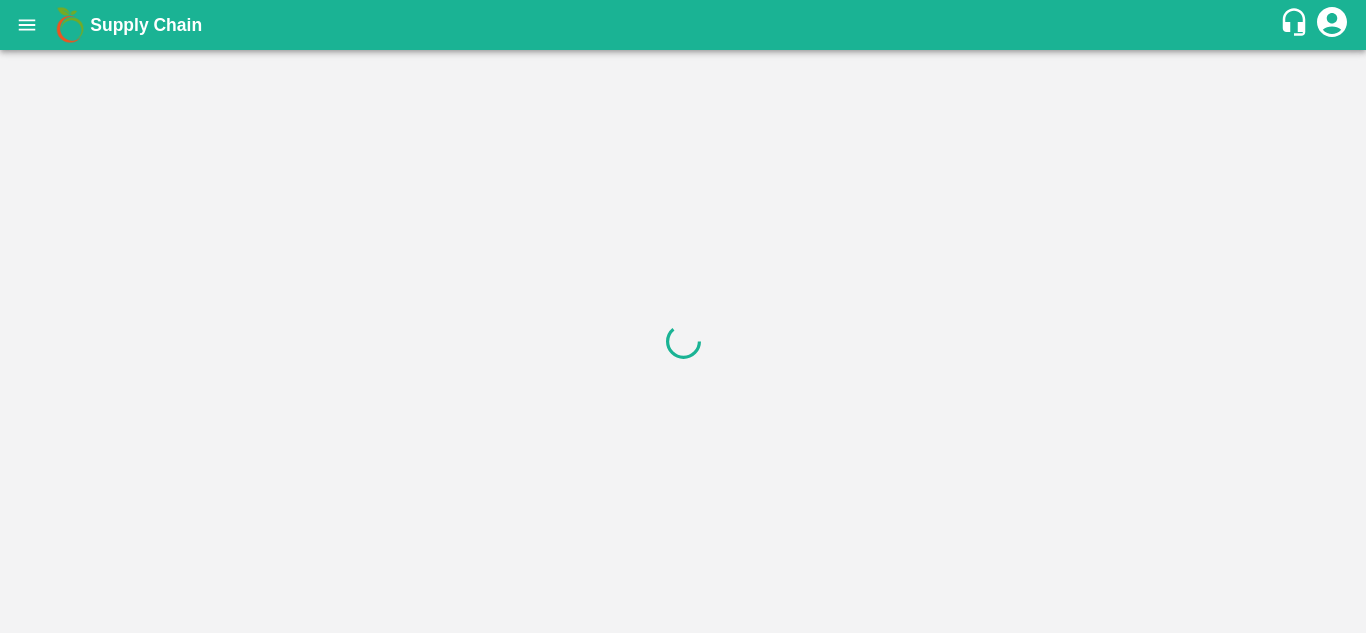 scroll, scrollTop: 0, scrollLeft: 0, axis: both 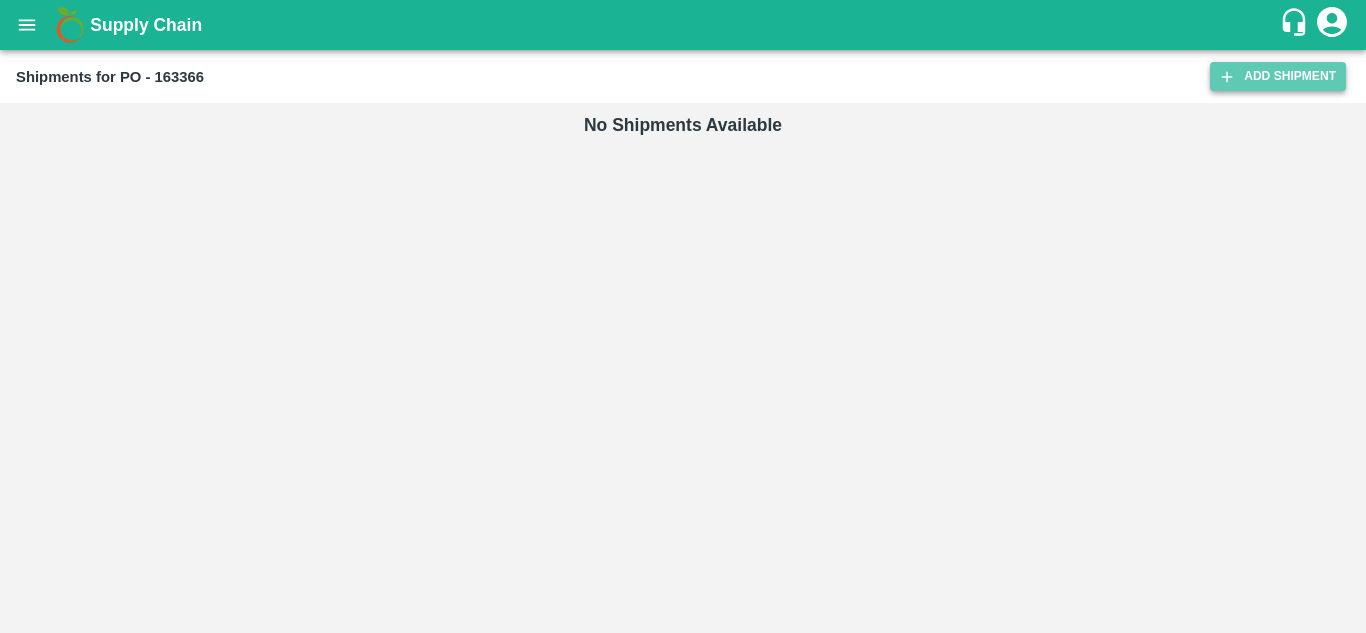 click on "Add Shipment" at bounding box center (1278, 76) 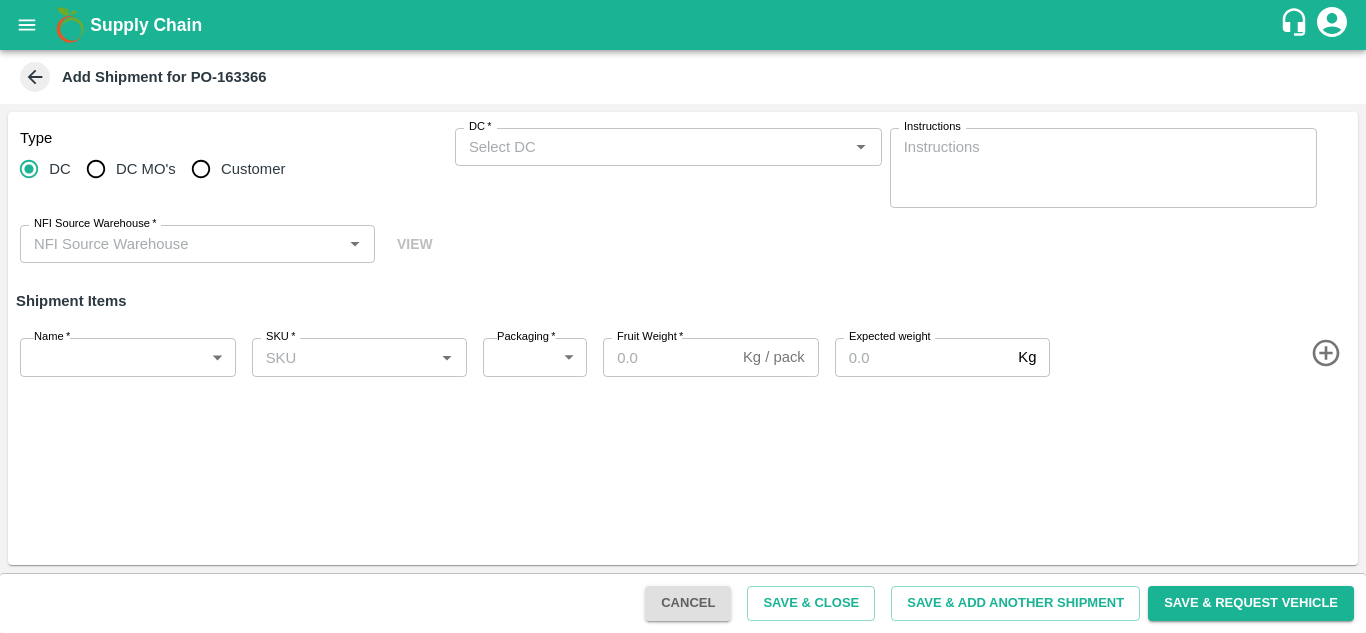 scroll, scrollTop: 0, scrollLeft: 0, axis: both 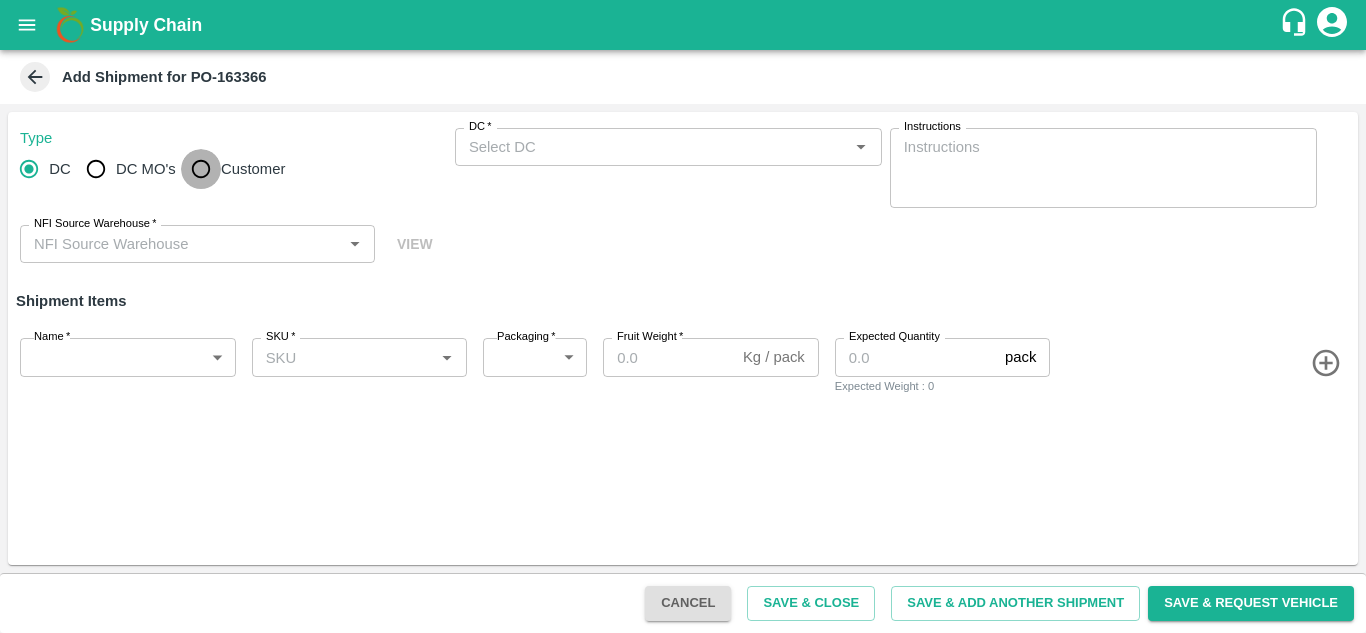 click on "Customer" at bounding box center (201, 169) 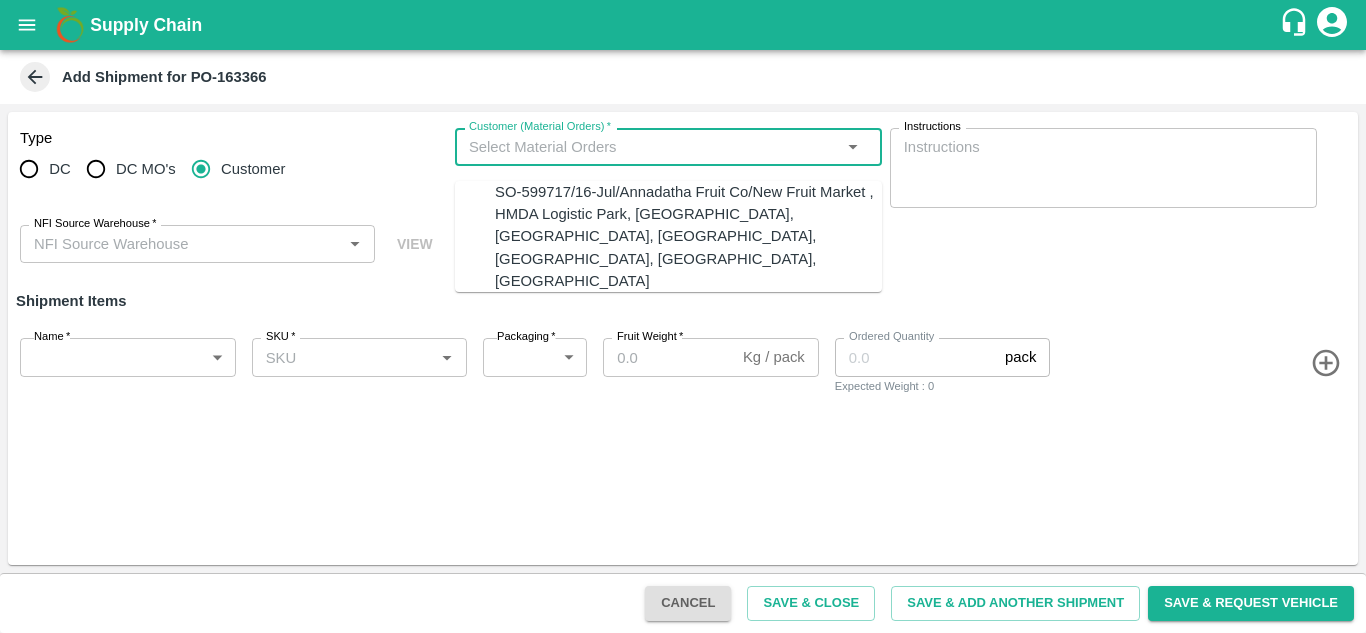 click on "Customer (Material Orders)   *" at bounding box center (652, 147) 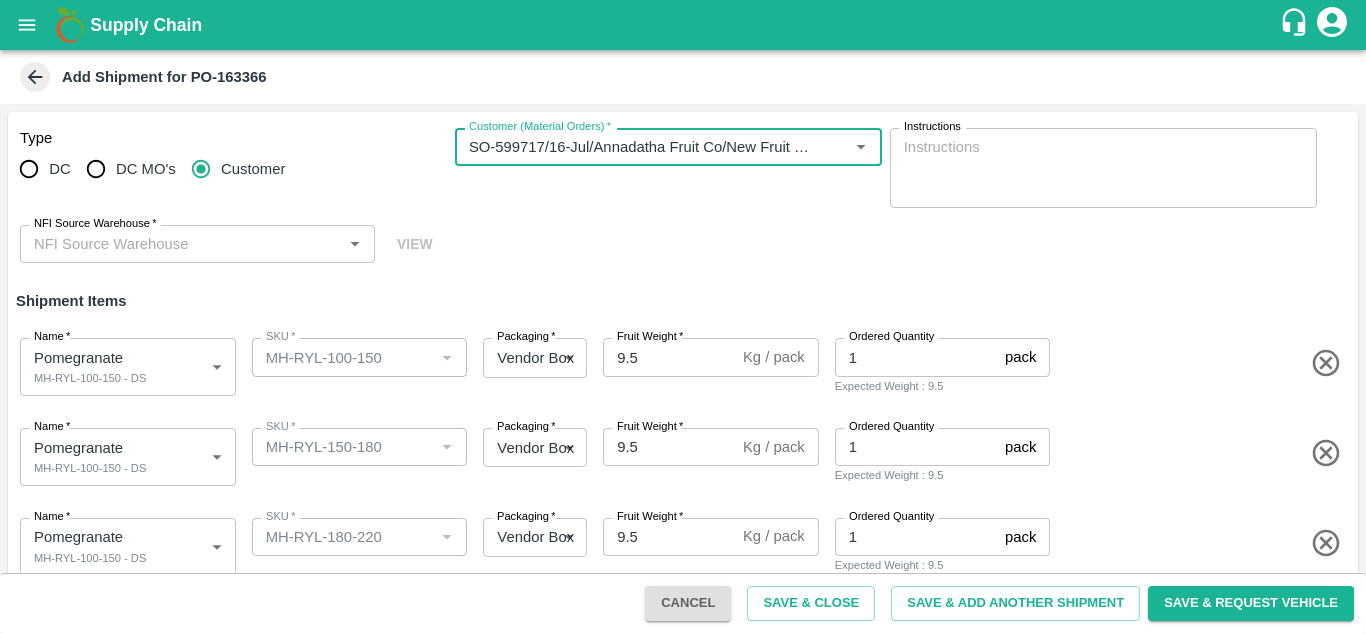 click on "NFI Source Warehouse   *" at bounding box center [95, 224] 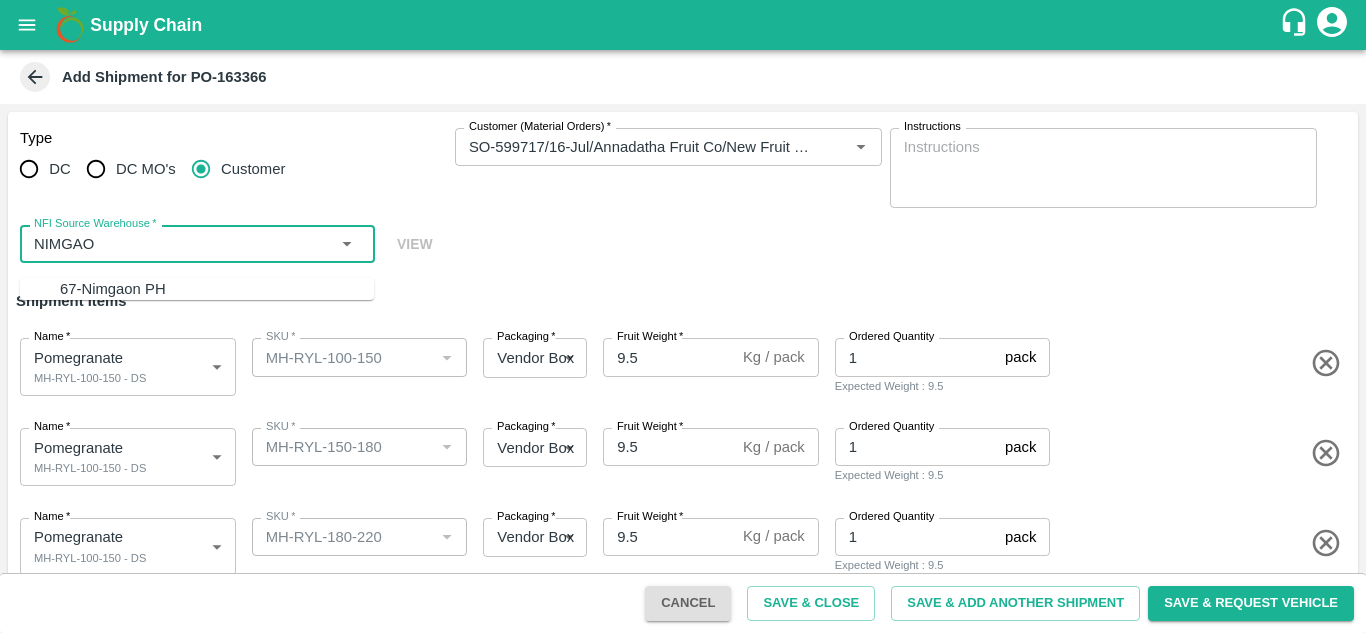click on "67-Nimgaon PH" at bounding box center (113, 289) 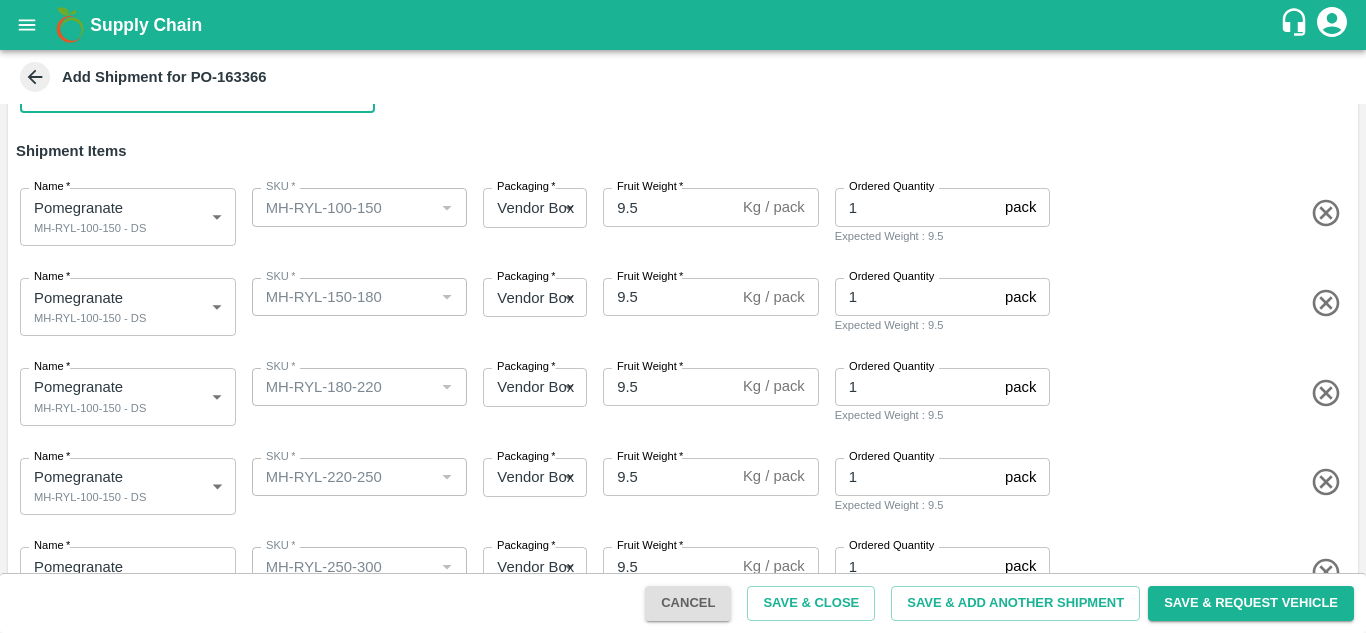 scroll, scrollTop: 150, scrollLeft: 0, axis: vertical 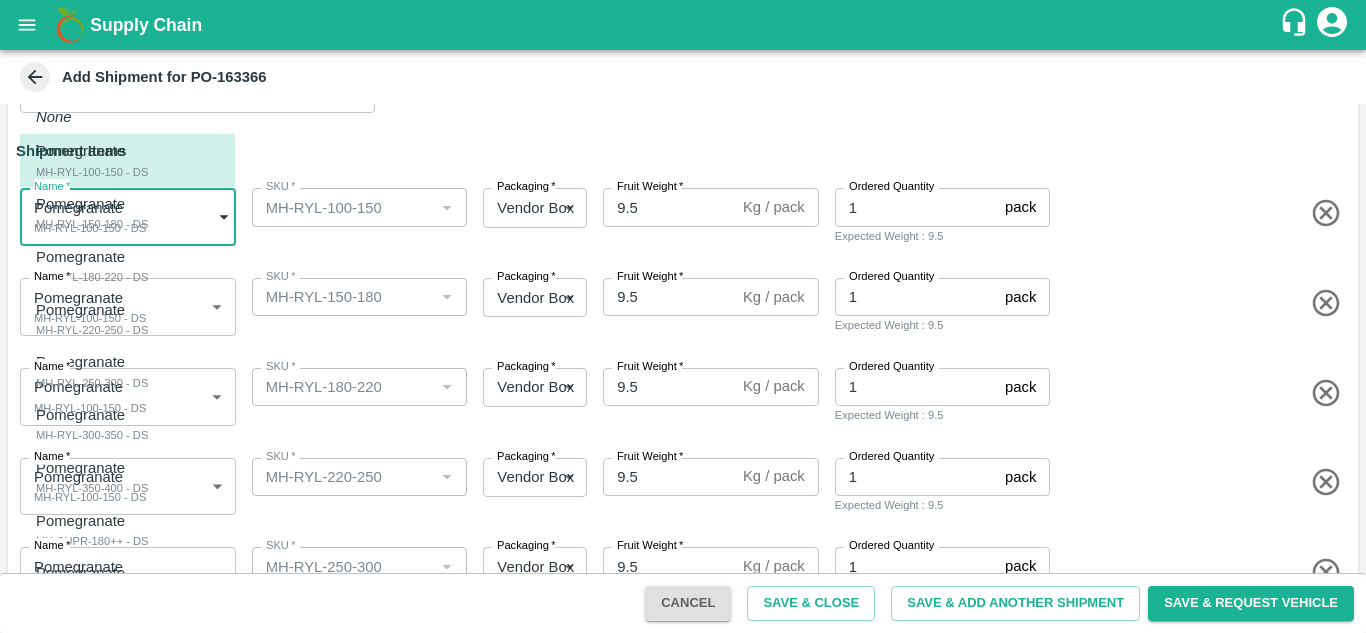 click on "Supply Chain Add Shipment for PO-163366 Type DC DC MO's Customer Customer (Material Orders)   * Customer (Material Orders)   * Instructions x Instructions NFI Source Warehouse   * NFI Source Warehouse   * VIEW Shipment Items Name   * Pomegranate MH-RYL-100-150 - DS  1820462 Name SKU   * SKU   * Packaging   * Vendor Box 276 Packaging Fruit Weight   * 9.5 Kg /   pack Fruit Weight Ordered Quantity 1 pack Ordered Quantity Expected Weight :   9.5 Name   * Pomegranate MH-RYL-100-150 - DS  1820462 Name SKU   * SKU   * Packaging   * Vendor Box 276 Packaging Fruit Weight   * 9.5 Kg /   pack Fruit Weight Ordered Quantity 1 pack Ordered Quantity Expected Weight :   9.5 Name   * Pomegranate MH-RYL-100-150 - DS  1820462 Name SKU   * SKU   * Packaging   * Vendor Box 276 Packaging Fruit Weight   * 9.5 Kg /   pack Fruit Weight Ordered Quantity 1 pack Ordered Quantity Expected Weight :   9.5 Name   * Pomegranate MH-RYL-100-150 - DS  1820462 Name SKU   * SKU   * Packaging   * 276 *" at bounding box center (683, 316) 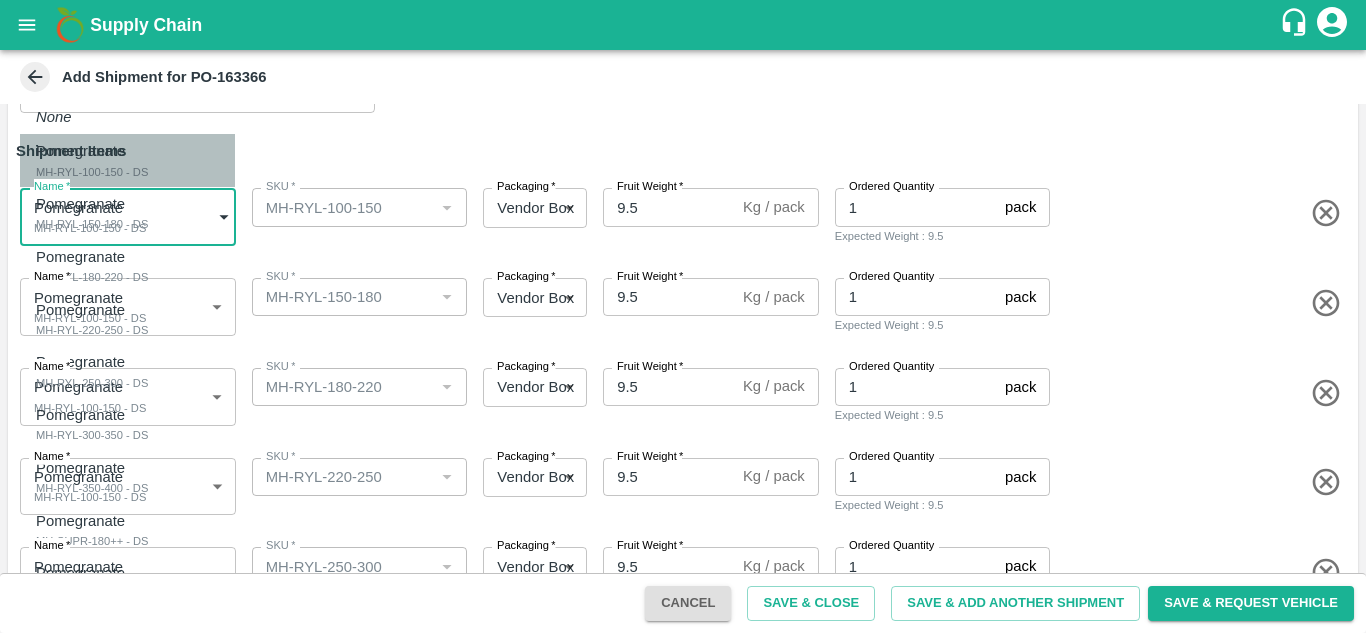 click on "Pomegranate" at bounding box center (87, 151) 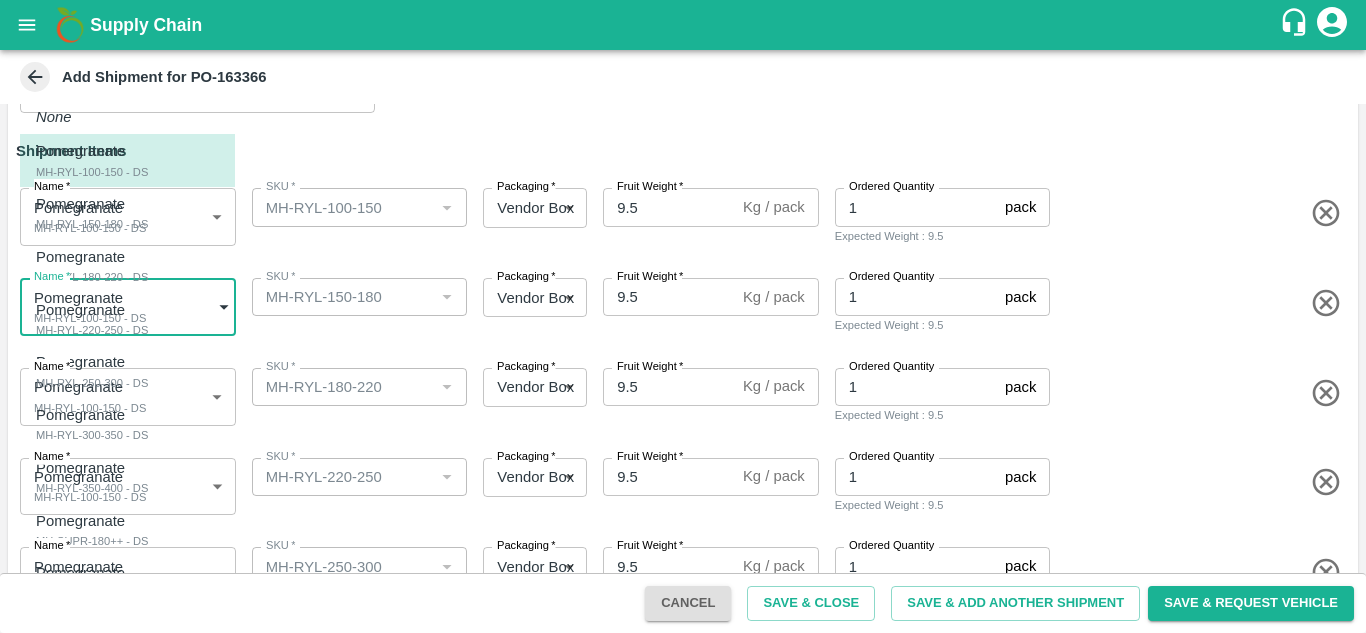 click on "Supply Chain Add Shipment for PO-163366 Type DC DC MO's Customer Customer (Material Orders)   * Customer (Material Orders)   * Instructions x Instructions NFI Source Warehouse   * NFI Source Warehouse   * VIEW Shipment Items Name   * Pomegranate MH-RYL-100-150 - DS  1820462 Name SKU   * SKU   * Packaging   * Vendor Box 276 Packaging Fruit Weight   * 9.5 Kg /   pack Fruit Weight Ordered Quantity 1 pack Ordered Quantity Expected Weight :   9.5 Name   * Pomegranate MH-RYL-100-150 - DS  1820462 Name SKU   * SKU   * Packaging   * Vendor Box 276 Packaging Fruit Weight   * 9.5 Kg /   pack Fruit Weight Ordered Quantity 1 pack Ordered Quantity Expected Weight :   9.5 Name   * Pomegranate MH-RYL-100-150 - DS  1820462 Name SKU   * SKU   * Packaging   * Vendor Box 276 Packaging Fruit Weight   * 9.5 Kg /   pack Fruit Weight Ordered Quantity 1 pack Ordered Quantity Expected Weight :   9.5 Name   * Pomegranate MH-RYL-100-150 - DS  1820462 Name SKU   * SKU   * Packaging   * 276 *" at bounding box center [683, 316] 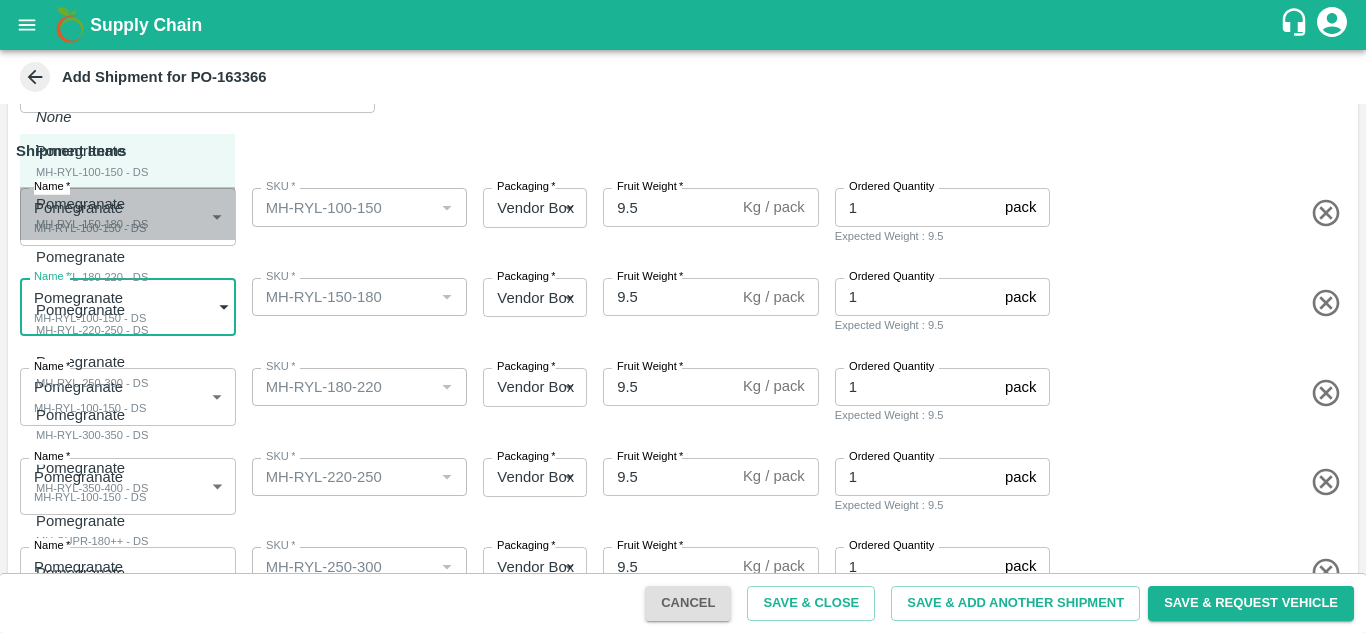 click on "Pomegranate MH-RYL-150-180 - DS" at bounding box center (127, 213) 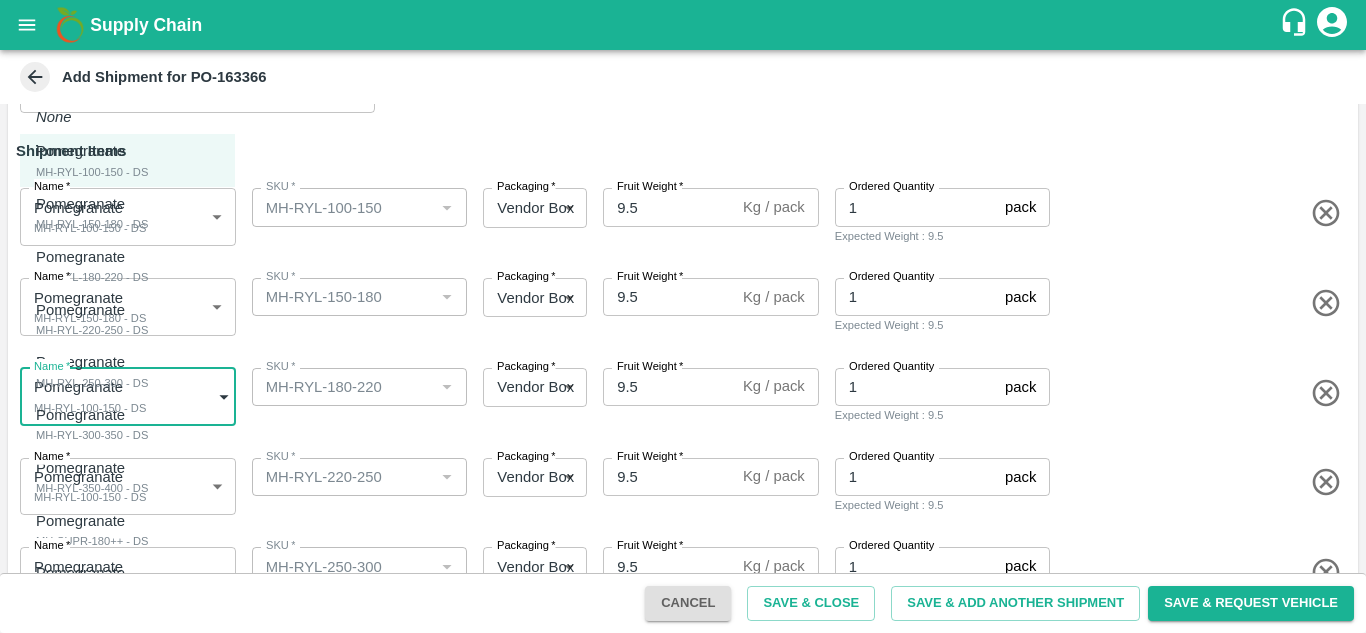 click on "Supply Chain Add Shipment for PO-163366 Type DC DC MO's Customer Customer (Material Orders)   * Customer (Material Orders)   * Instructions x Instructions NFI Source Warehouse   * NFI Source Warehouse   * VIEW Shipment Items Name   * Pomegranate MH-RYL-100-150 - DS  1820462 Name SKU   * SKU   * Packaging   * Vendor Box 276 Packaging Fruit Weight   * 9.5 Kg /   pack Fruit Weight Ordered Quantity 1 pack Ordered Quantity Expected Weight :   9.5 Name   * Pomegranate MH-RYL-150-180 - DS  1820463 Name SKU   * SKU   * Packaging   * Vendor Box 276 Packaging Fruit Weight   * 9.5 Kg /   pack Fruit Weight Ordered Quantity 1 pack Ordered Quantity Expected Weight :   9.5 Name   * Pomegranate MH-RYL-100-150 - DS  1820462 Name SKU   * SKU   * Packaging   * Vendor Box 276 Packaging Fruit Weight   * 9.5 Kg /   pack Fruit Weight Ordered Quantity 1 pack Ordered Quantity Expected Weight :   9.5 Name   * Pomegranate MH-RYL-100-150 - DS  1820462 Name SKU   * SKU   * Packaging   * 276 *" at bounding box center (683, 316) 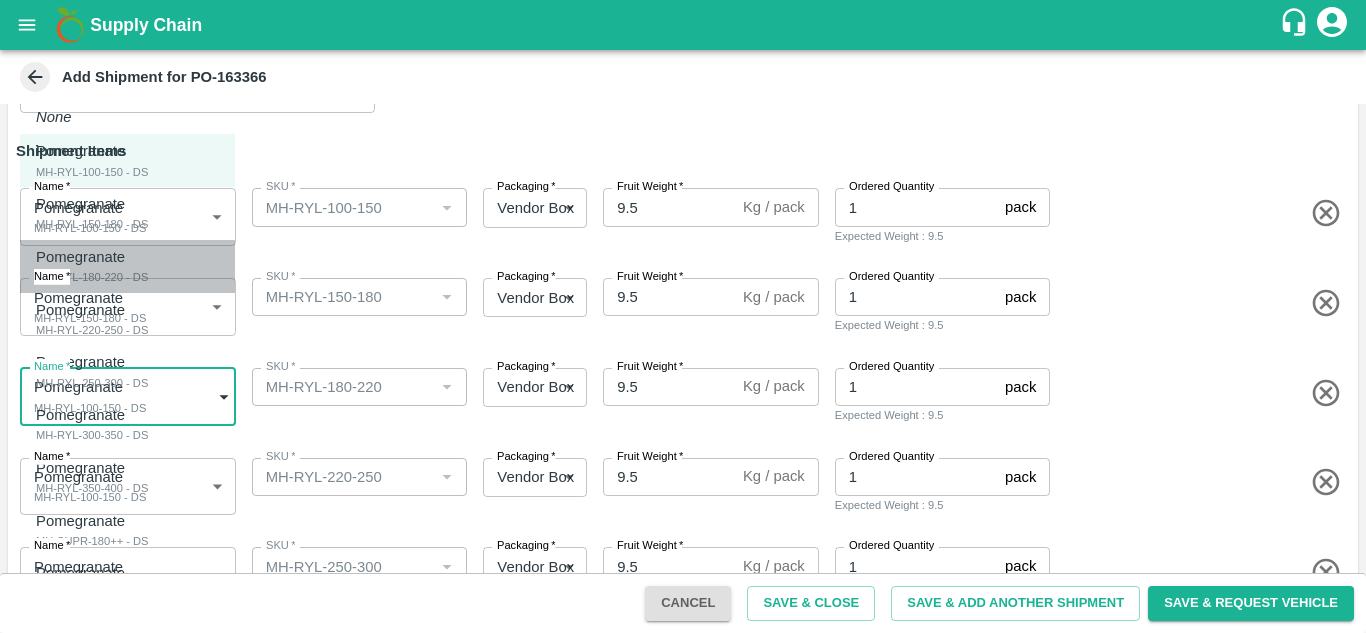 click on "MH-RYL-180-220 - DS" at bounding box center (92, 277) 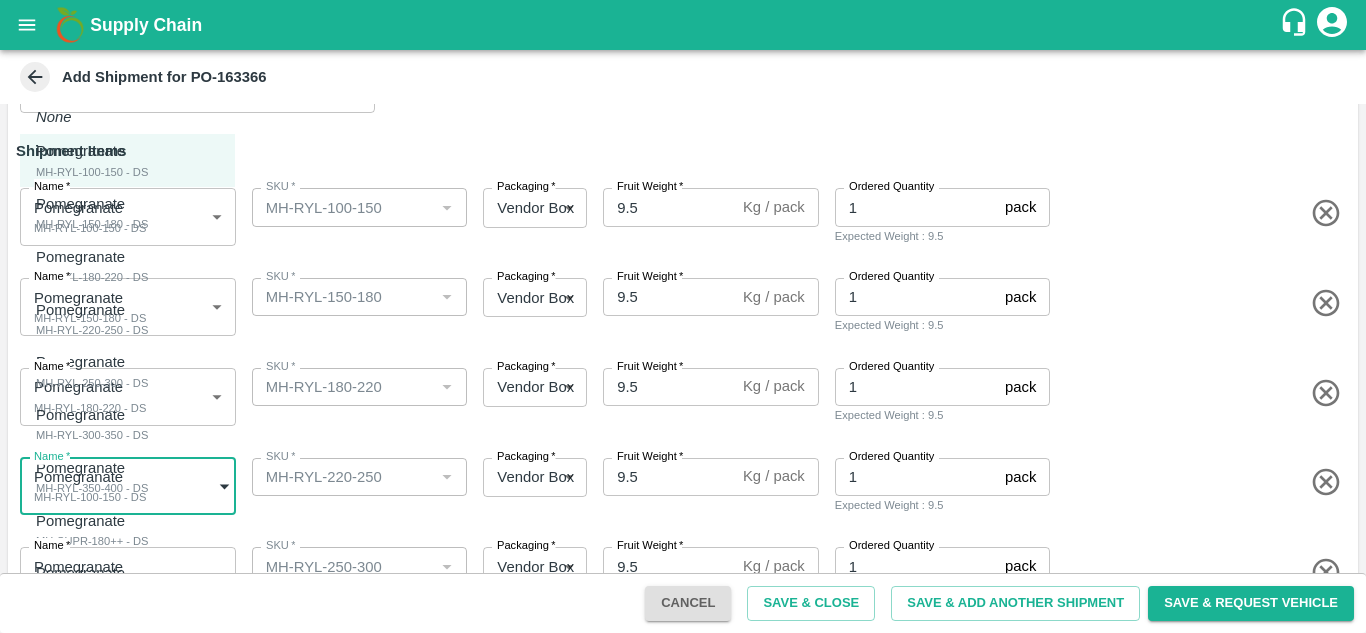 click on "Supply Chain Add Shipment for PO-163366 Type DC DC MO's Customer Customer (Material Orders)   * Customer (Material Orders)   * Instructions x Instructions NFI Source Warehouse   * NFI Source Warehouse   * VIEW Shipment Items Name   * Pomegranate MH-RYL-100-150 - DS  1820462 Name SKU   * SKU   * Packaging   * Vendor Box 276 Packaging Fruit Weight   * 9.5 Kg /   pack Fruit Weight Ordered Quantity 1 pack Ordered Quantity Expected Weight :   9.5 Name   * Pomegranate MH-RYL-150-180 - DS  1820463 Name SKU   * SKU   * Packaging   * Vendor Box 276 Packaging Fruit Weight   * 9.5 Kg /   pack Fruit Weight Ordered Quantity 1 pack Ordered Quantity Expected Weight :   9.5 Name   * Pomegranate MH-RYL-180-220 - DS  1820464 Name SKU   * SKU   * Packaging   * Vendor Box 276 Packaging Fruit Weight   * 9.5 Kg /   pack Fruit Weight Ordered Quantity 1 pack Ordered Quantity Expected Weight :   9.5 Name   * Pomegranate MH-RYL-100-150 - DS  1820462 Name SKU   * SKU   * Packaging   * 276 *" at bounding box center (683, 316) 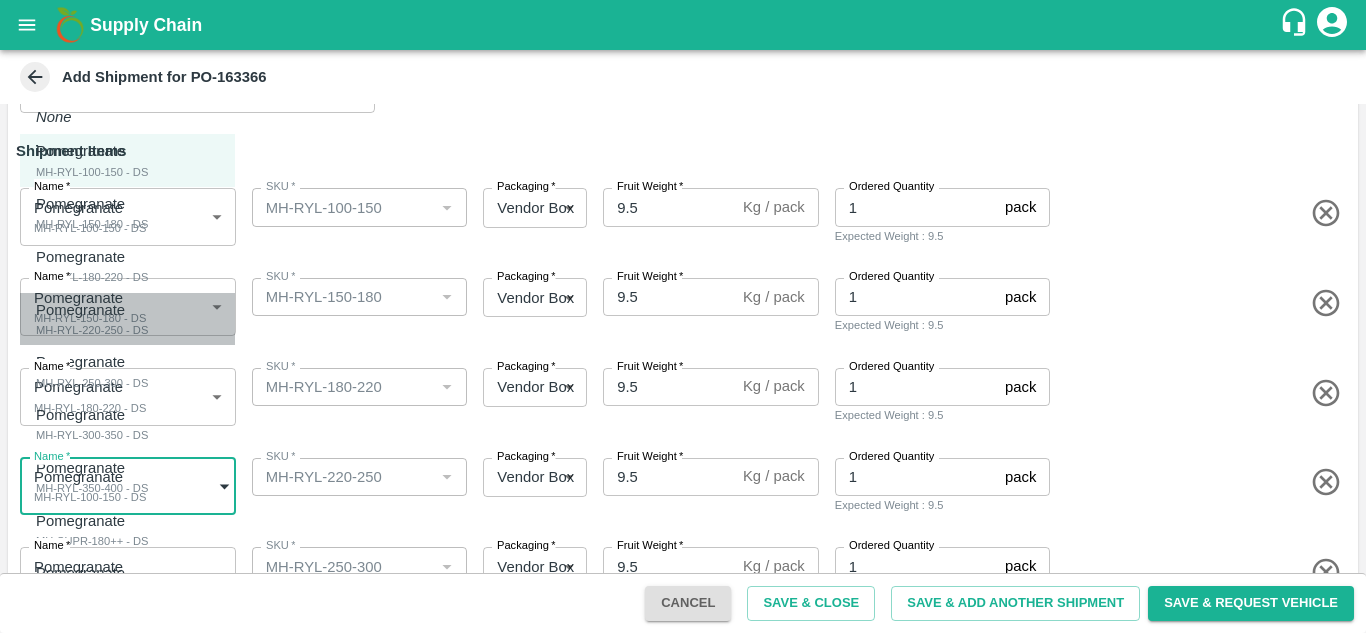 click on "MH-RYL-220-250 - DS" at bounding box center [92, 330] 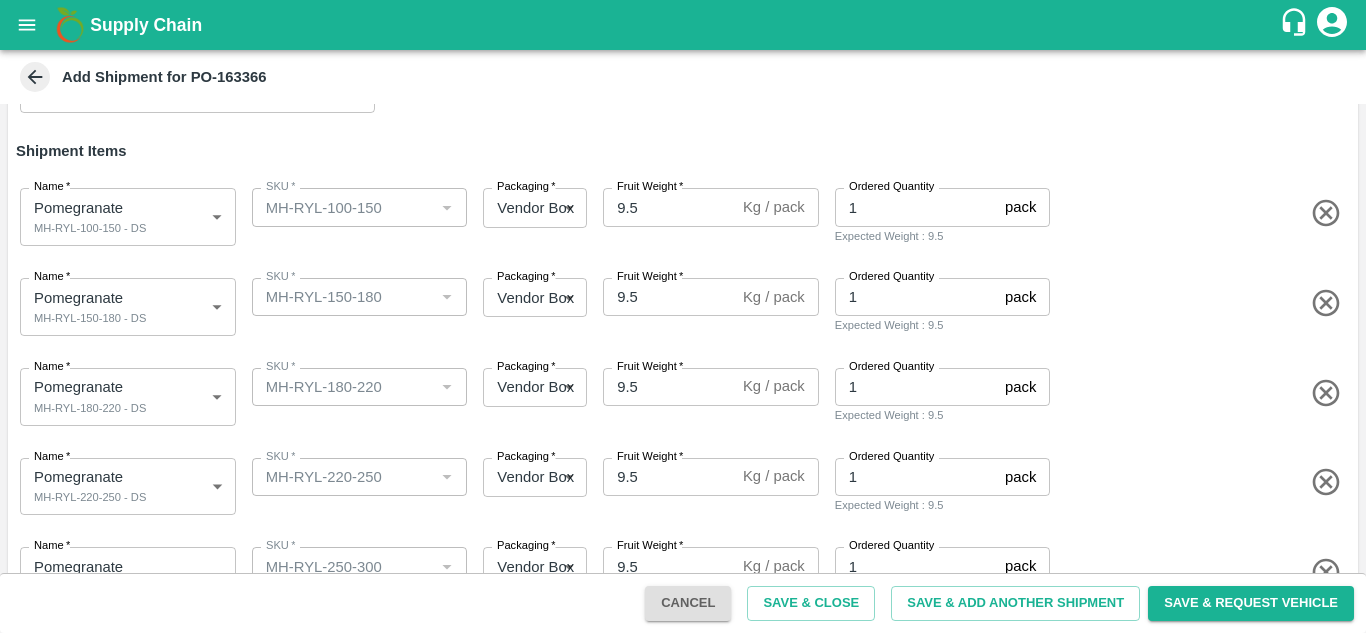 click on "SKU   * SKU   *" at bounding box center [356, 393] 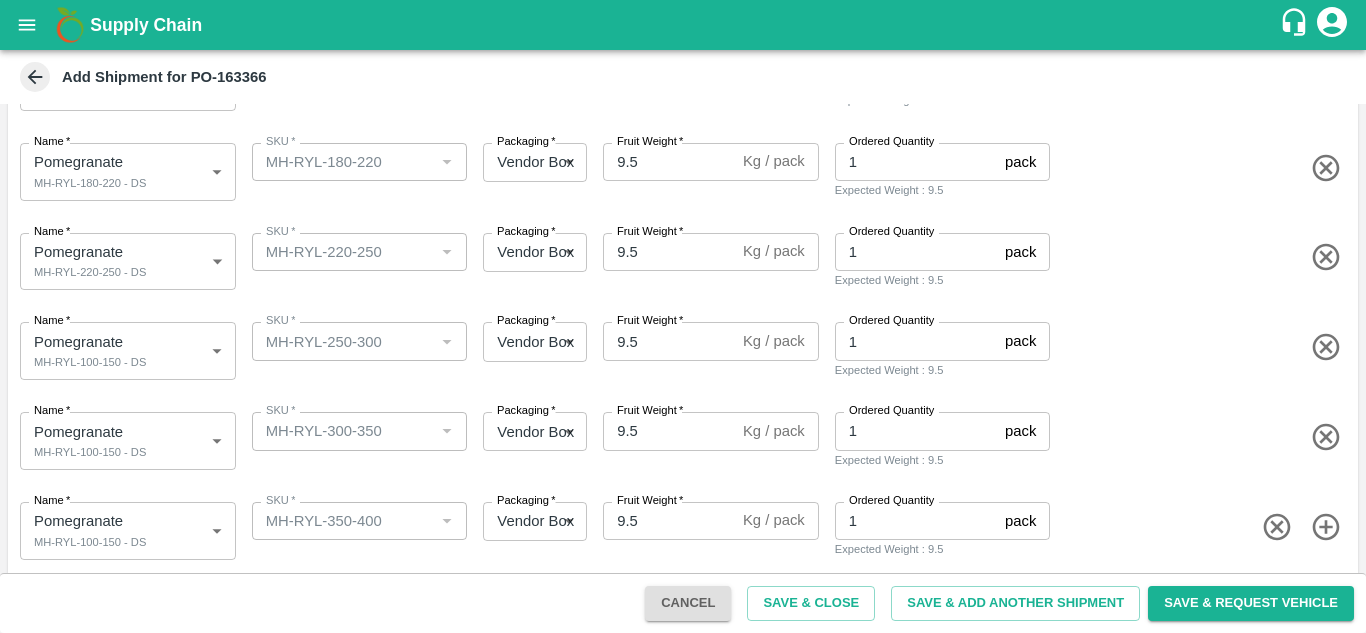scroll, scrollTop: 386, scrollLeft: 0, axis: vertical 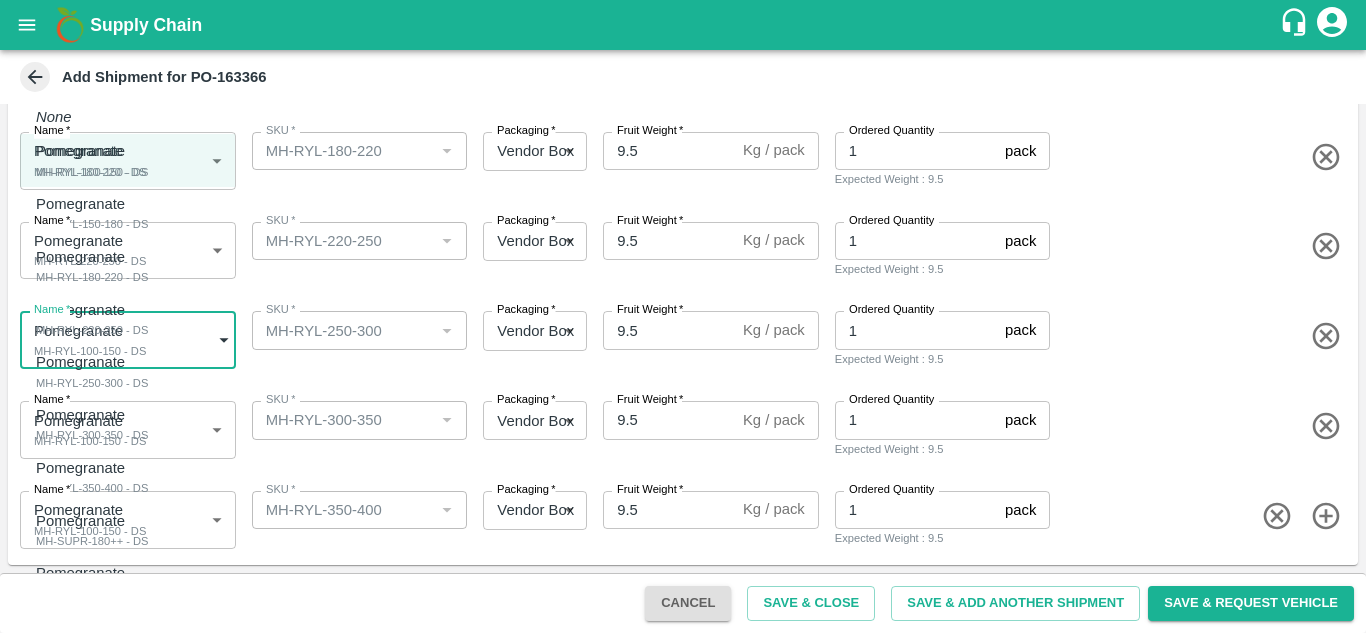 click on "Supply Chain Add Shipment for PO-163366 Type DC DC MO's Customer Customer (Material Orders)   * Customer (Material Orders)   * Instructions x Instructions NFI Source Warehouse   * NFI Source Warehouse   * VIEW Shipment Items Name   * Pomegranate MH-RYL-100-150 - DS  1820462 Name SKU   * SKU   * Packaging   * Vendor Box 276 Packaging Fruit Weight   * 9.5 Kg /   pack Fruit Weight Ordered Quantity 1 pack Ordered Quantity Expected Weight :   9.5 Name   * Pomegranate MH-RYL-150-180 - DS  1820463 Name SKU   * SKU   * Packaging   * Vendor Box 276 Packaging Fruit Weight   * 9.5 Kg /   pack Fruit Weight Ordered Quantity 1 pack Ordered Quantity Expected Weight :   9.5 Name   * Pomegranate MH-RYL-180-220 - DS  1820464 Name SKU   * SKU   * Packaging   * Vendor Box 276 Packaging Fruit Weight   * 9.5 Kg /   pack Fruit Weight Ordered Quantity 1 pack Ordered Quantity Expected Weight :   9.5 Name   * Pomegranate MH-RYL-220-250 - DS  1820465 Name SKU   * SKU   * Packaging   * 276 *" at bounding box center [683, 316] 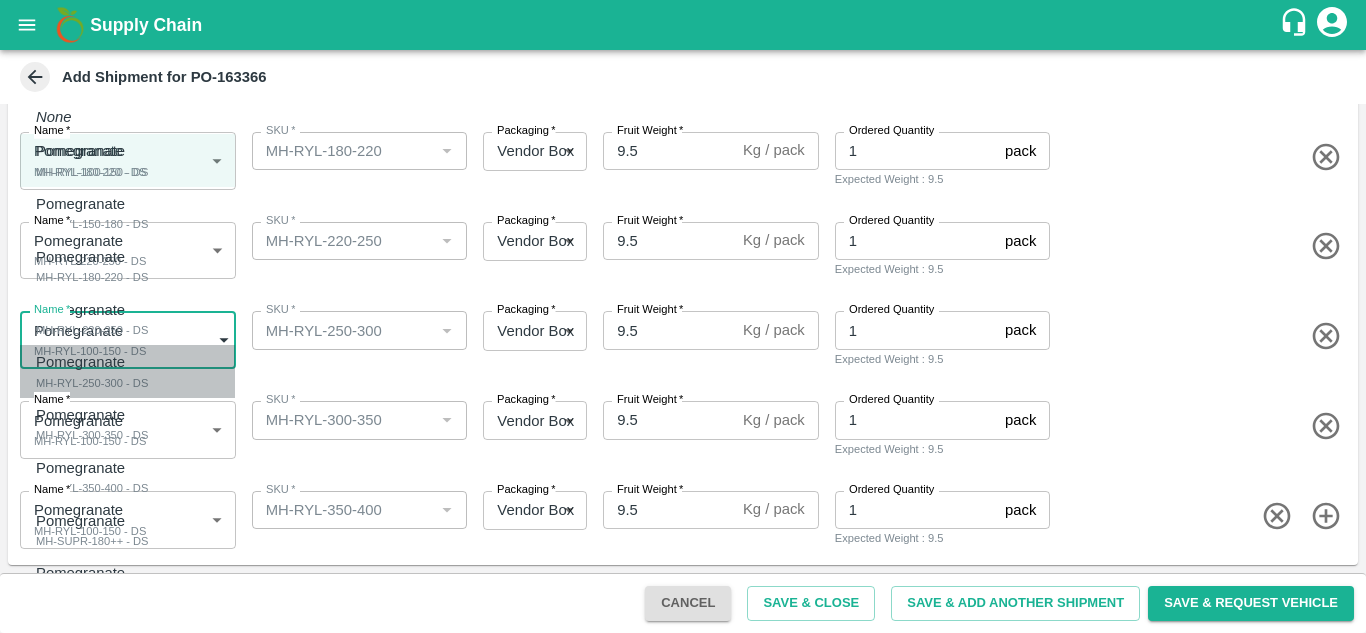click on "MH-RYL-250-300 - DS" at bounding box center (92, 383) 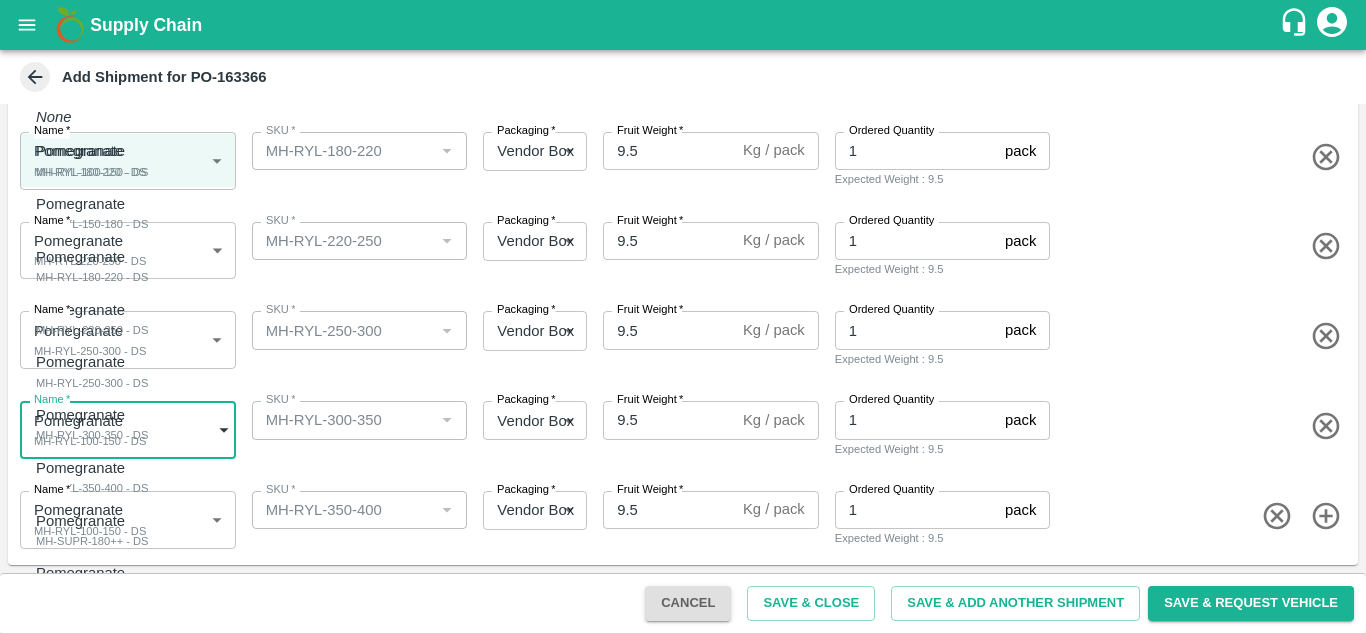 click on "Supply Chain Add Shipment for PO-163366 Type DC DC MO's Customer Customer (Material Orders)   * Customer (Material Orders)   * Instructions x Instructions NFI Source Warehouse   * NFI Source Warehouse   * VIEW Shipment Items Name   * Pomegranate MH-RYL-100-150 - DS  1820462 Name SKU   * SKU   * Packaging   * Vendor Box 276 Packaging Fruit Weight   * 9.5 Kg /   pack Fruit Weight Ordered Quantity 1 pack Ordered Quantity Expected Weight :   9.5 Name   * Pomegranate MH-RYL-150-180 - DS  1820463 Name SKU   * SKU   * Packaging   * Vendor Box 276 Packaging Fruit Weight   * 9.5 Kg /   pack Fruit Weight Ordered Quantity 1 pack Ordered Quantity Expected Weight :   9.5 Name   * Pomegranate MH-RYL-180-220 - DS  1820464 Name SKU   * SKU   * Packaging   * Vendor Box 276 Packaging Fruit Weight   * 9.5 Kg /   pack Fruit Weight Ordered Quantity 1 pack Ordered Quantity Expected Weight :   9.5 Name   * Pomegranate MH-RYL-220-250 - DS  1820465 Name SKU   * SKU   * Packaging   * 276 *" at bounding box center (683, 316) 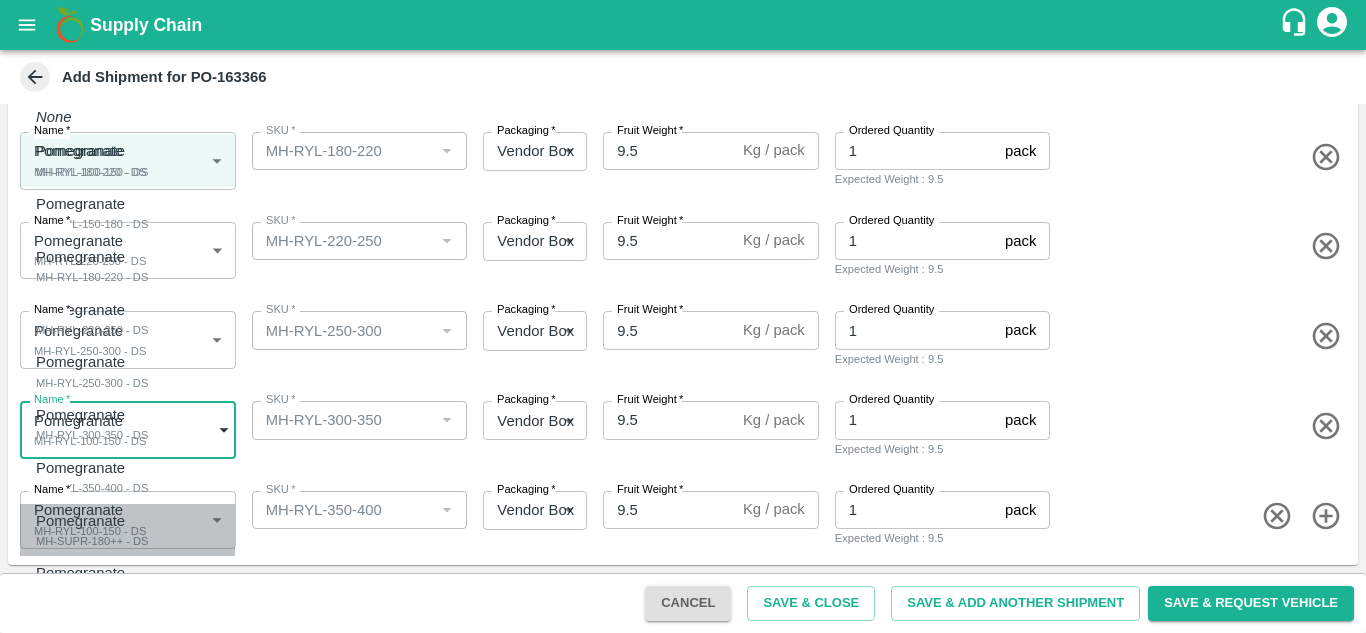 click on "MH-SUPR-180++ - DS" at bounding box center (92, 541) 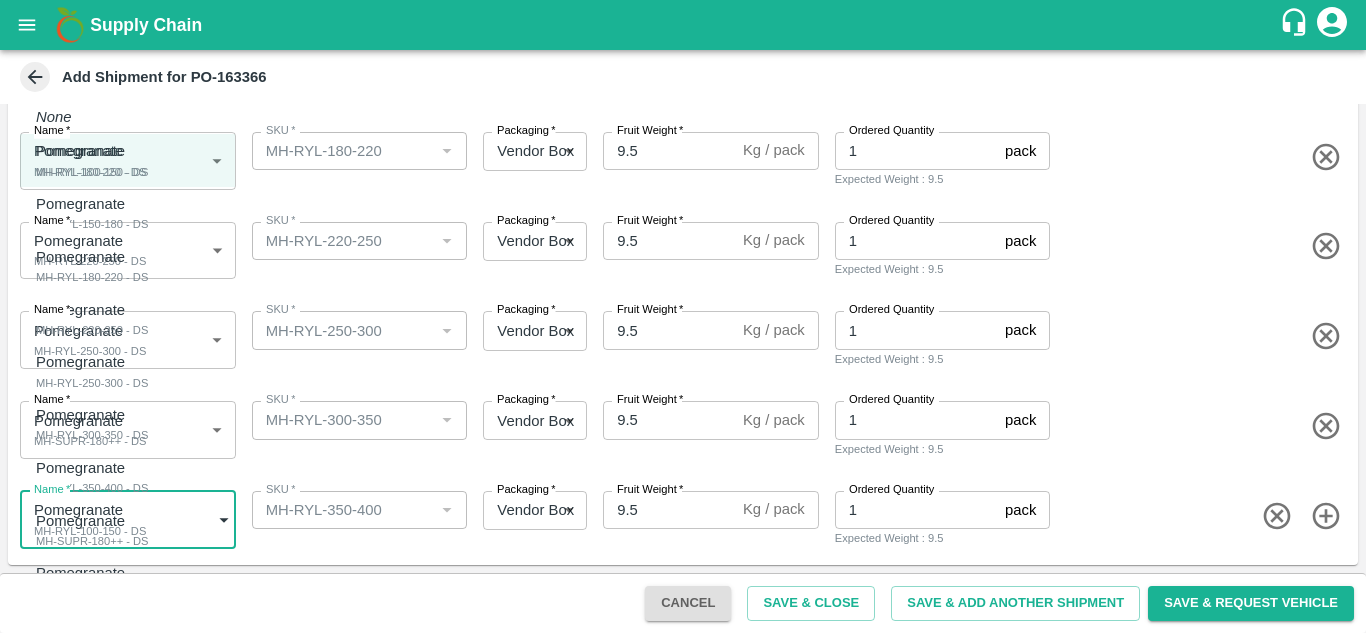 click on "Supply Chain Add Shipment for PO-163366 Type DC DC MO's Customer Customer (Material Orders)   * Customer (Material Orders)   * Instructions x Instructions NFI Source Warehouse   * NFI Source Warehouse   * VIEW Shipment Items Name   * Pomegranate MH-RYL-100-150 - DS  1820462 Name SKU   * SKU   * Packaging   * Vendor Box 276 Packaging Fruit Weight   * 9.5 Kg /   pack Fruit Weight Ordered Quantity 1 pack Ordered Quantity Expected Weight :   9.5 Name   * Pomegranate MH-RYL-150-180 - DS  1820463 Name SKU   * SKU   * Packaging   * Vendor Box 276 Packaging Fruit Weight   * 9.5 Kg /   pack Fruit Weight Ordered Quantity 1 pack Ordered Quantity Expected Weight :   9.5 Name   * Pomegranate MH-RYL-180-220 - DS  1820464 Name SKU   * SKU   * Packaging   * Vendor Box 276 Packaging Fruit Weight   * 9.5 Kg /   pack Fruit Weight Ordered Quantity 1 pack Ordered Quantity Expected Weight :   9.5 Name   * Pomegranate MH-RYL-220-250 - DS  1820465 Name SKU   * SKU   * Packaging   * 276 *" at bounding box center [683, 316] 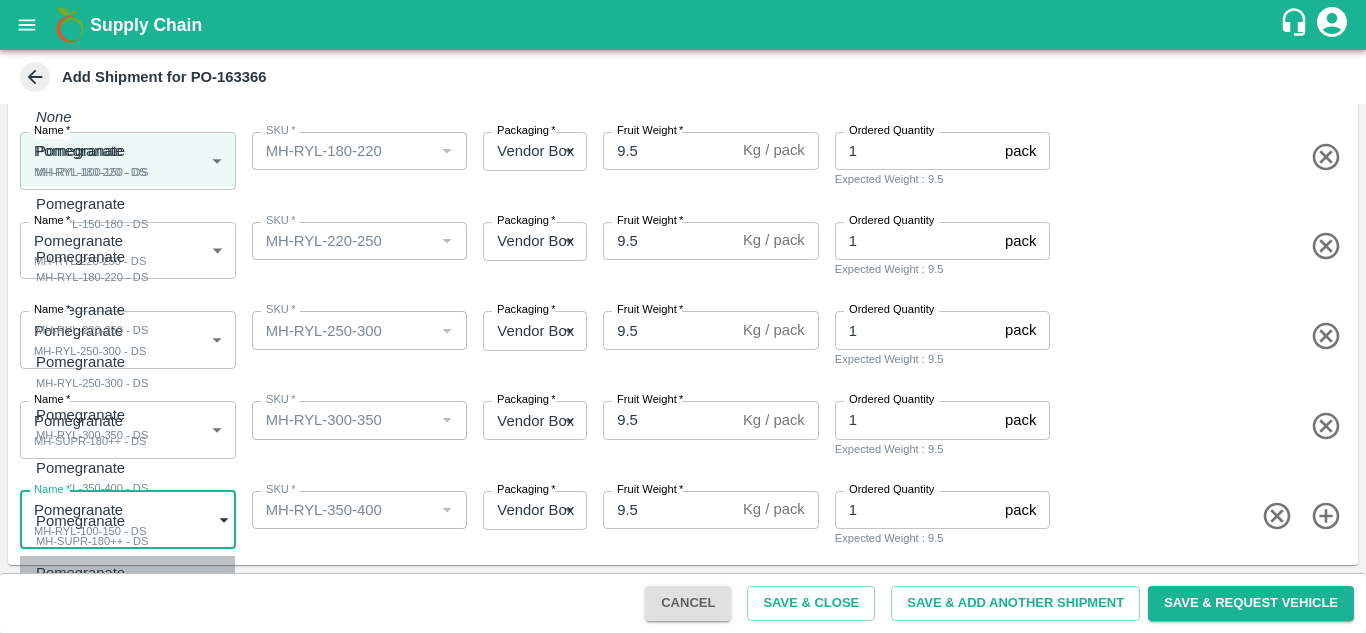 click on "Pomegranate" at bounding box center [80, 573] 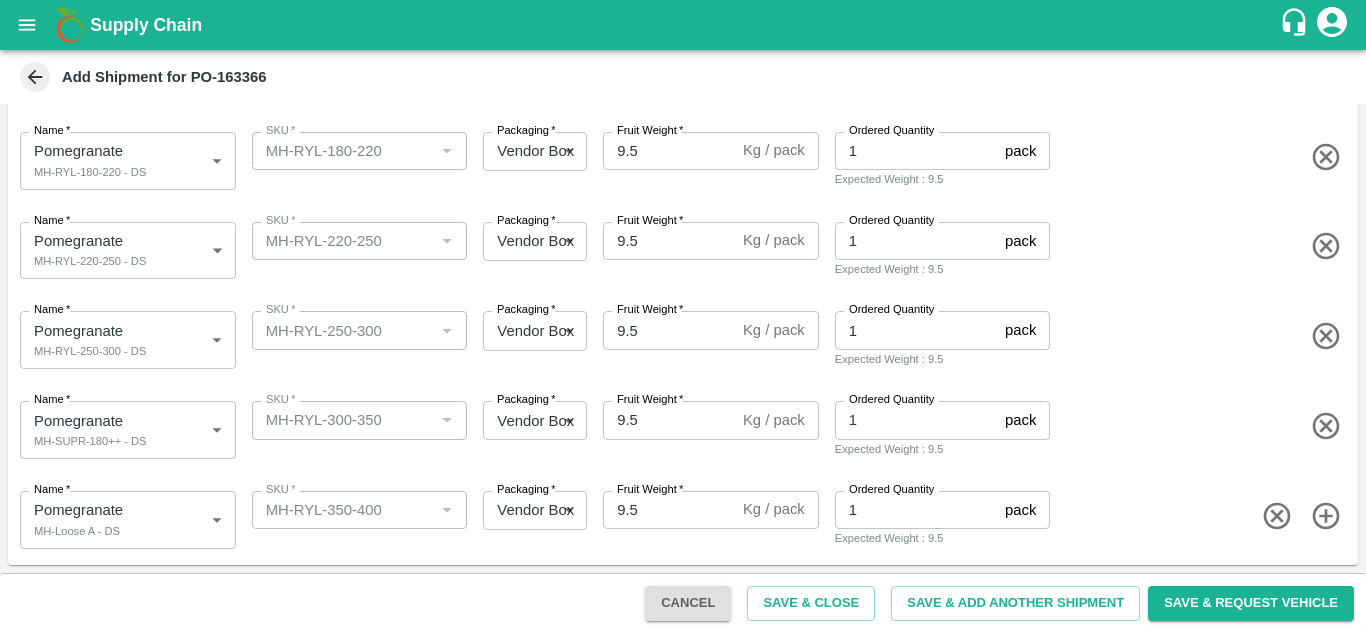 click on "SKU   * SKU   *" at bounding box center (356, 426) 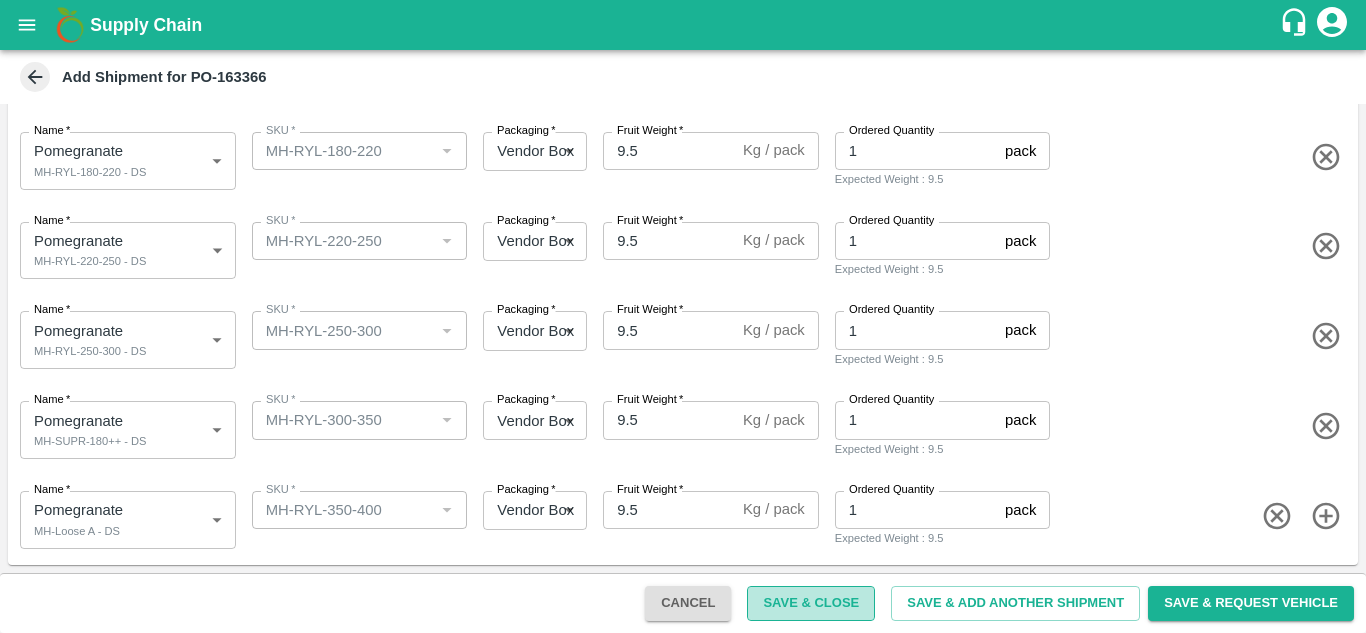 click on "Save & Close" at bounding box center [811, 603] 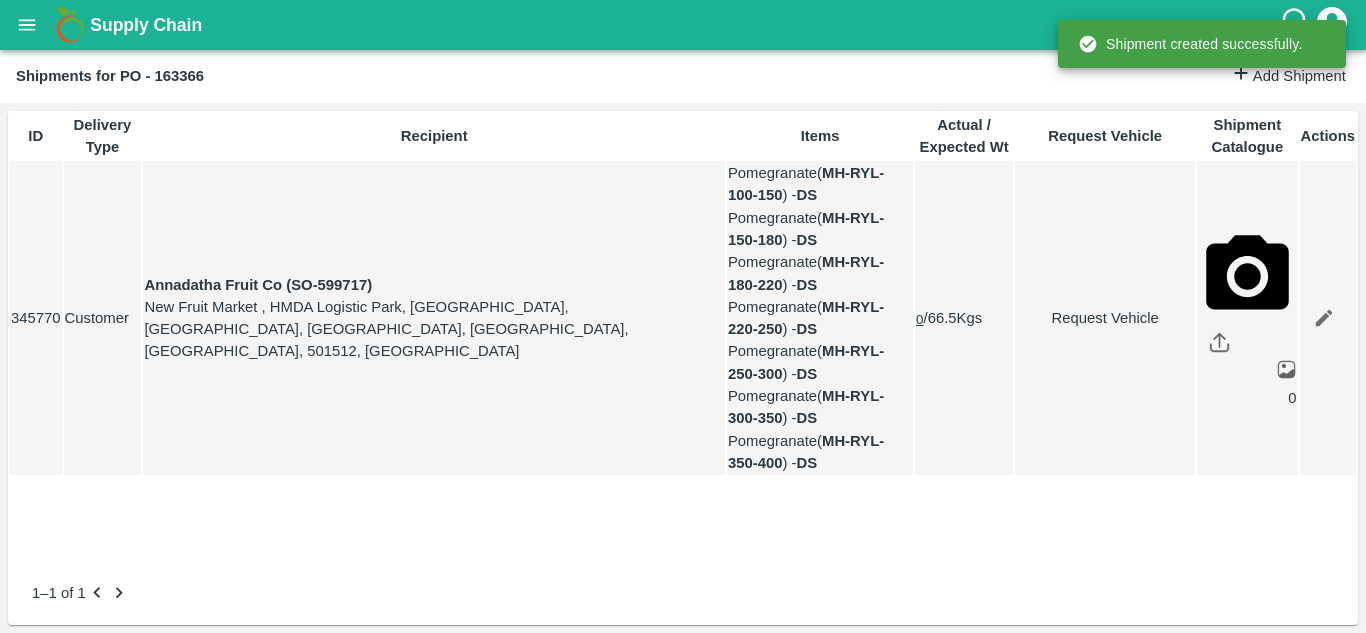 click on "Request Vehicle" at bounding box center (1105, 318) 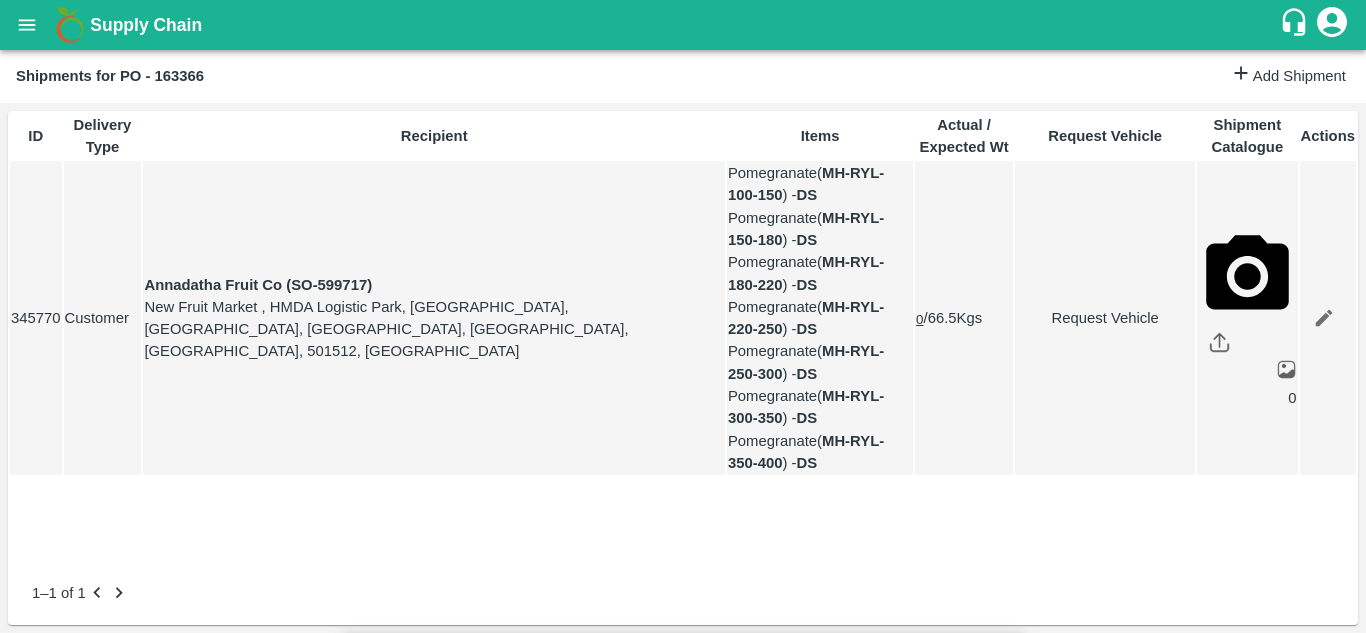 type on "[DATE] 08:40 AM" 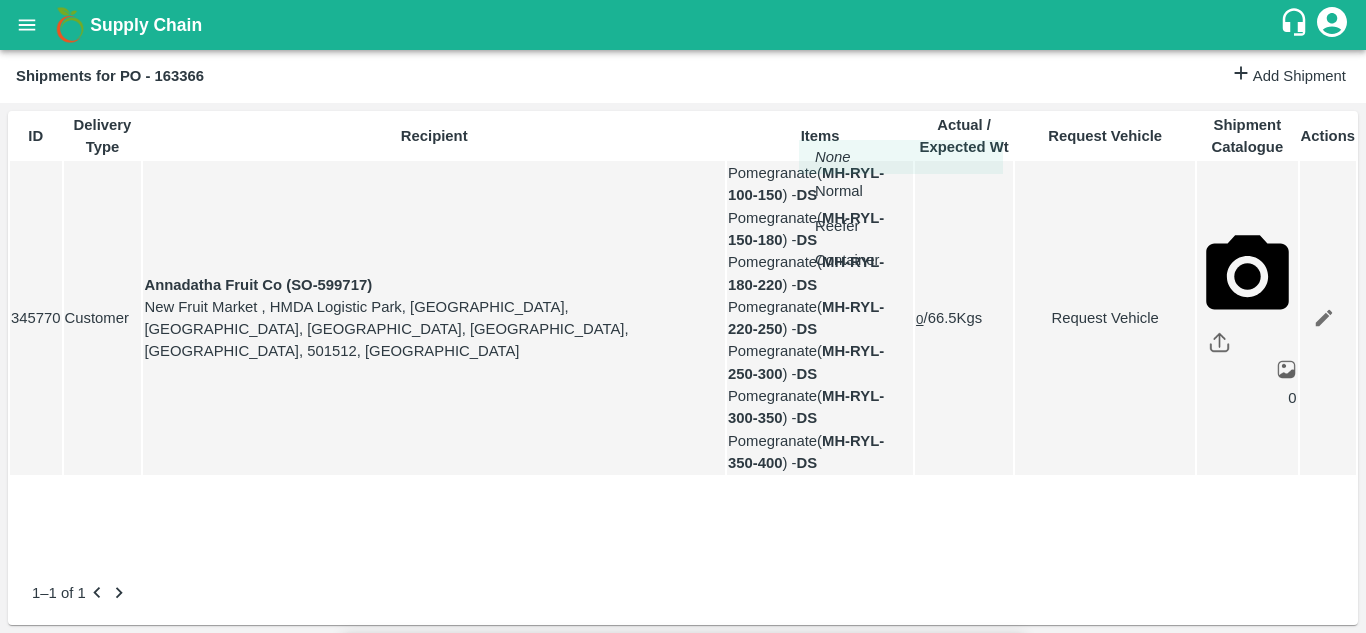 click on "Supply Chain Shipments for PO - 163366 Add Shipment ID Delivery Type Recipient Items Actual / Expected Wt Request Vehicle Shipment Catalogue Actions 345770 Customer Annadatha Fruit Co (SO-599717) New Fruit Market , HMDA Logistic Park, [GEOGRAPHIC_DATA], Ranga Reddy Dist, Batasingaram, [GEOGRAPHIC_DATA], [GEOGRAPHIC_DATA], 501512, [GEOGRAPHIC_DATA] Pomegranate  ( MH-RYL-100-150 )   -  DS Pomegranate  ( MH-RYL-150-180 )   -  DS Pomegranate  ( MH-RYL-180-220 )   -  DS Pomegranate  ( MH-RYL-220-250 )   -  DS Pomegranate  ( MH-RYL-250-300 )   -  DS Pomegranate  ( MH-RYL-300-350 )   -  DS Pomegranate  ( MH-RYL-350-400 )   -  DS 0 / 66.5  Kgs Request Vehicle   0 1–1 of 1 Jeewana CC [PERSON_NAME] Logout Request Vehicle Expected Loading Time   * [DATE] 12:00 AM Expected Loading Time Expected Delivery Time   * [DATE] 08:40 AM Expected Delivery Time Vehicle type   * ​ Vehicle type Pick Up: PO/V/UMBARE/163366 Bedshinge, Pune, [GEOGRAPHIC_DATA], [GEOGRAPHIC_DATA] Delivery: Annadatha Fruit Co (SO-599717) Product Category Brand/Marka Packaging Quantity Kgs" at bounding box center (683, 316) 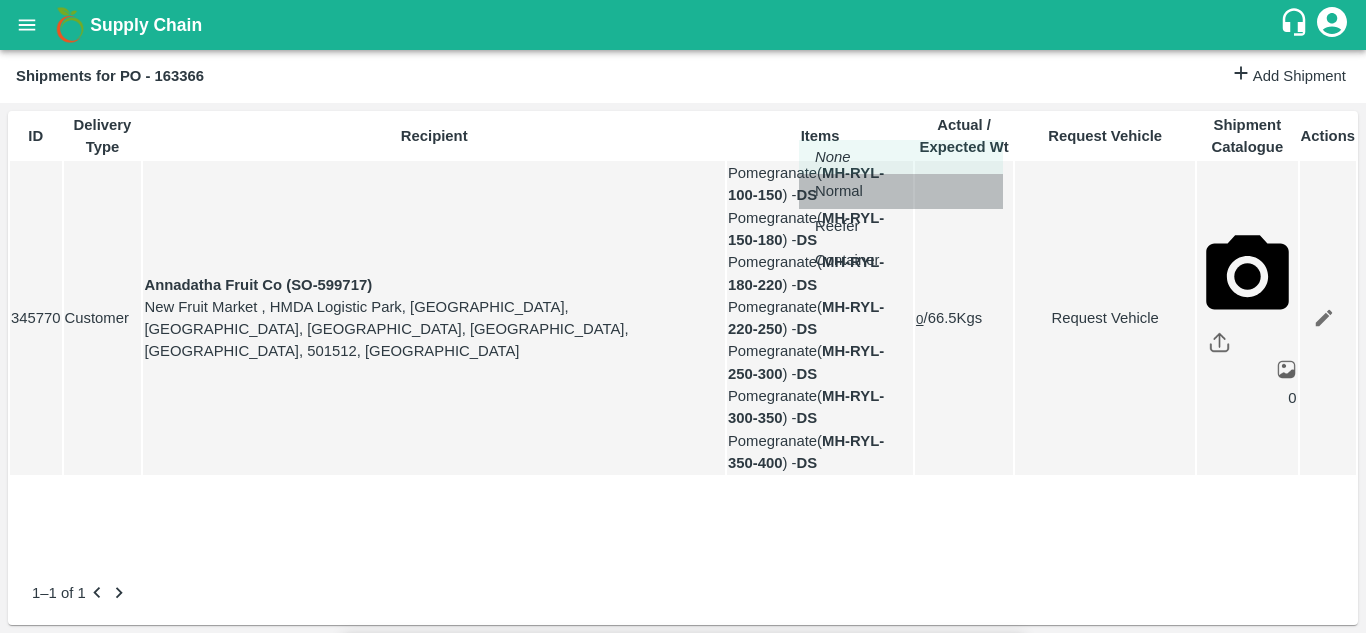 click on "Normal" at bounding box center [839, 191] 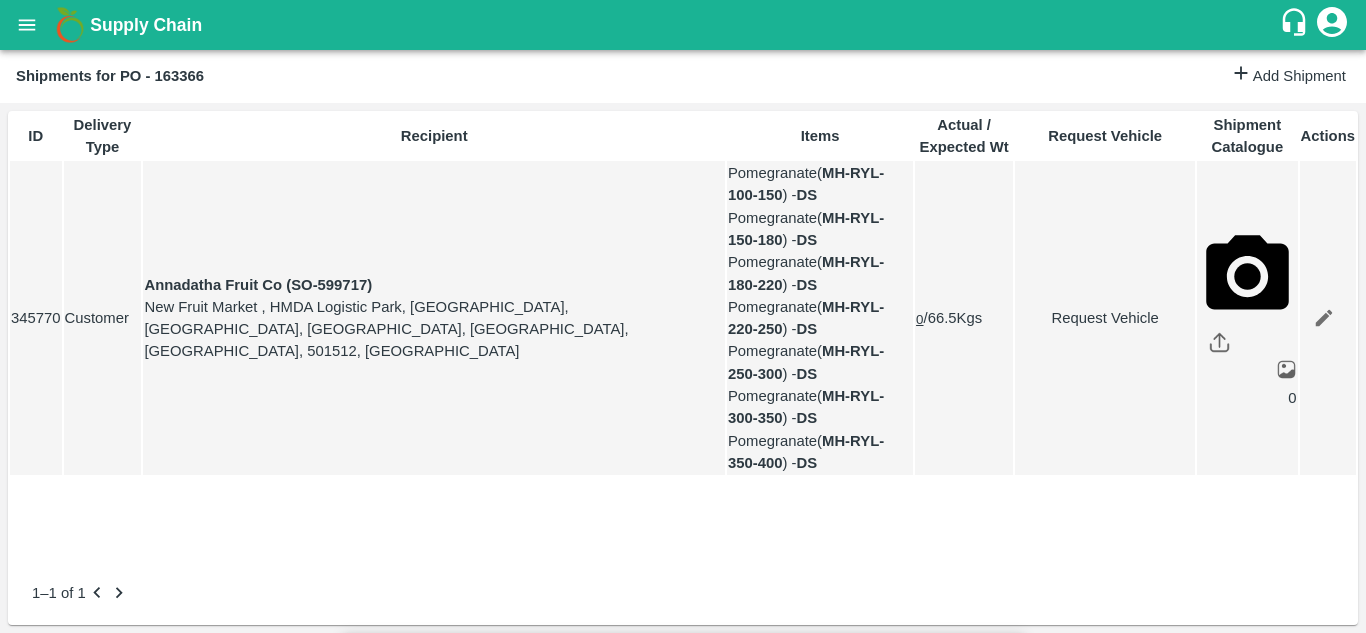 click on "Submit" at bounding box center [985, 1759] 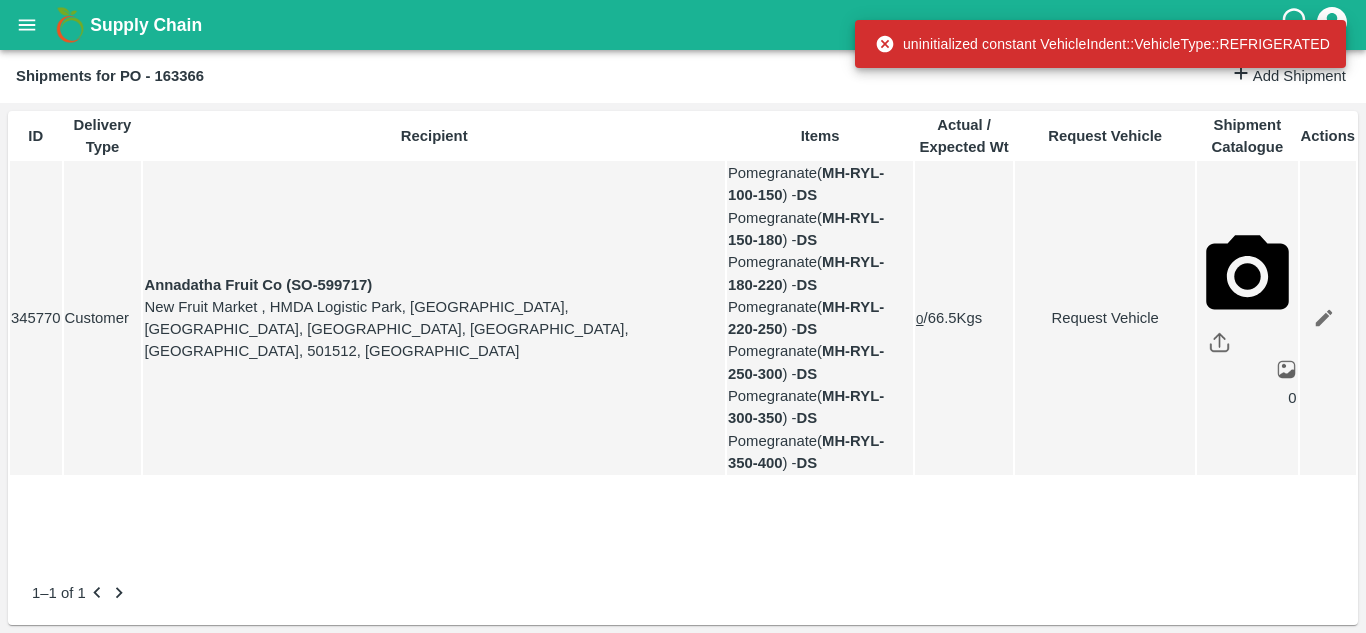 click on "Request Vehicle" at bounding box center (1105, 318) 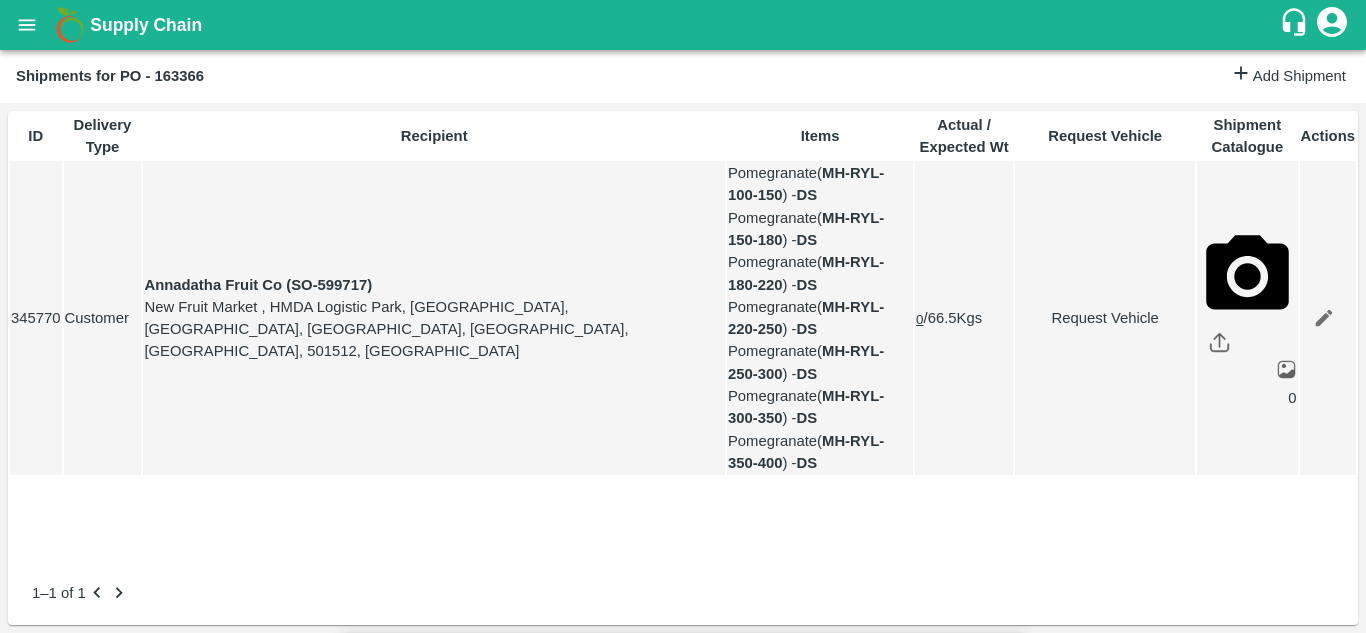 type on "1" 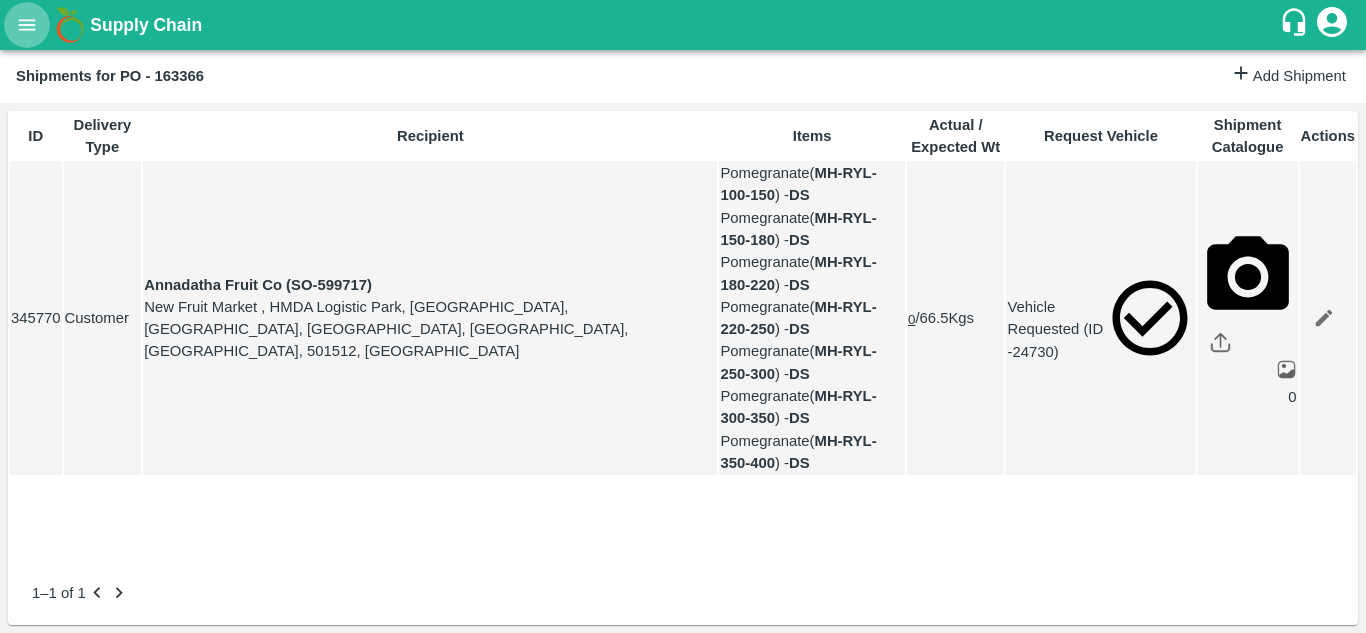 click 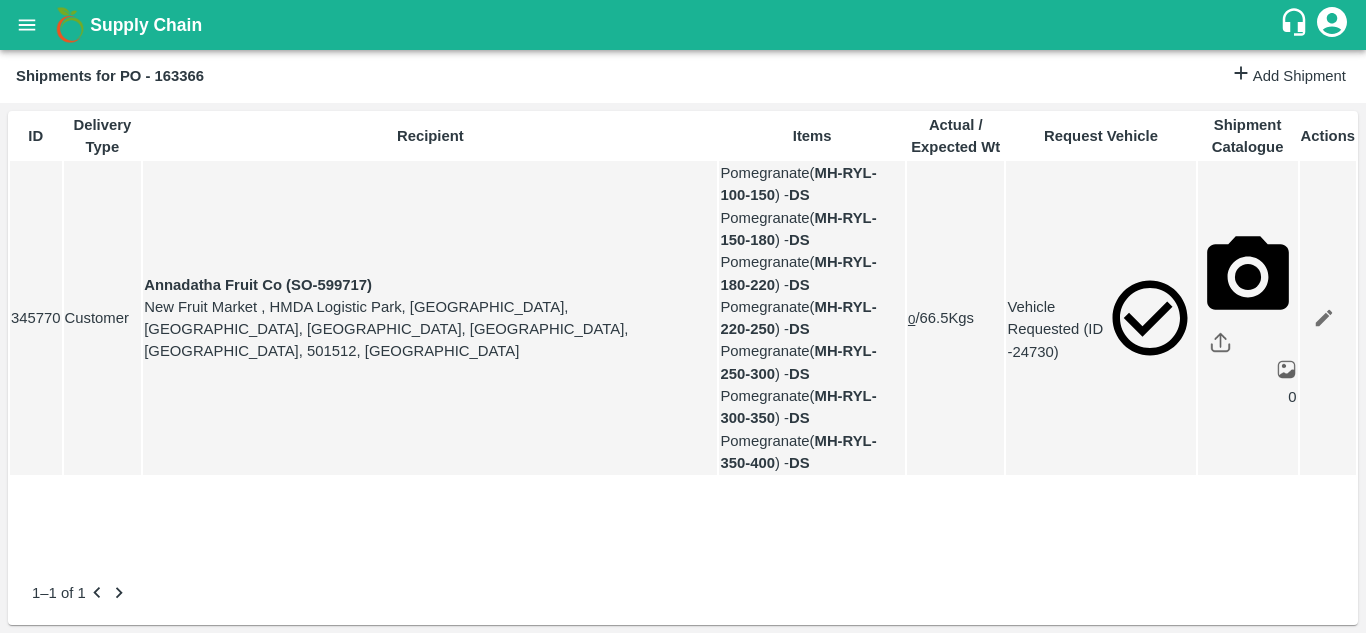 click on "Purchase Orders" at bounding box center [148, 738] 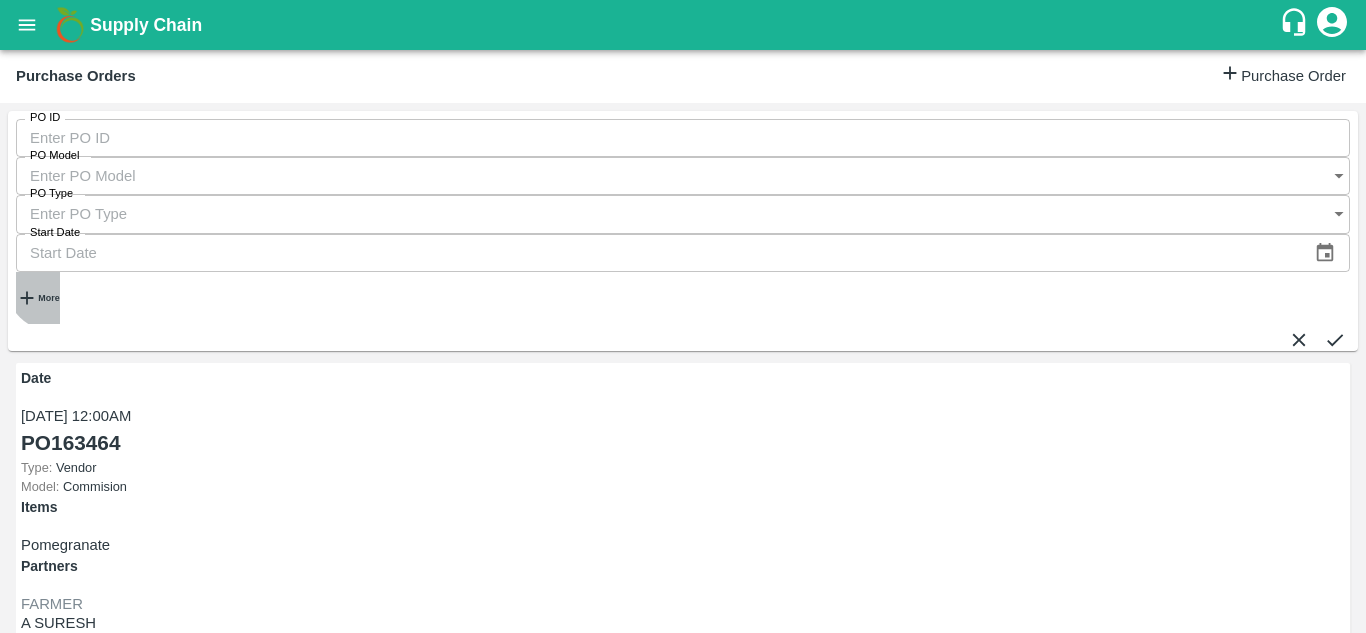 click on "More" at bounding box center [48, 298] 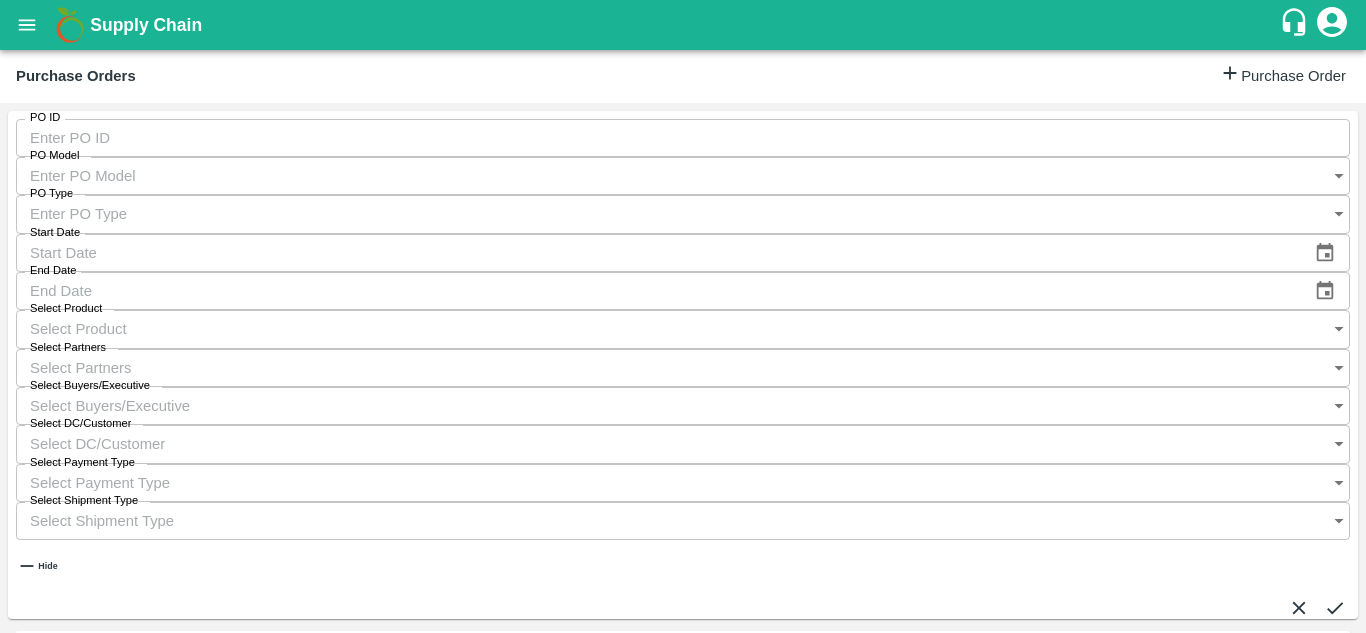 click on "Select Buyers/Executive" at bounding box center (663, 406) 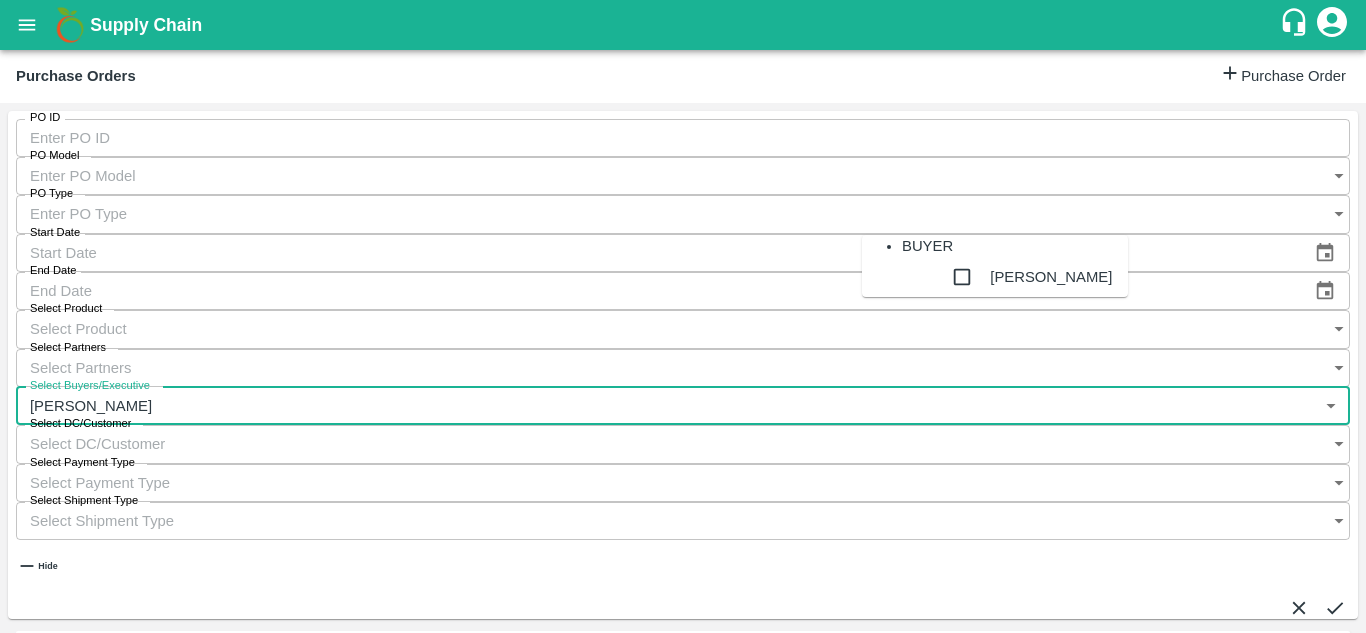 type on "AVINASH" 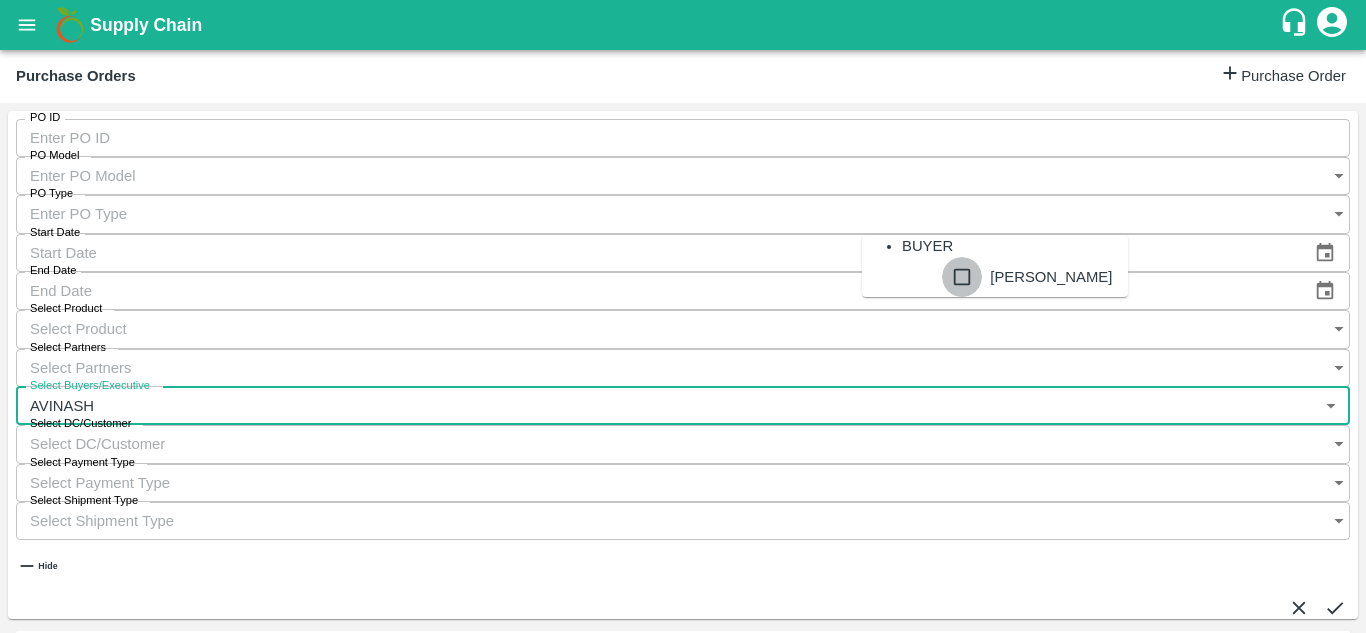 click at bounding box center (962, 277) 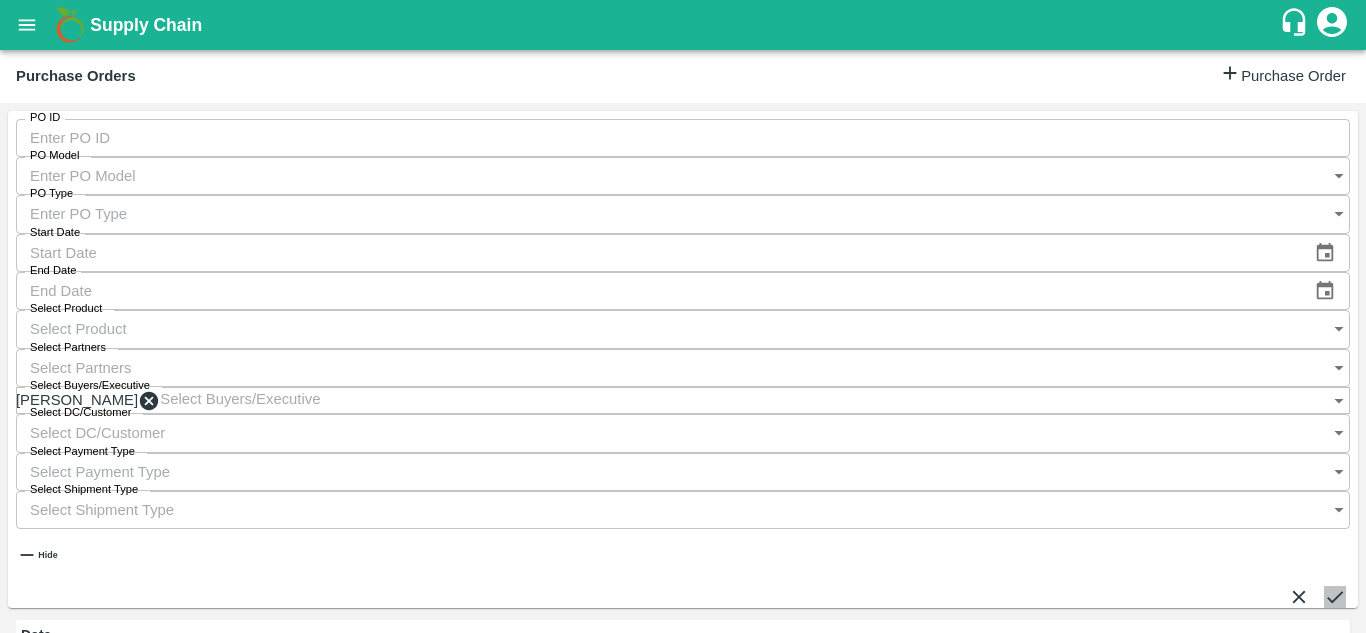 click 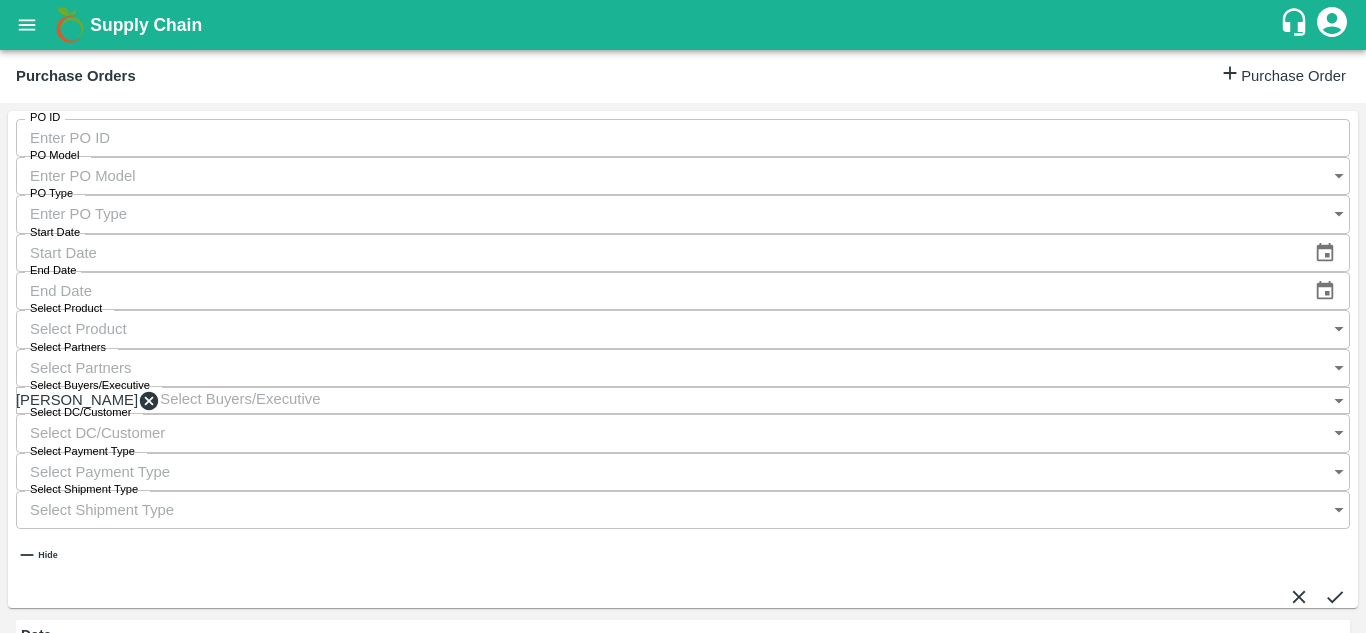 click on "Shipments" at bounding box center (131, 1259) 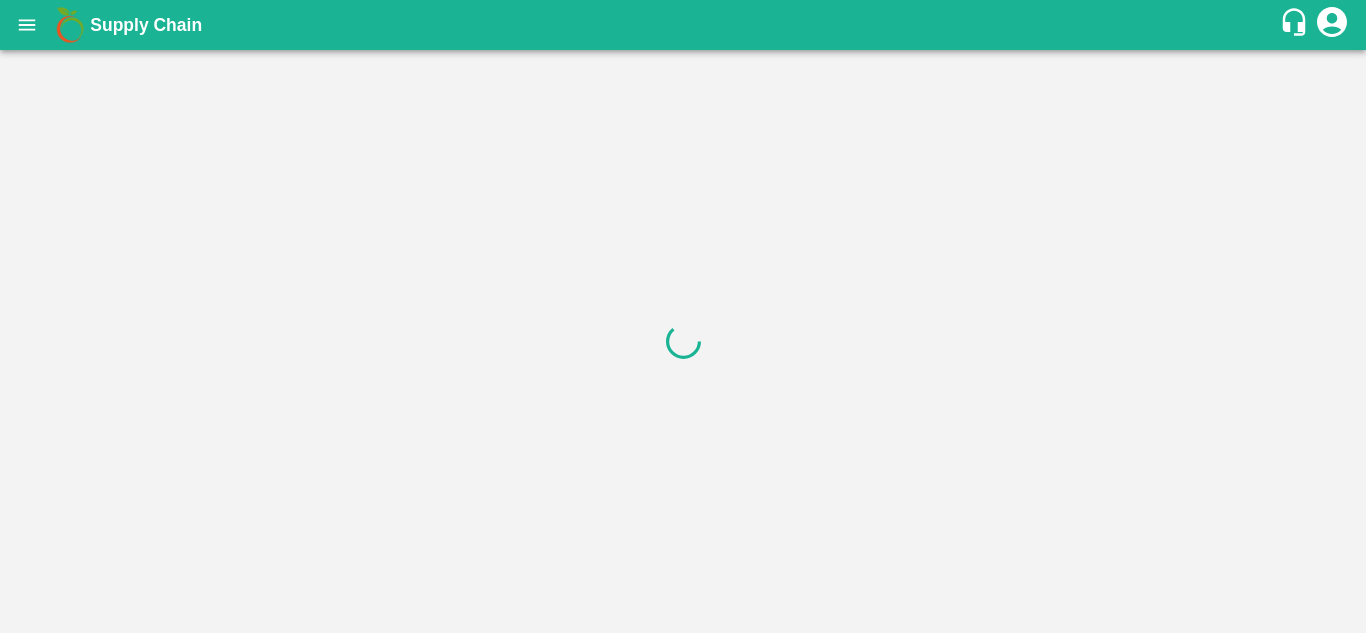 scroll, scrollTop: 0, scrollLeft: 0, axis: both 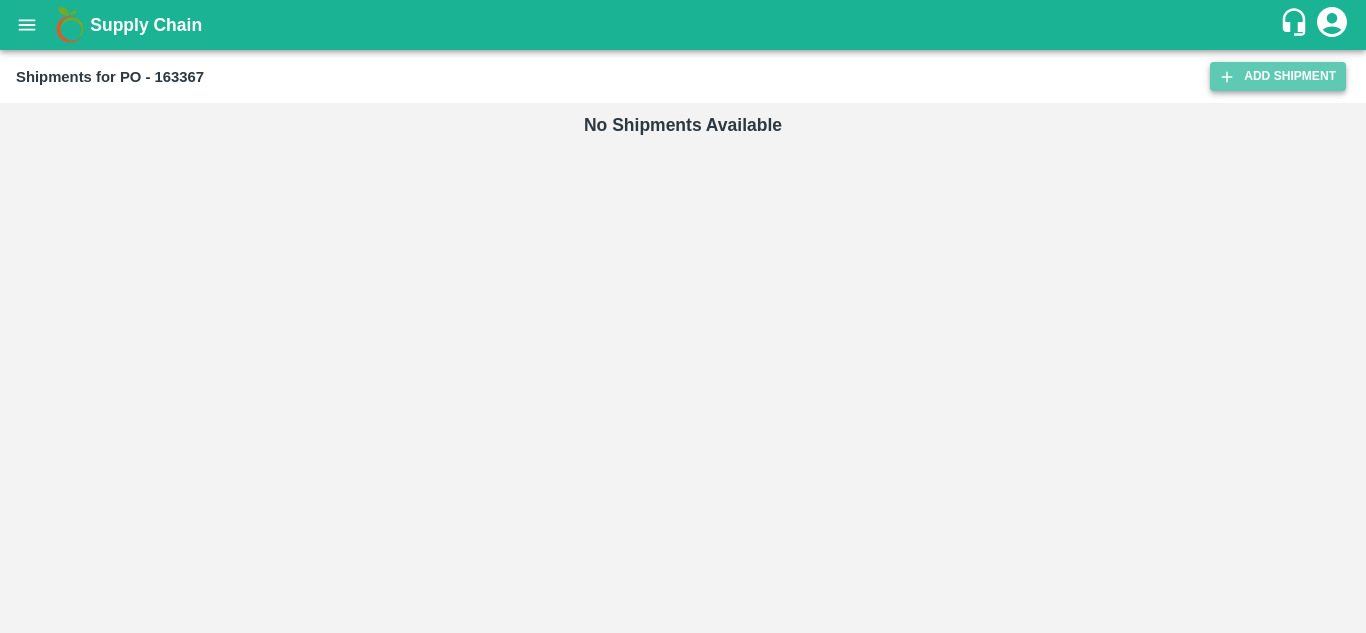 click on "Add Shipment" at bounding box center (1278, 76) 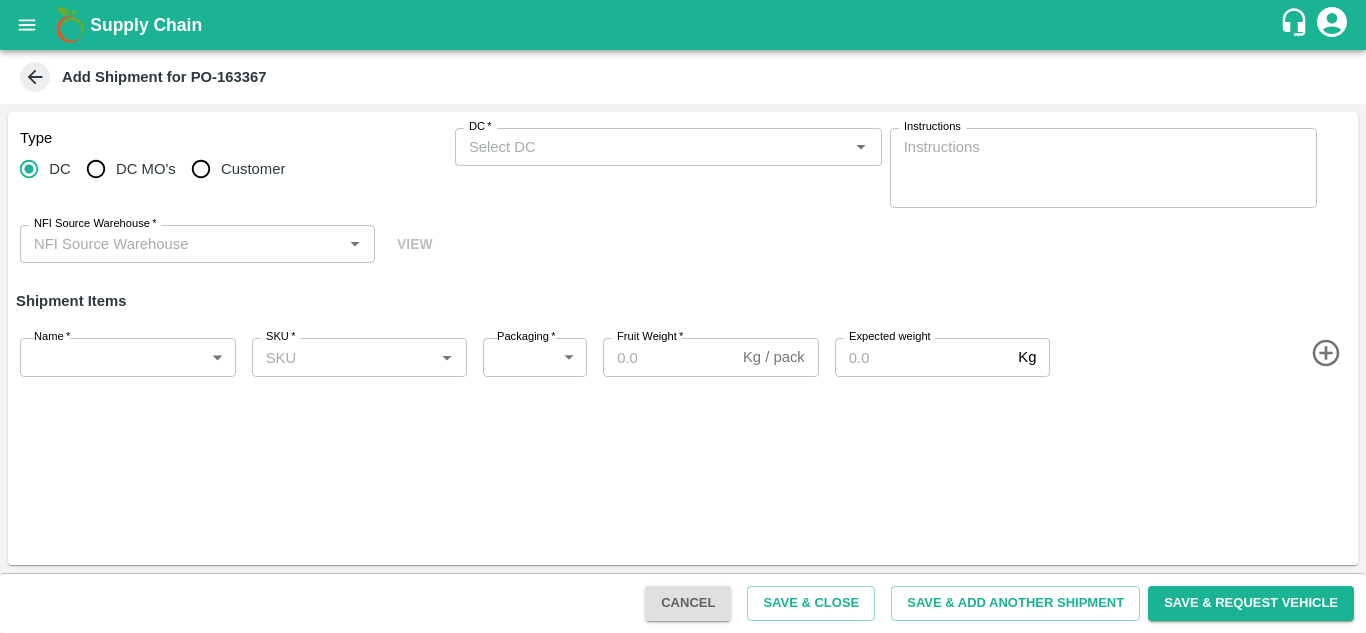 scroll, scrollTop: 0, scrollLeft: 0, axis: both 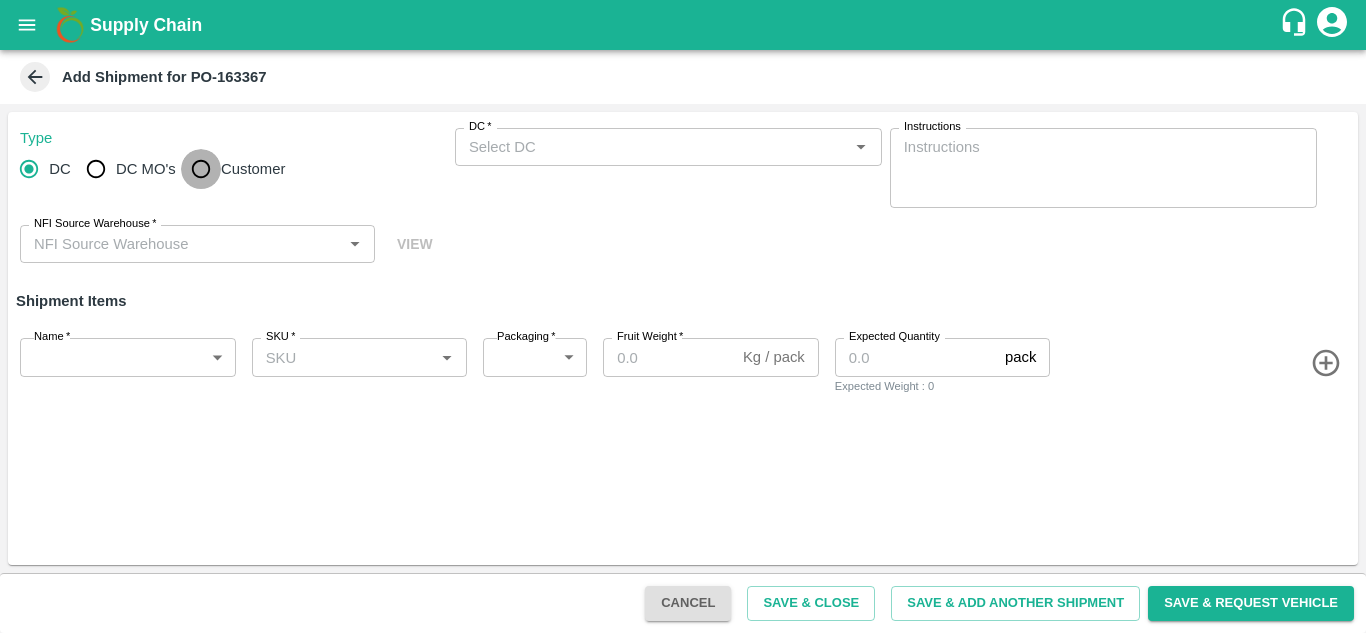 click on "Customer" at bounding box center [201, 169] 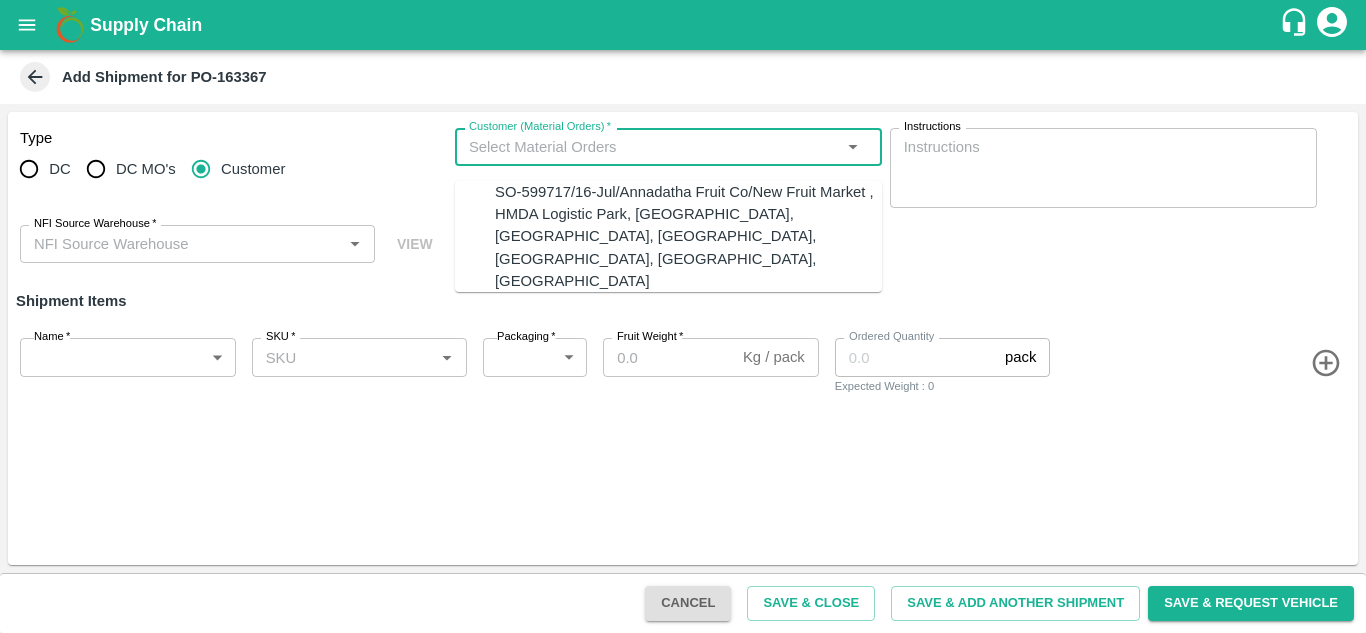 click on "Customer (Material Orders)   *" at bounding box center (652, 147) 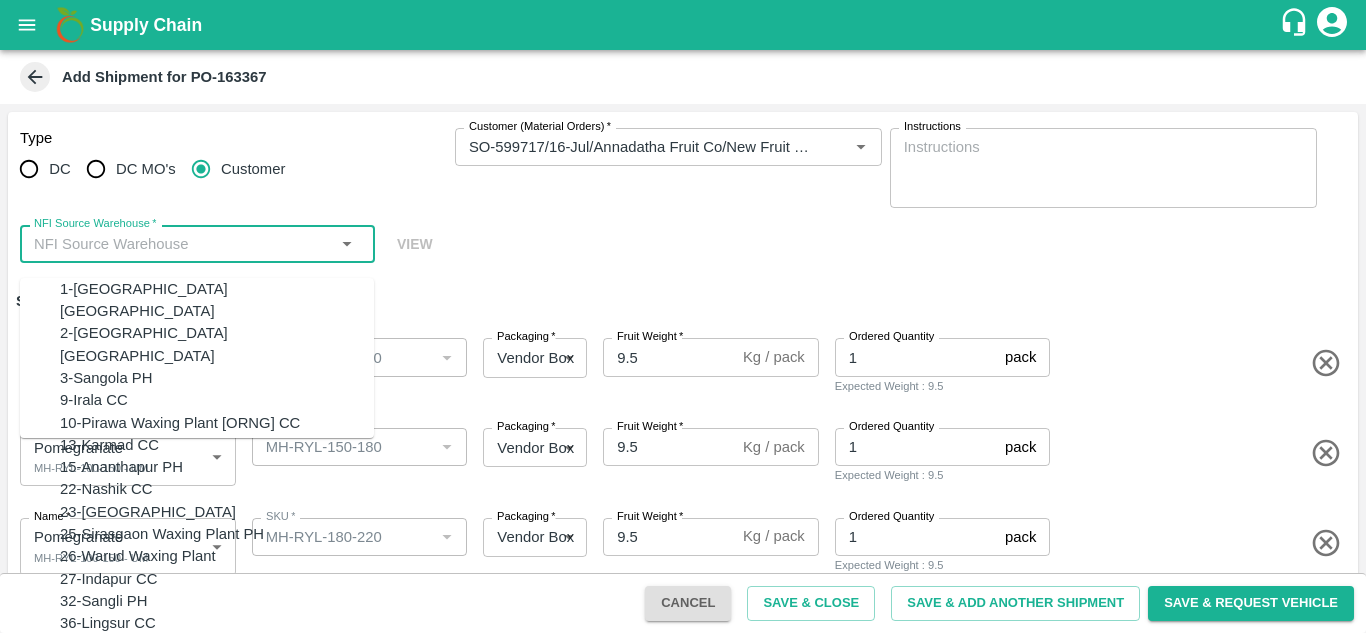 click on "NFI Source Warehouse   *" at bounding box center (181, 244) 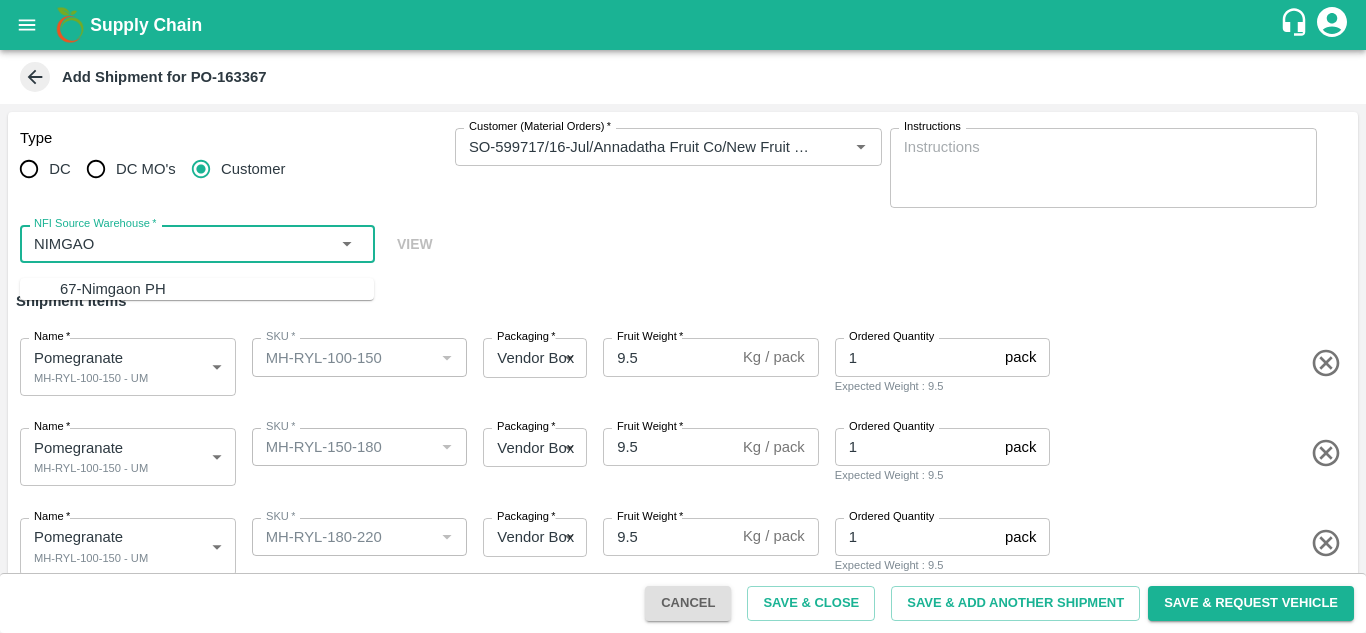click on "67-Nimgaon PH" at bounding box center [217, 289] 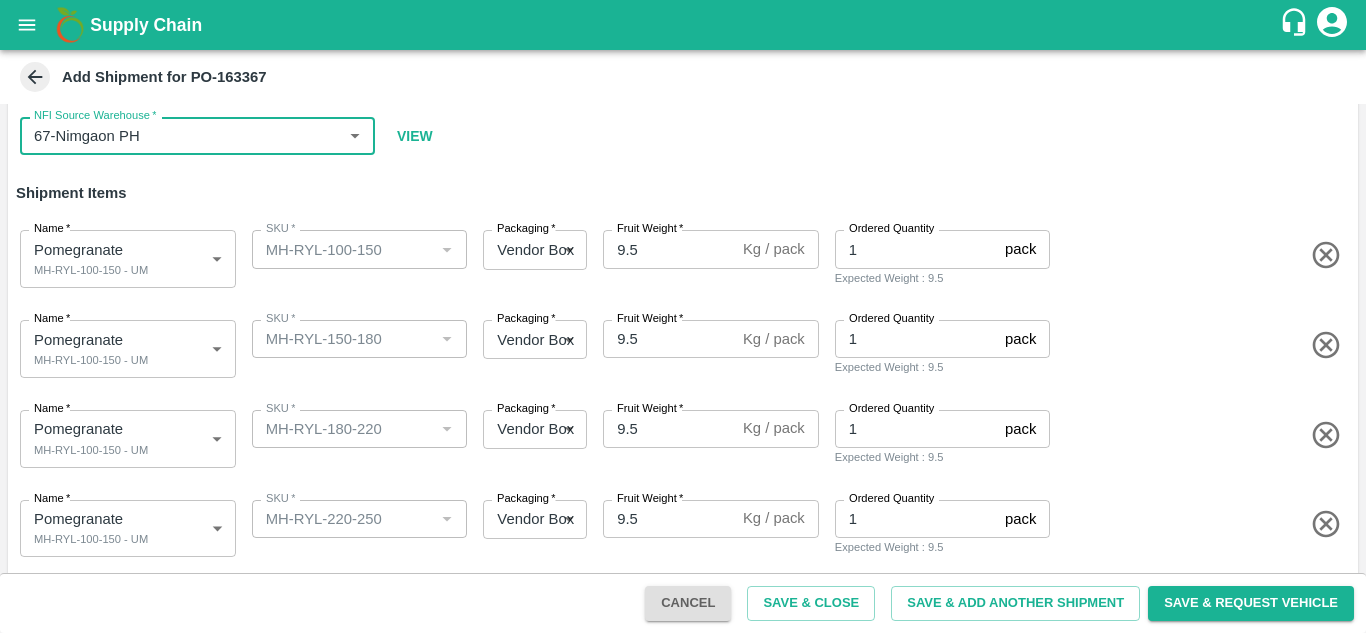 scroll, scrollTop: 115, scrollLeft: 0, axis: vertical 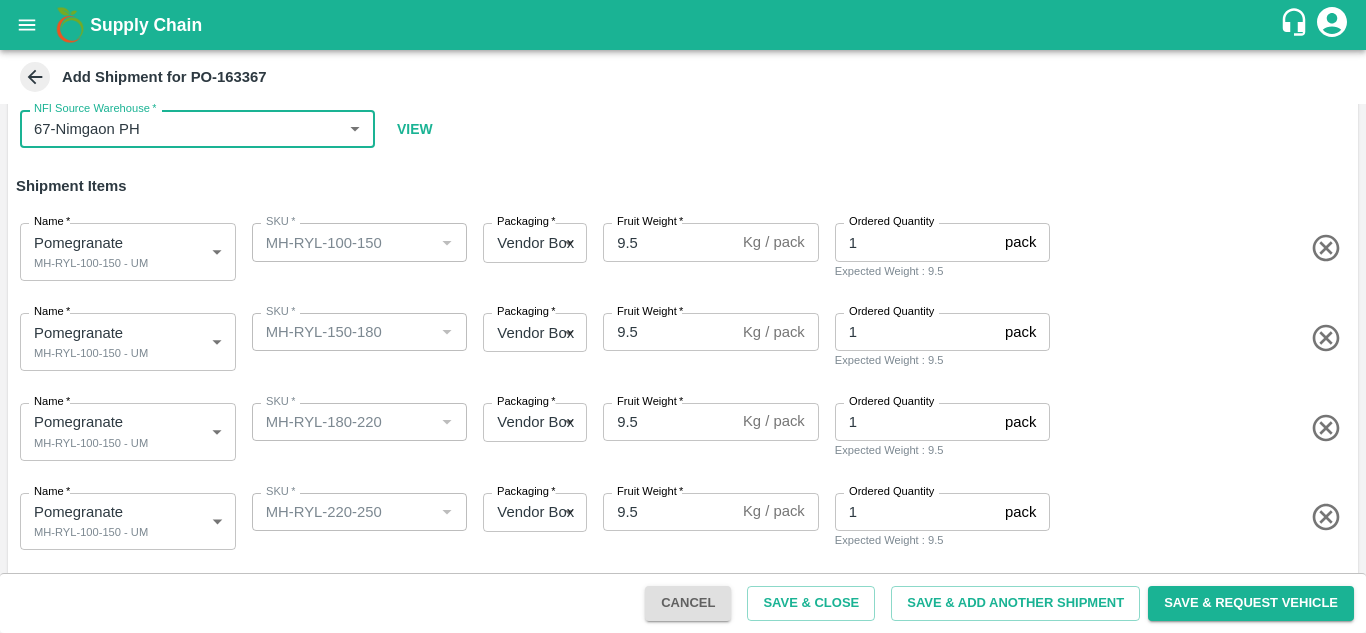 type on "67-Nimgaon PH" 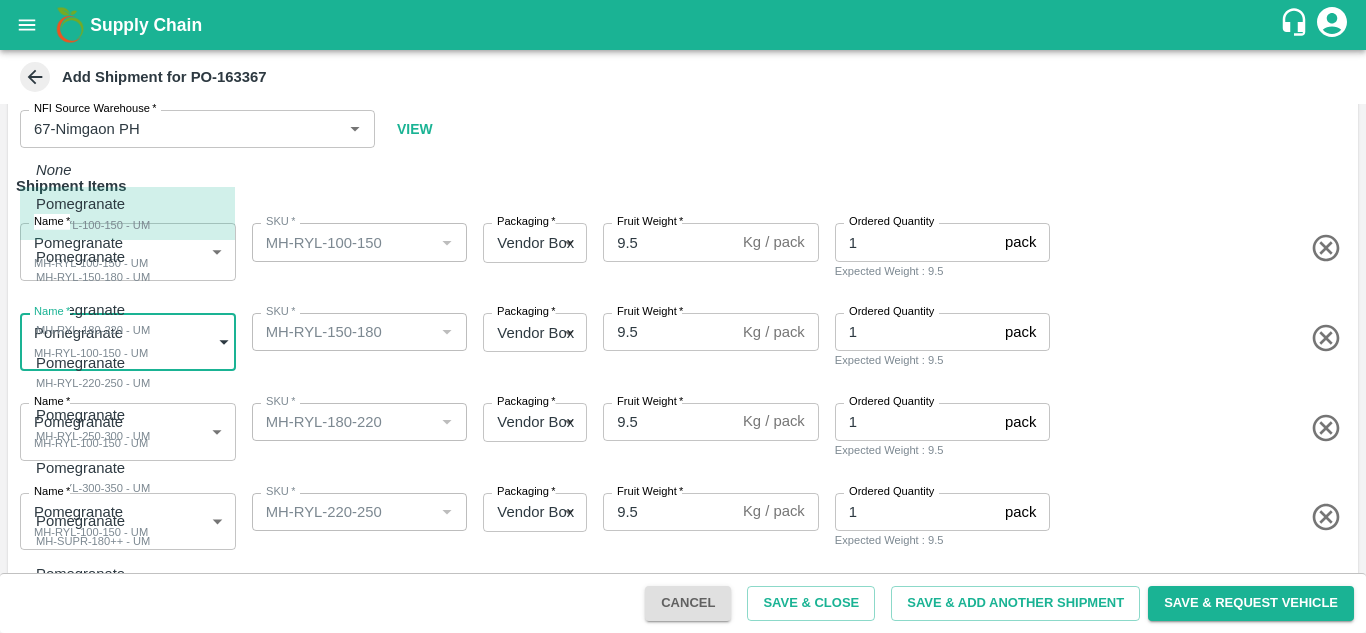 click on "Supply Chain Add Shipment for PO-163367 Type DC DC MO's Customer Customer (Material Orders)   * Customer (Material Orders)   * Instructions x Instructions NFI Source Warehouse   * NFI Source Warehouse   * VIEW Shipment Items Name   * Pomegranate MH-RYL-100-150 - UM  1820471 Name SKU   * SKU   * Packaging   * Vendor Box 276 Packaging Fruit Weight   * 9.5 Kg /   pack Fruit Weight Ordered Quantity 1 pack Ordered Quantity Expected Weight :   9.5 Name   * Pomegranate MH-RYL-100-150 - UM  1820471 Name SKU   * SKU   * Packaging   * Vendor Box 276 Packaging Fruit Weight   * 9.5 Kg /   pack Fruit Weight Ordered Quantity 1 pack Ordered Quantity Expected Weight :   9.5 Name   * Pomegranate MH-RYL-100-150 - UM  1820471 Name SKU   * SKU   * Packaging   * Vendor Box 276 Packaging Fruit Weight   * 9.5 Kg /   pack Fruit Weight Ordered Quantity 1 pack Ordered Quantity Expected Weight :   9.5 Name   * Pomegranate MH-RYL-100-150 - UM  1820471 Name SKU   * SKU   * Packaging   * 276 *" at bounding box center [683, 316] 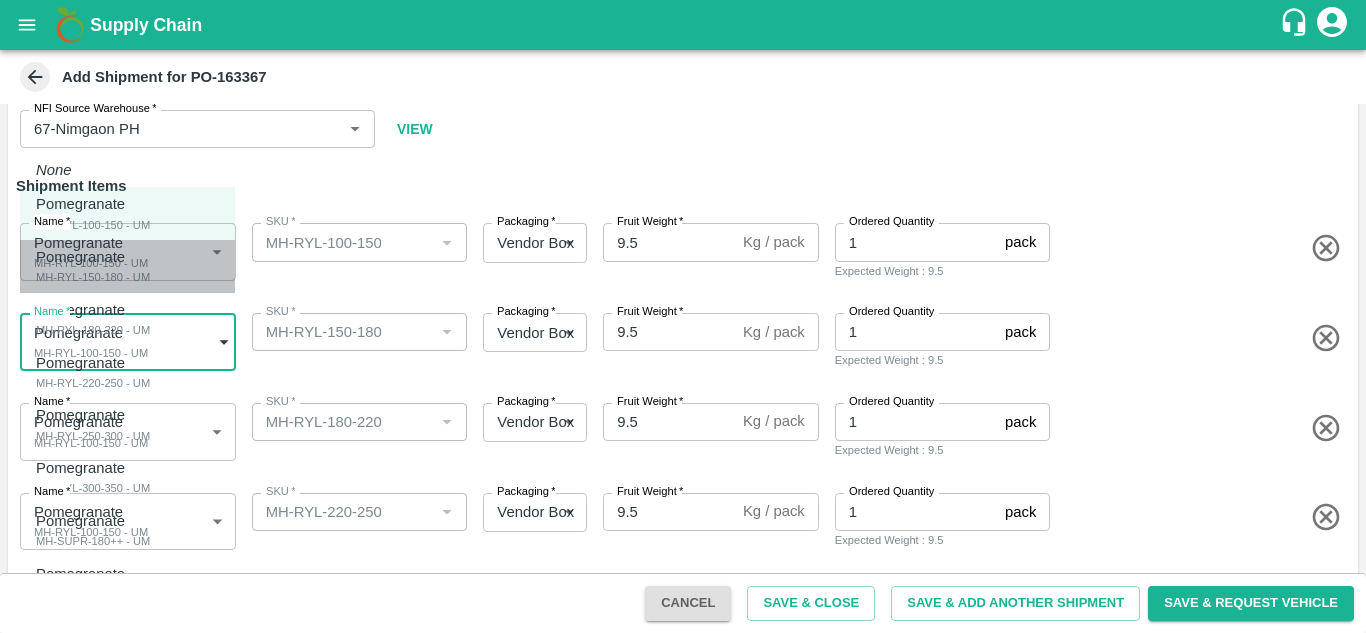 click on "MH-RYL-150-180 - UM" at bounding box center (93, 277) 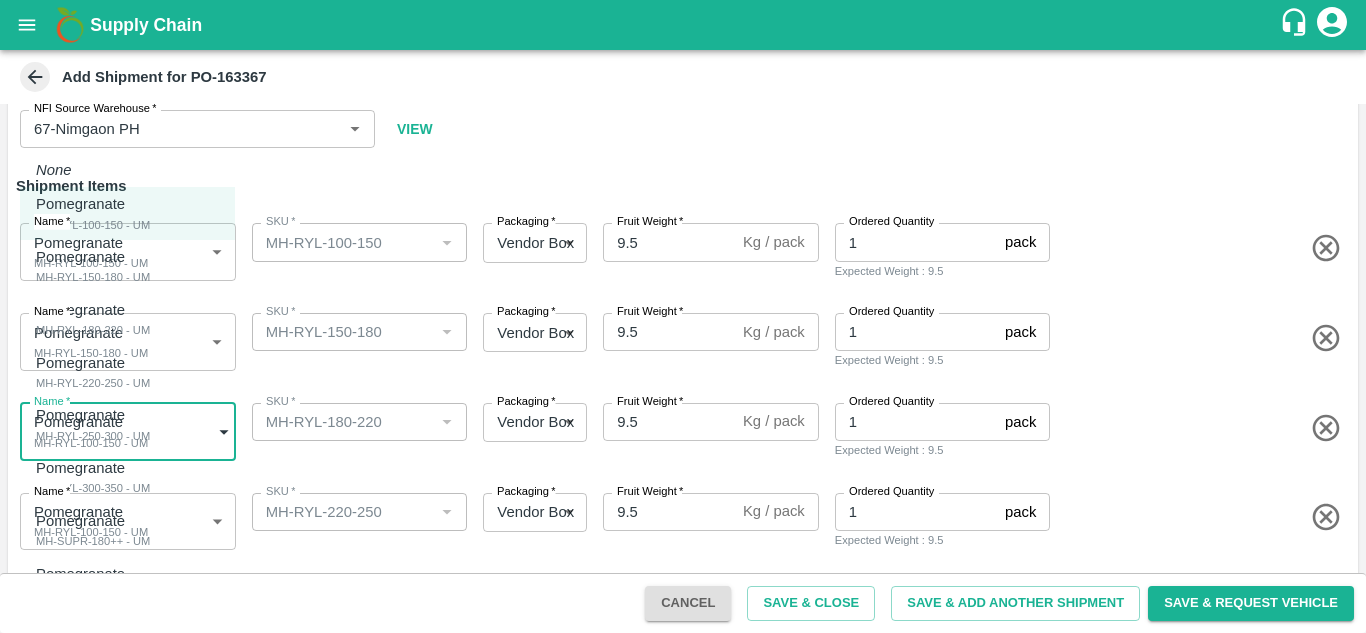 click on "Supply Chain Add Shipment for PO-163367 Type DC DC MO's Customer Customer (Material Orders)   * Customer (Material Orders)   * Instructions x Instructions NFI Source Warehouse   * NFI Source Warehouse   * VIEW Shipment Items Name   * Pomegranate MH-RYL-100-150 - UM  1820471 Name SKU   * SKU   * Packaging   * Vendor Box 276 Packaging Fruit Weight   * 9.5 Kg /   pack Fruit Weight Ordered Quantity 1 pack Ordered Quantity Expected Weight :   9.5 Name   * Pomegranate MH-RYL-150-180 - UM  1820472 Name SKU   * SKU   * Packaging   * Vendor Box 276 Packaging Fruit Weight   * 9.5 Kg /   pack Fruit Weight Ordered Quantity 1 pack Ordered Quantity Expected Weight :   9.5 Name   * Pomegranate MH-RYL-100-150 - UM  1820471 Name SKU   * SKU   * Packaging   * Vendor Box 276 Packaging Fruit Weight   * 9.5 Kg /   pack Fruit Weight Ordered Quantity 1 pack Ordered Quantity Expected Weight :   9.5 Name   * Pomegranate MH-RYL-100-150 - UM  1820471 Name SKU   * SKU   * Packaging   * 276 *" at bounding box center (683, 316) 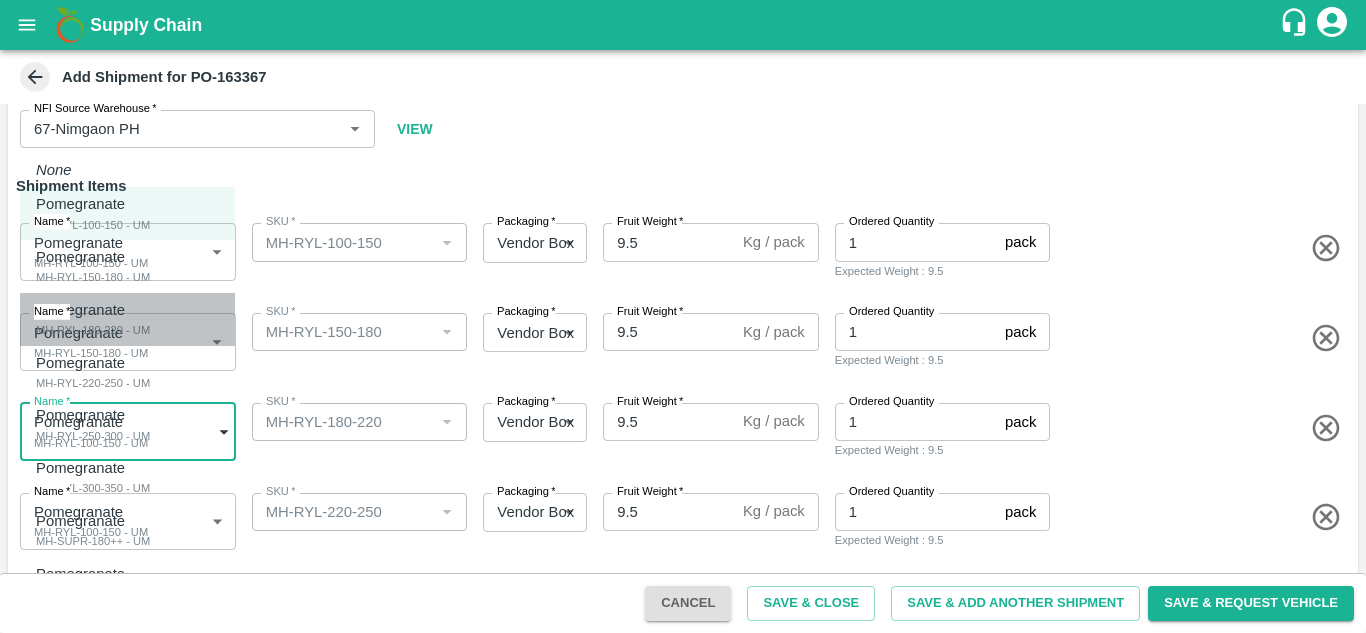click on "Pomegranate MH-RYL-180-220 - UM" at bounding box center (127, 319) 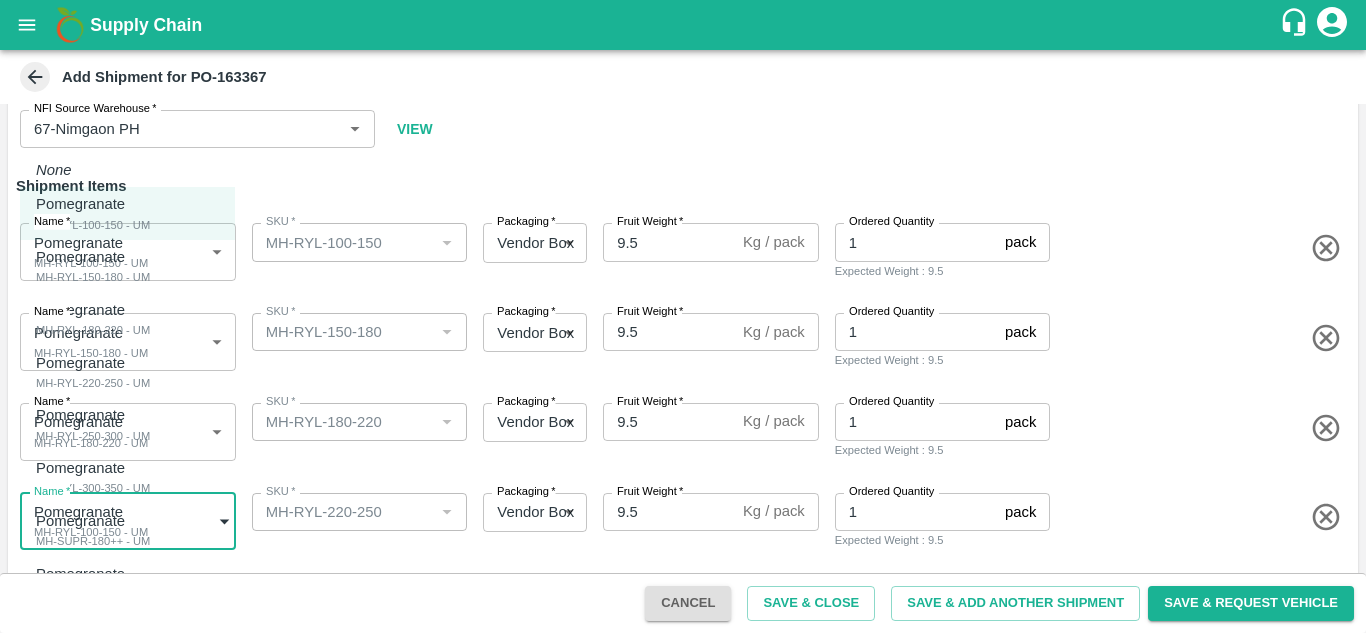 click on "Supply Chain Add Shipment for PO-163367 Type DC DC MO's Customer Customer (Material Orders)   * Customer (Material Orders)   * Instructions x Instructions NFI Source Warehouse   * NFI Source Warehouse   * VIEW Shipment Items Name   * Pomegranate MH-RYL-100-150 - UM  1820471 Name SKU   * SKU   * Packaging   * Vendor Box 276 Packaging Fruit Weight   * 9.5 Kg /   pack Fruit Weight Ordered Quantity 1 pack Ordered Quantity Expected Weight :   9.5 Name   * Pomegranate MH-RYL-150-180 - UM  1820472 Name SKU   * SKU   * Packaging   * Vendor Box 276 Packaging Fruit Weight   * 9.5 Kg /   pack Fruit Weight Ordered Quantity 1 pack Ordered Quantity Expected Weight :   9.5 Name   * Pomegranate MH-RYL-180-220 - UM  1820473 Name SKU   * SKU   * Packaging   * Vendor Box 276 Packaging Fruit Weight   * 9.5 Kg /   pack Fruit Weight Ordered Quantity 1 pack Ordered Quantity Expected Weight :   9.5 Name   * Pomegranate MH-RYL-100-150 - UM  1820471 Name SKU   * SKU   * Packaging   * 276 *" at bounding box center [683, 316] 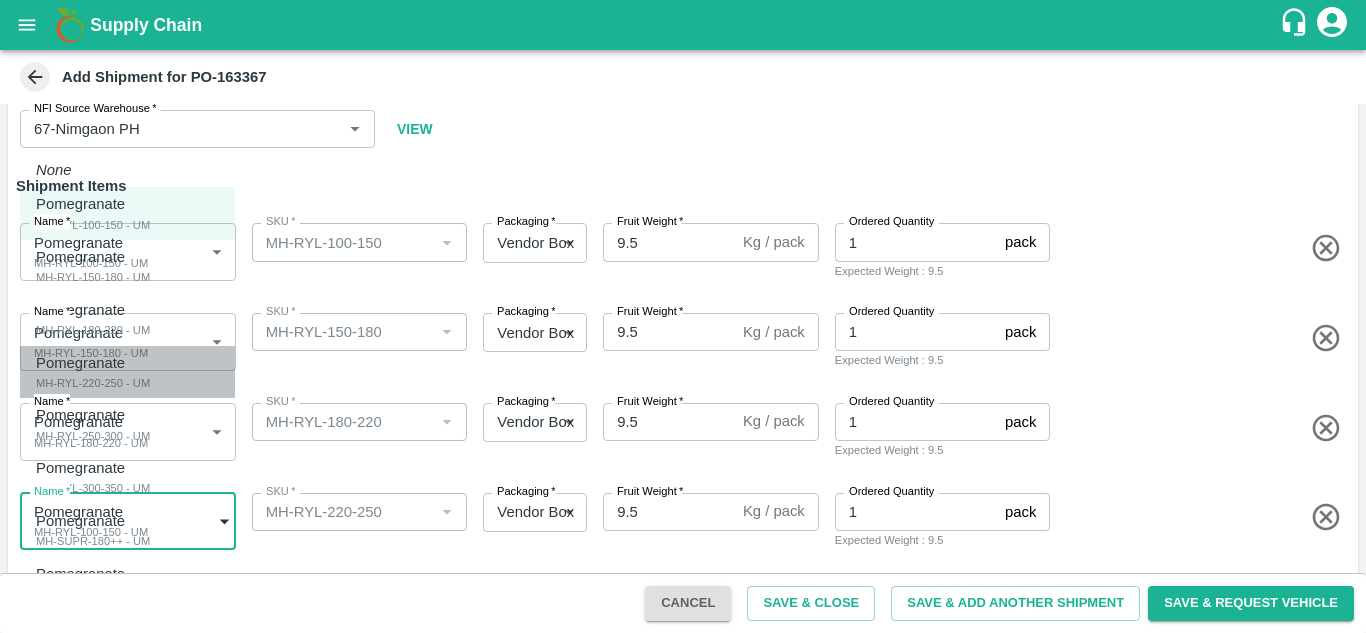 click on "MH-RYL-220-250 - UM" at bounding box center (93, 383) 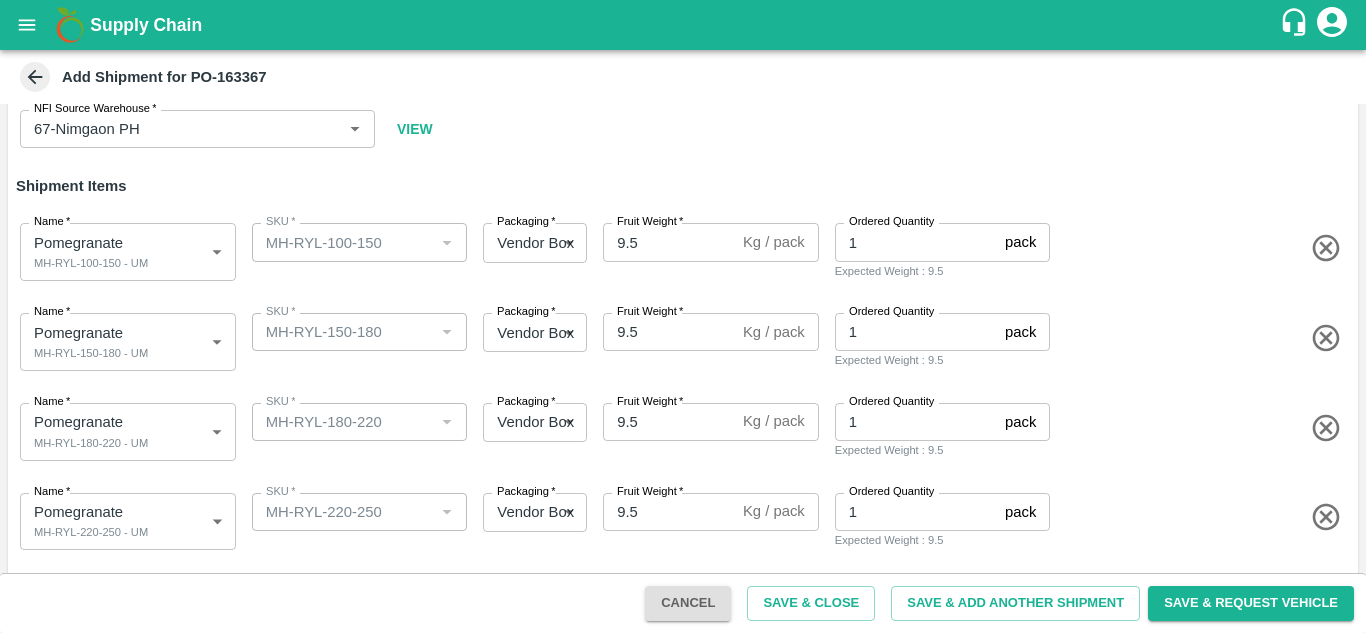click on "SKU   * SKU   *" at bounding box center (356, 428) 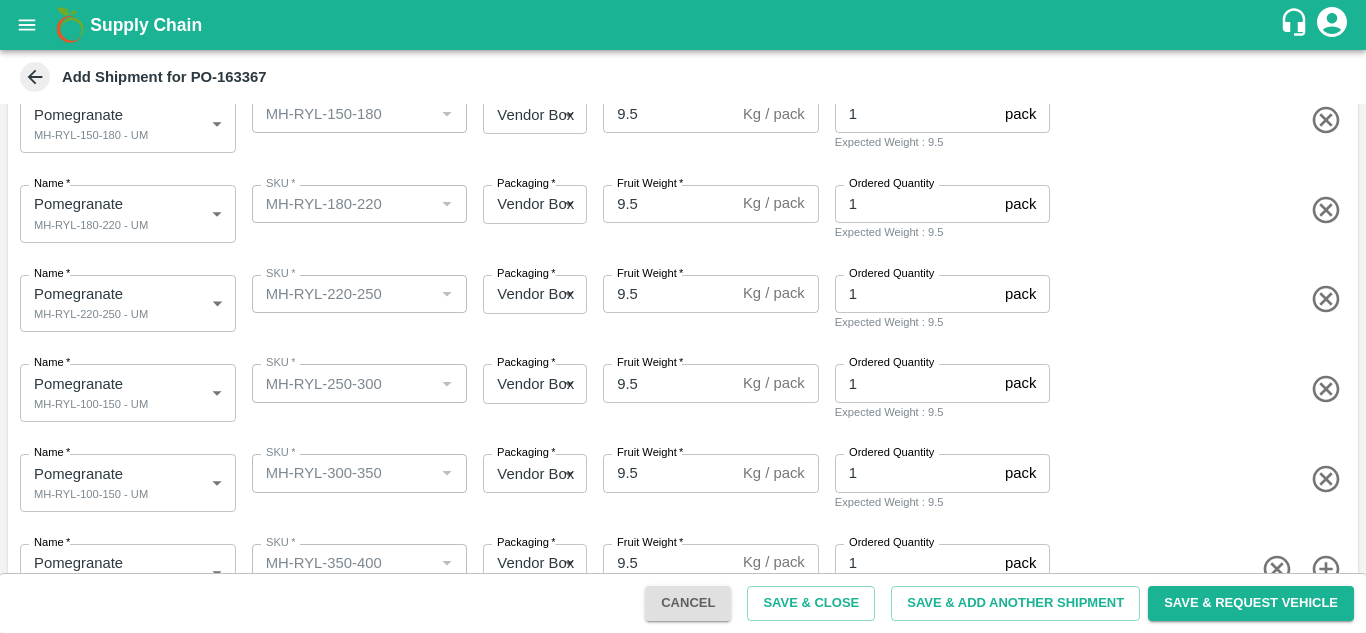 scroll, scrollTop: 339, scrollLeft: 0, axis: vertical 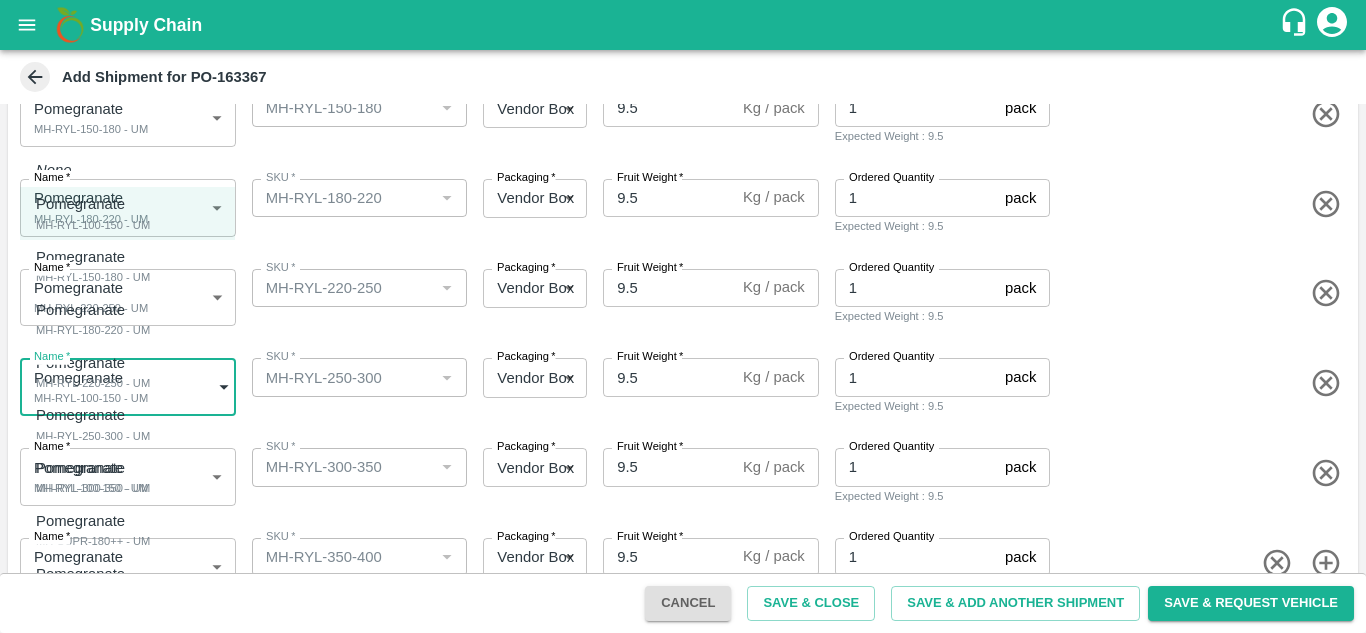 click on "Supply Chain Add Shipment for PO-163367 Type DC DC MO's Customer Customer (Material Orders)   * Customer (Material Orders)   * Instructions x Instructions NFI Source Warehouse   * NFI Source Warehouse   * VIEW Shipment Items Name   * Pomegranate MH-RYL-100-150 - UM  1820471 Name SKU   * SKU   * Packaging   * Vendor Box 276 Packaging Fruit Weight   * 9.5 Kg /   pack Fruit Weight Ordered Quantity 1 pack Ordered Quantity Expected Weight :   9.5 Name   * Pomegranate MH-RYL-150-180 - UM  1820472 Name SKU   * SKU   * Packaging   * Vendor Box 276 Packaging Fruit Weight   * 9.5 Kg /   pack Fruit Weight Ordered Quantity 1 pack Ordered Quantity Expected Weight :   9.5 Name   * Pomegranate MH-RYL-180-220 - UM  1820473 Name SKU   * SKU   * Packaging   * Vendor Box 276 Packaging Fruit Weight   * 9.5 Kg /   pack Fruit Weight Ordered Quantity 1 pack Ordered Quantity Expected Weight :   9.5 Name   * Pomegranate MH-RYL-220-250 - UM  1820474 Name SKU   * SKU   * Packaging   * 276 *" at bounding box center [683, 316] 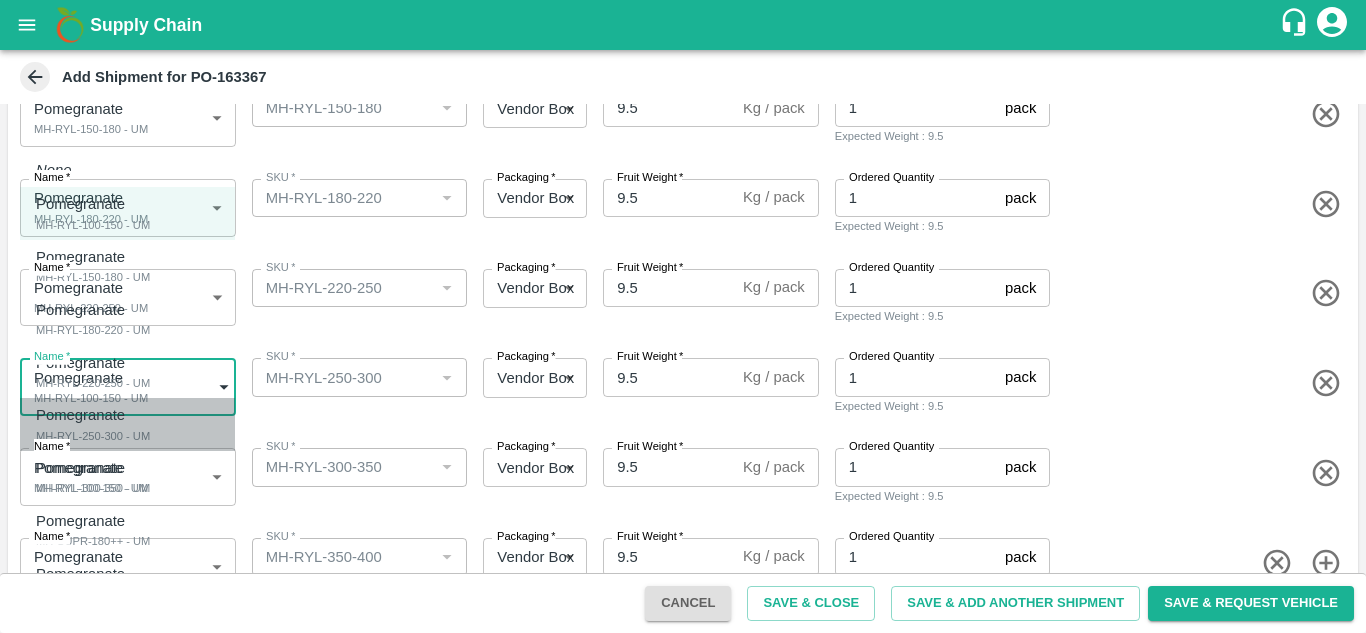 click on "Pomegranate" at bounding box center (88, 415) 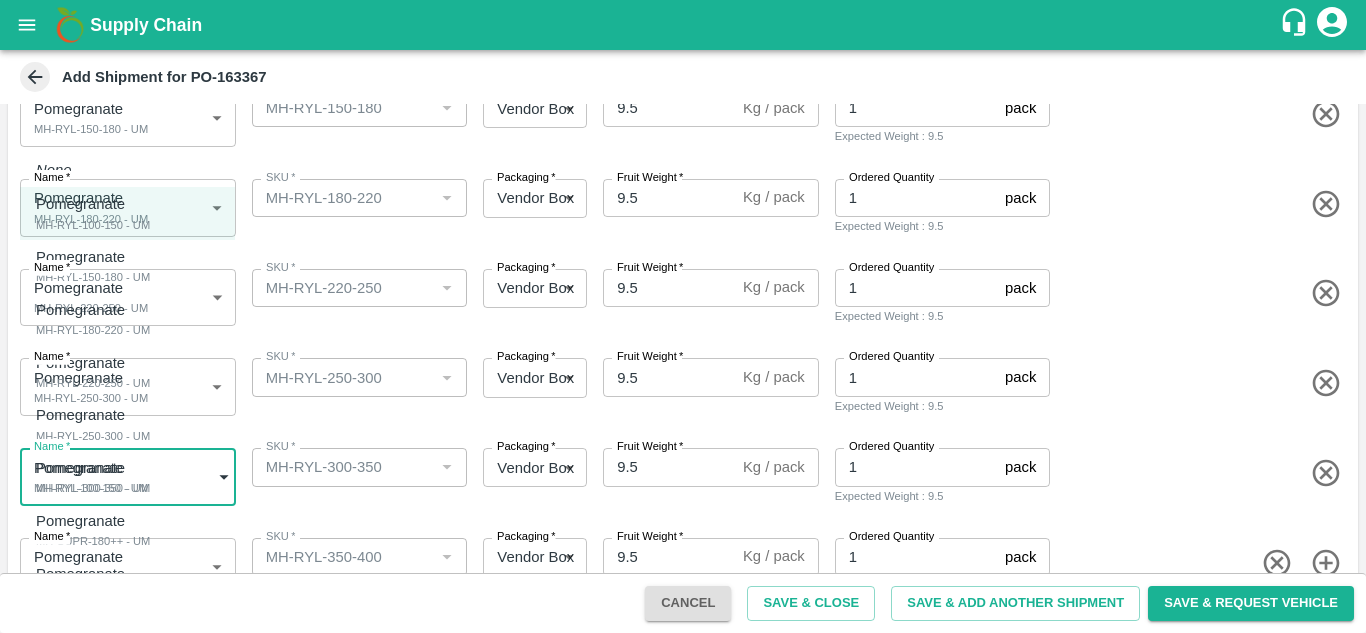 click on "Supply Chain Add Shipment for PO-163367 Type DC DC MO's Customer Customer (Material Orders)   * Customer (Material Orders)   * Instructions x Instructions NFI Source Warehouse   * NFI Source Warehouse   * VIEW Shipment Items Name   * Pomegranate MH-RYL-100-150 - UM  1820471 Name SKU   * SKU   * Packaging   * Vendor Box 276 Packaging Fruit Weight   * 9.5 Kg /   pack Fruit Weight Ordered Quantity 1 pack Ordered Quantity Expected Weight :   9.5 Name   * Pomegranate MH-RYL-150-180 - UM  1820472 Name SKU   * SKU   * Packaging   * Vendor Box 276 Packaging Fruit Weight   * 9.5 Kg /   pack Fruit Weight Ordered Quantity 1 pack Ordered Quantity Expected Weight :   9.5 Name   * Pomegranate MH-RYL-180-220 - UM  1820473 Name SKU   * SKU   * Packaging   * Vendor Box 276 Packaging Fruit Weight   * 9.5 Kg /   pack Fruit Weight Ordered Quantity 1 pack Ordered Quantity Expected Weight :   9.5 Name   * Pomegranate MH-RYL-220-250 - UM  1820474 Name SKU   * SKU   * Packaging   * 276 *" at bounding box center (683, 316) 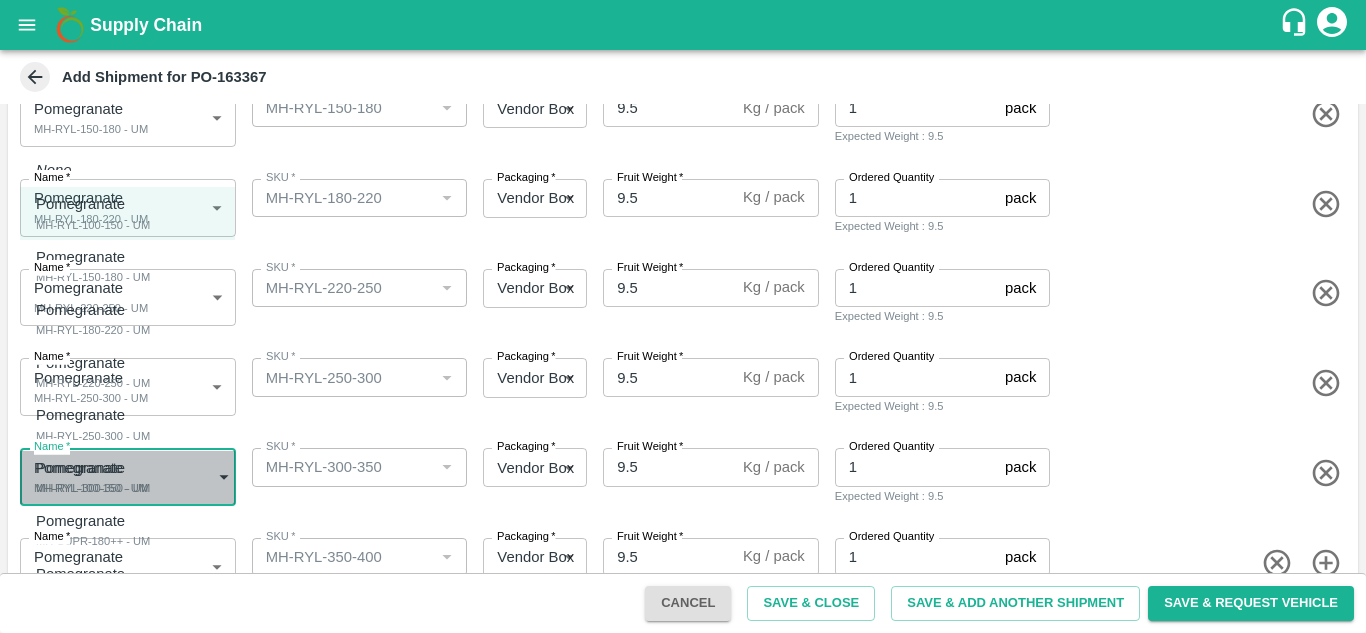 click on "Pomegranate" at bounding box center (88, 468) 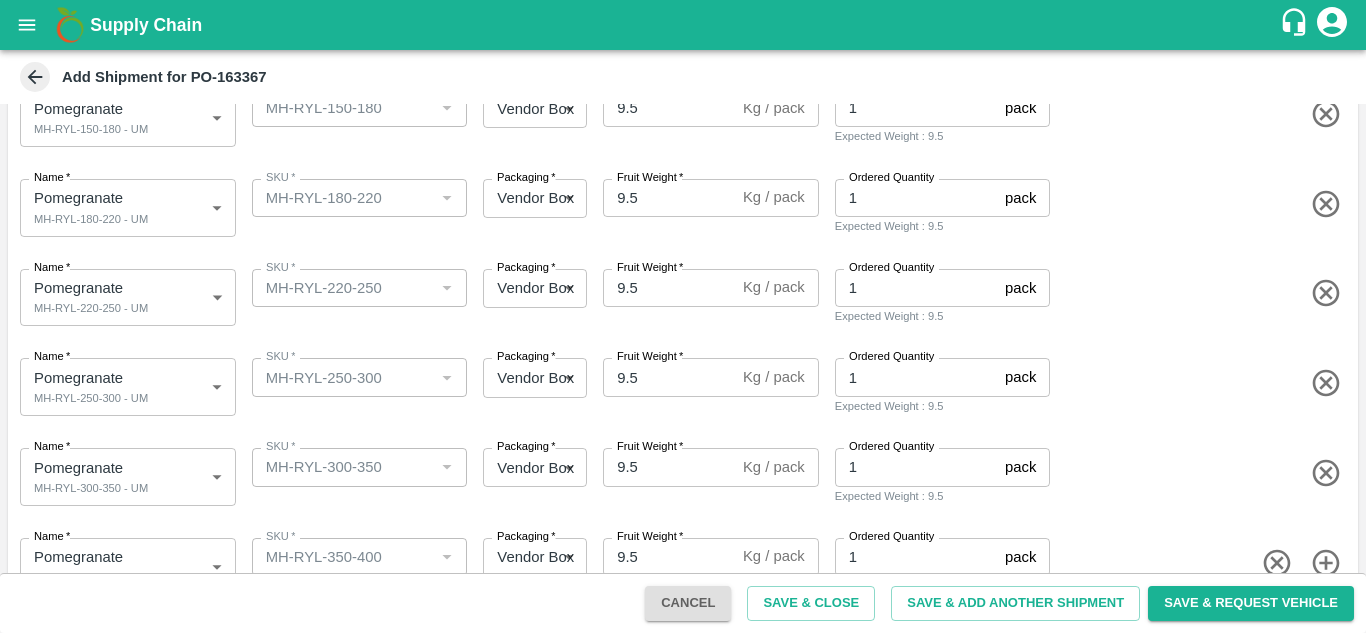 scroll, scrollTop: 386, scrollLeft: 0, axis: vertical 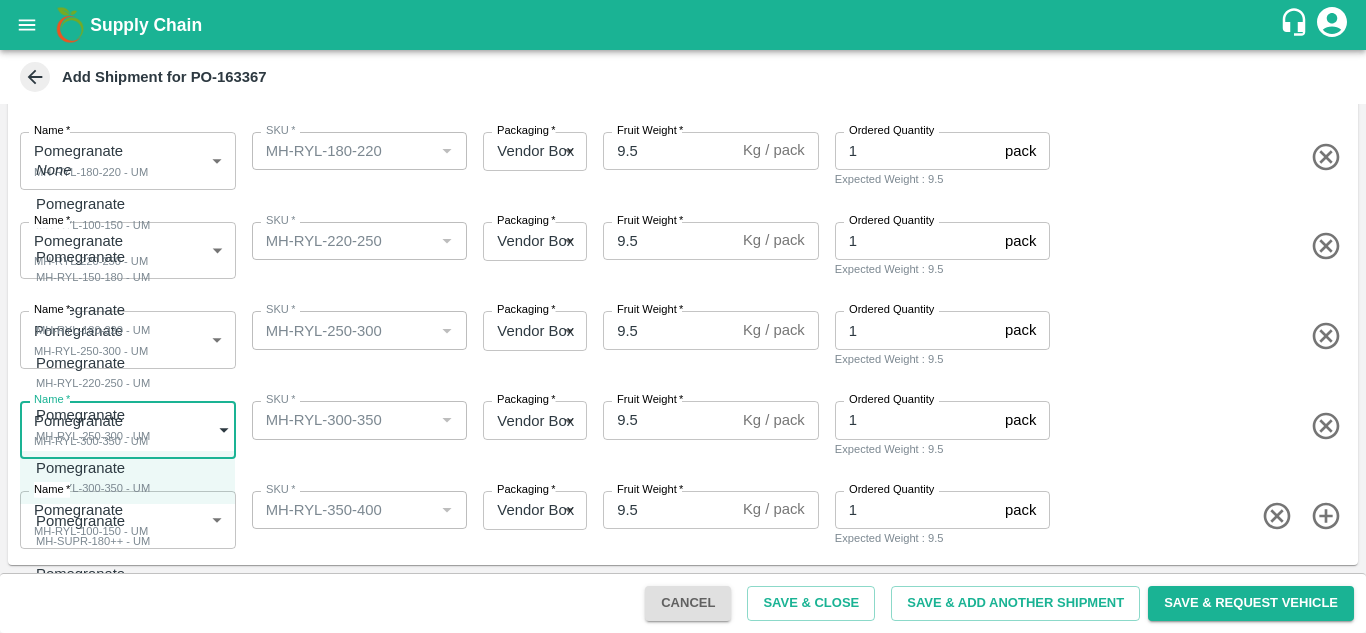 click on "Supply Chain Add Shipment for PO-163367 Type DC DC MO's Customer Customer (Material Orders)   * Customer (Material Orders)   * Instructions x Instructions NFI Source Warehouse   * NFI Source Warehouse   * VIEW Shipment Items Name   * Pomegranate MH-RYL-100-150 - UM  1820471 Name SKU   * SKU   * Packaging   * Vendor Box 276 Packaging Fruit Weight   * 9.5 Kg /   pack Fruit Weight Ordered Quantity 1 pack Ordered Quantity Expected Weight :   9.5 Name   * Pomegranate MH-RYL-150-180 - UM  1820472 Name SKU   * SKU   * Packaging   * Vendor Box 276 Packaging Fruit Weight   * 9.5 Kg /   pack Fruit Weight Ordered Quantity 1 pack Ordered Quantity Expected Weight :   9.5 Name   * Pomegranate MH-RYL-180-220 - UM  1820473 Name SKU   * SKU   * Packaging   * Vendor Box 276 Packaging Fruit Weight   * 9.5 Kg /   pack Fruit Weight Ordered Quantity 1 pack Ordered Quantity Expected Weight :   9.5 Name   * Pomegranate MH-RYL-220-250 - UM  1820474 Name SKU   * SKU   * Packaging   * 276 *" at bounding box center (683, 316) 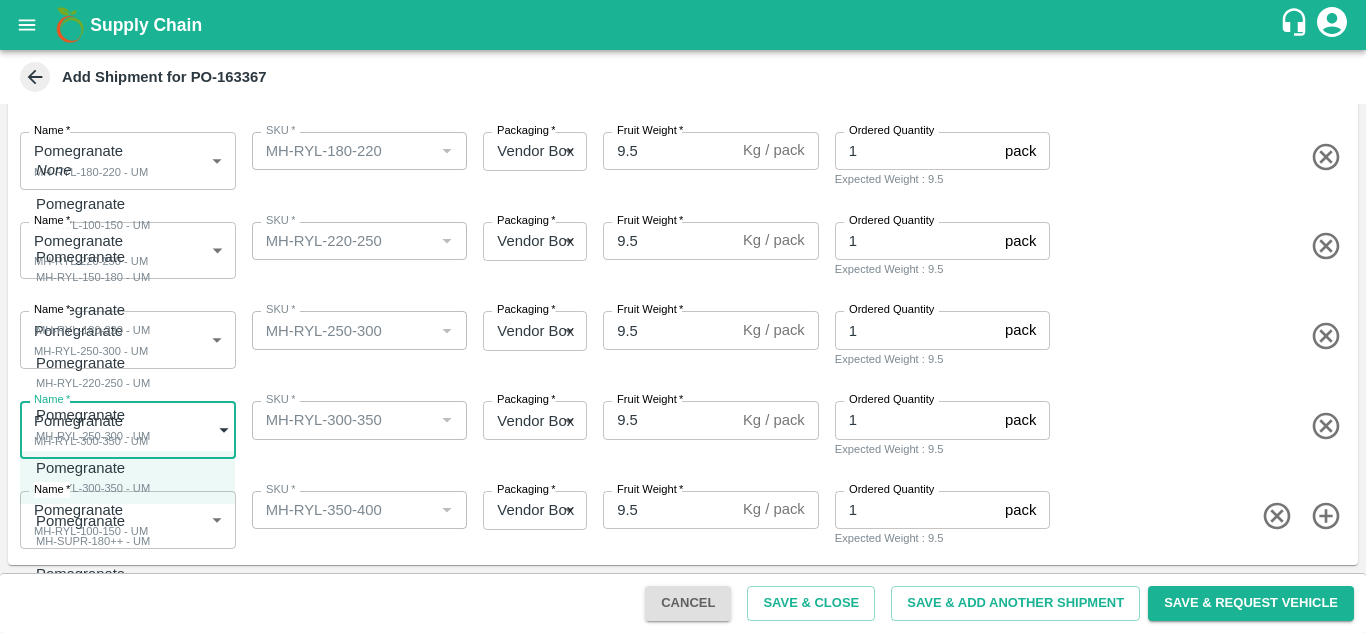 click on "Pomegranate" at bounding box center (93, 521) 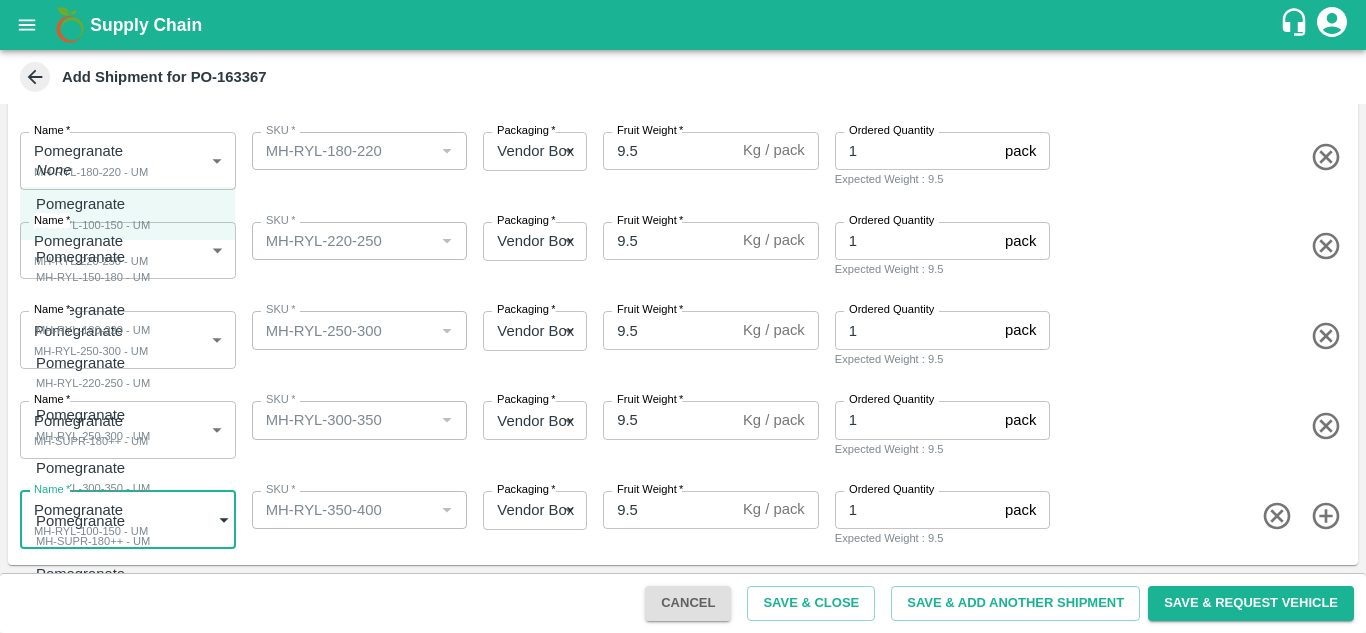 click on "Supply Chain Add Shipment for PO-163367 Type DC DC MO's Customer Customer (Material Orders)   * Customer (Material Orders)   * Instructions x Instructions NFI Source Warehouse   * NFI Source Warehouse   * VIEW Shipment Items Name   * Pomegranate MH-RYL-100-150 - UM  1820471 Name SKU   * SKU   * Packaging   * Vendor Box 276 Packaging Fruit Weight   * 9.5 Kg /   pack Fruit Weight Ordered Quantity 1 pack Ordered Quantity Expected Weight :   9.5 Name   * Pomegranate MH-RYL-150-180 - UM  1820472 Name SKU   * SKU   * Packaging   * Vendor Box 276 Packaging Fruit Weight   * 9.5 Kg /   pack Fruit Weight Ordered Quantity 1 pack Ordered Quantity Expected Weight :   9.5 Name   * Pomegranate MH-RYL-180-220 - UM  1820473 Name SKU   * SKU   * Packaging   * Vendor Box 276 Packaging Fruit Weight   * 9.5 Kg /   pack Fruit Weight Ordered Quantity 1 pack Ordered Quantity Expected Weight :   9.5 Name   * Pomegranate MH-RYL-220-250 - UM  1820474 Name SKU   * SKU   * Packaging   * 276 *" at bounding box center (683, 316) 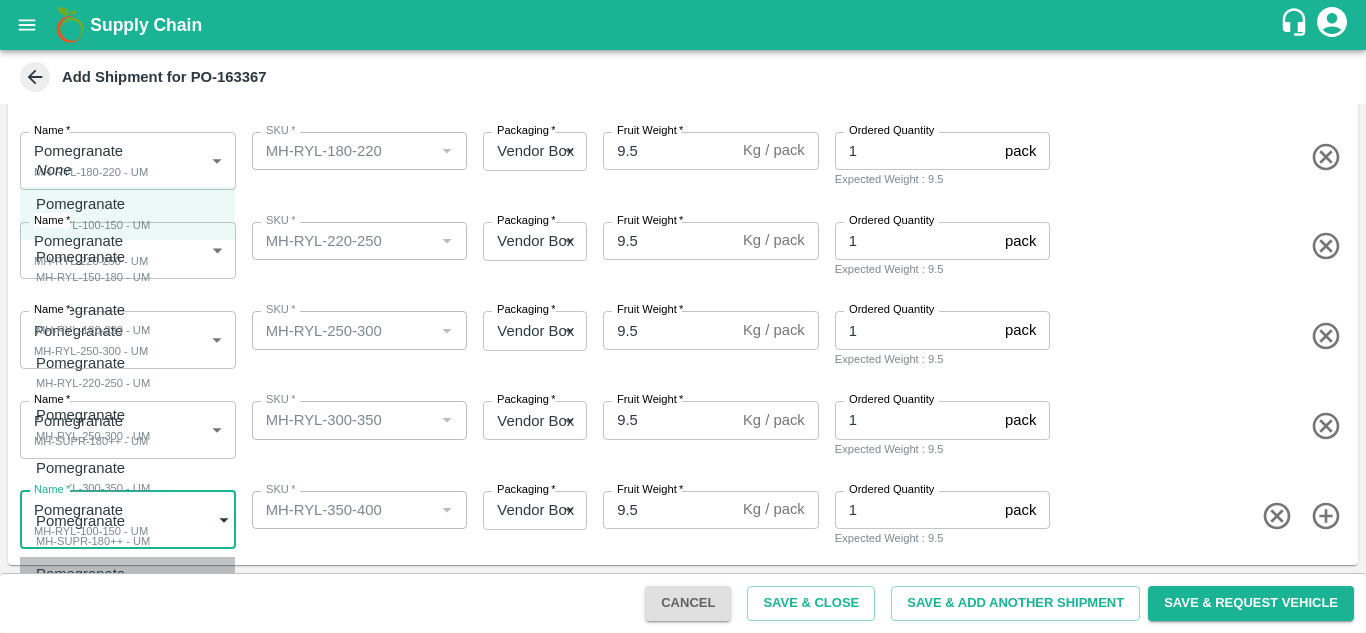 click on "Pomegranate" at bounding box center [80, 574] 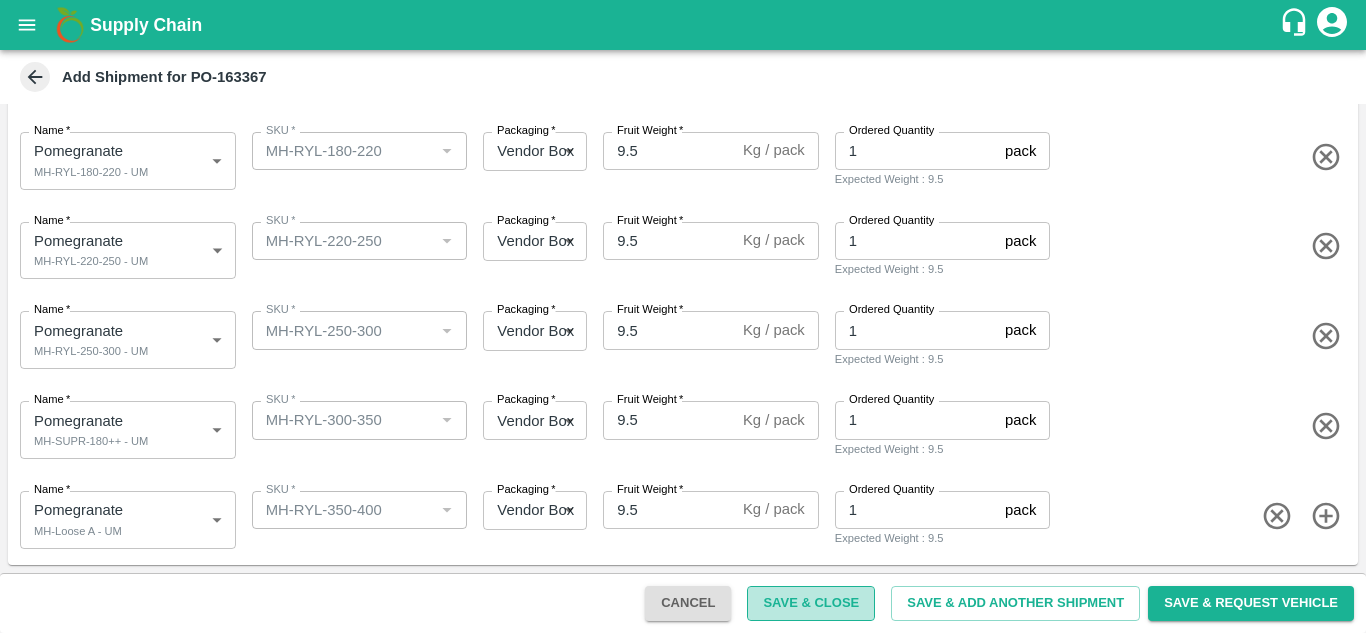 click on "Save & Close" at bounding box center (811, 603) 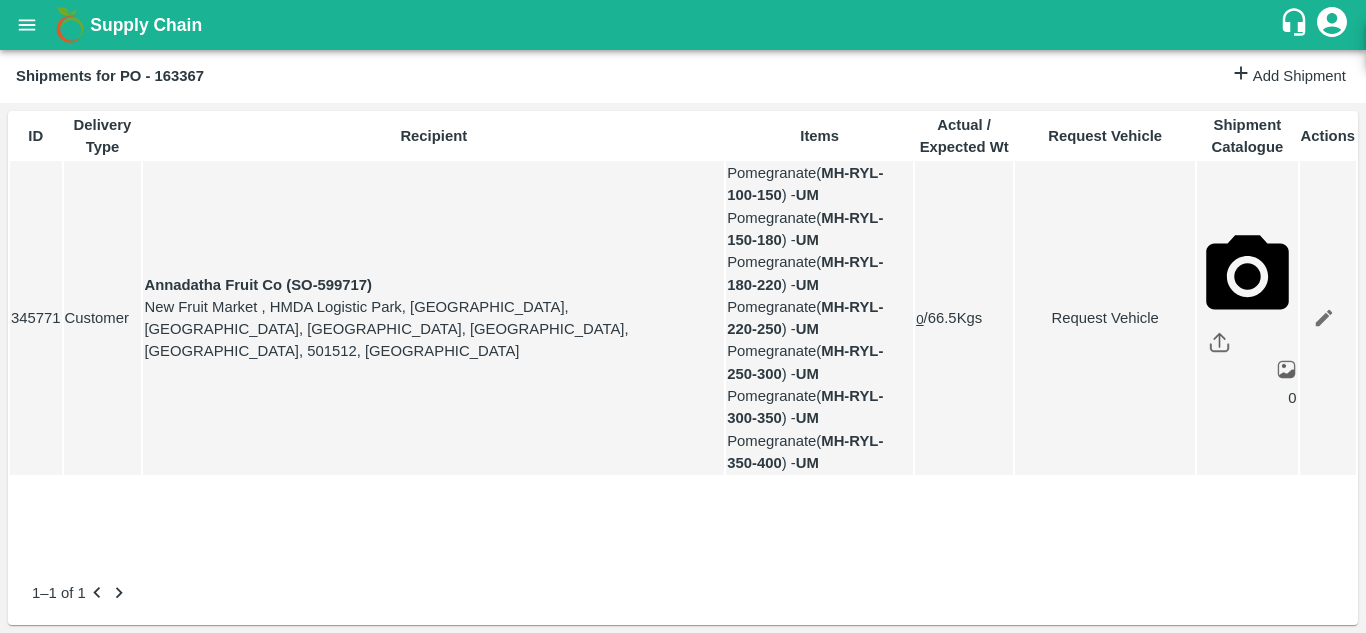 click on "Request Vehicle" at bounding box center [1105, 318] 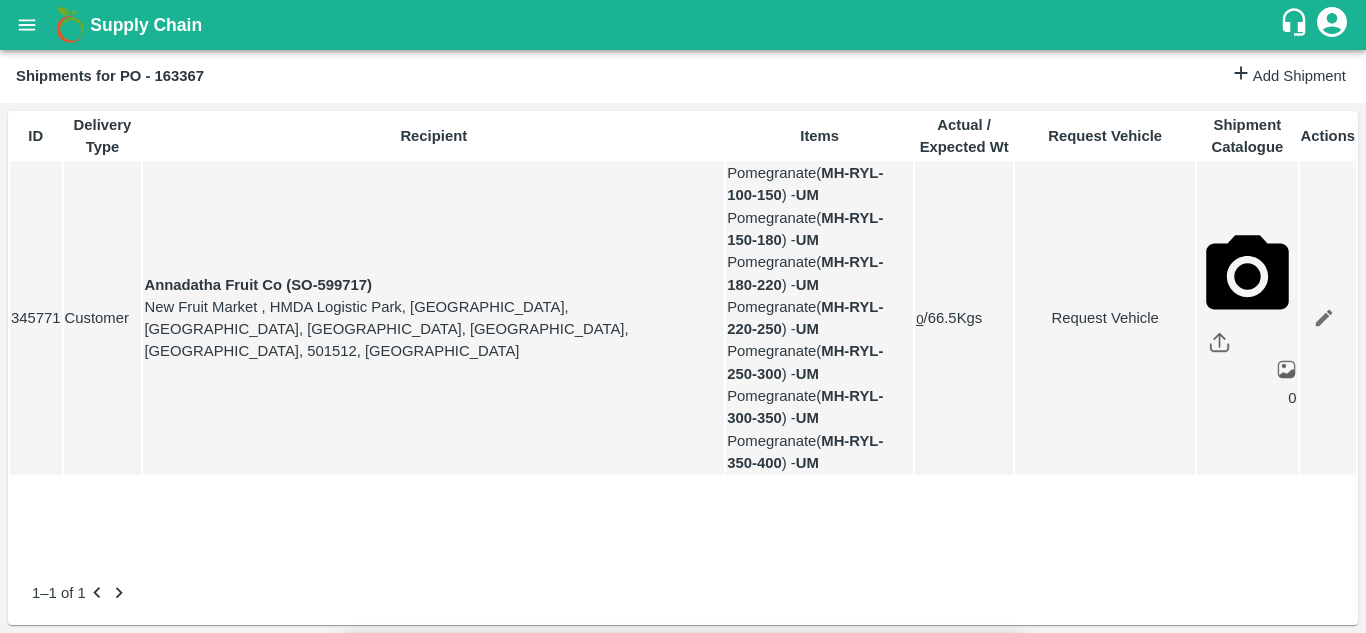 type on "[DATE] 08:40 AM" 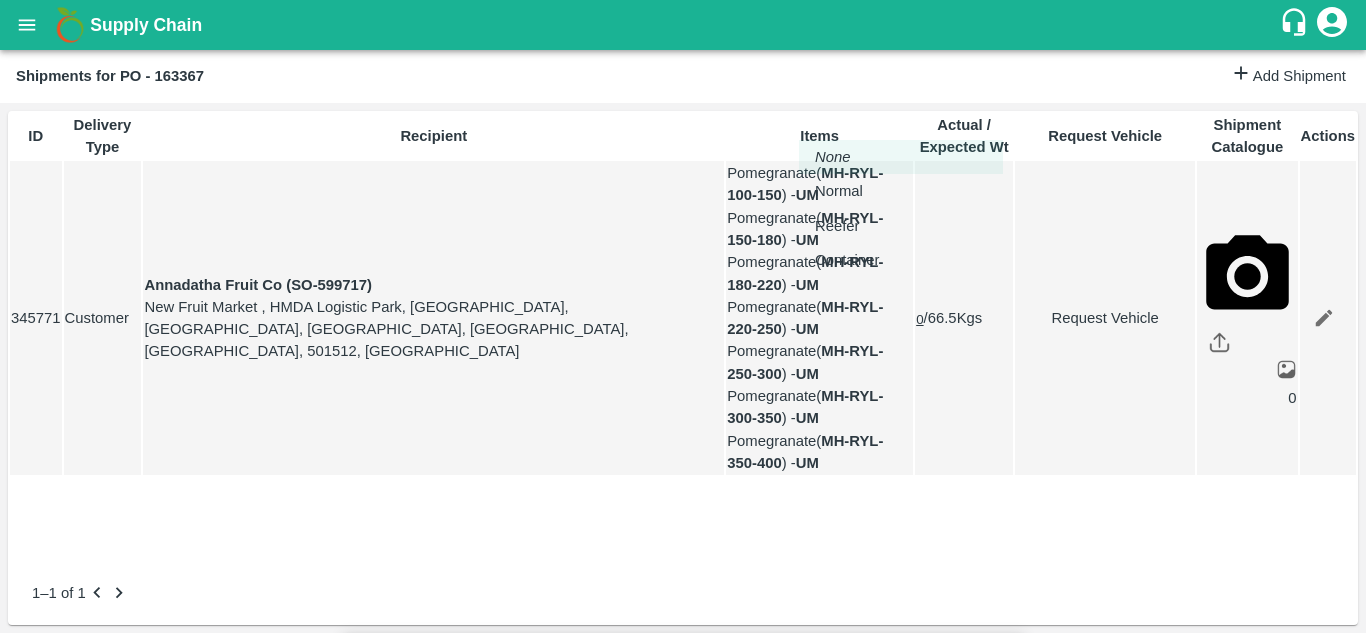 click on "Supply Chain Shipments for PO - 163367 Add Shipment ID Delivery Type Recipient Items Actual / Expected Wt Request Vehicle Shipment Catalogue Actions 345771 Customer Annadatha Fruit Co (SO-599717) New Fruit Market , HMDA Logistic Park, Batasingaram, Ranga Reddy Dist, Batasingaram, Hyderabad, Telangana, 501512, India Pomegranate  ( MH-RYL-100-150 )   -  UM Pomegranate  ( MH-RYL-150-180 )   -  UM Pomegranate  ( MH-RYL-180-220 )   -  UM Pomegranate  ( MH-RYL-220-250 )   -  UM Pomegranate  ( MH-RYL-250-300 )   -  UM Pomegranate  ( MH-RYL-300-350 )   -  UM Pomegranate  ( MH-RYL-350-400 )   -  UM 0 / 66.5  Kgs Request Vehicle   0 1–1 of 1 Jeewana CC Avinash kumar Logout Request Vehicle Expected Loading Time   * 13/07/2025 12:00 AM Expected Loading Time Expected Delivery Time   * 15/07/2025 08:40 AM Expected Delivery Time Vehicle type   * ​ Vehicle type Pick Up: PO/V/UMBARE/163367 Bedshinge, Pune, Pune, Maharashtra Delivery: Annadatha Fruit Co (SO-599717) Product Category Brand/Marka Packaging Quantity Kgs" at bounding box center [683, 316] 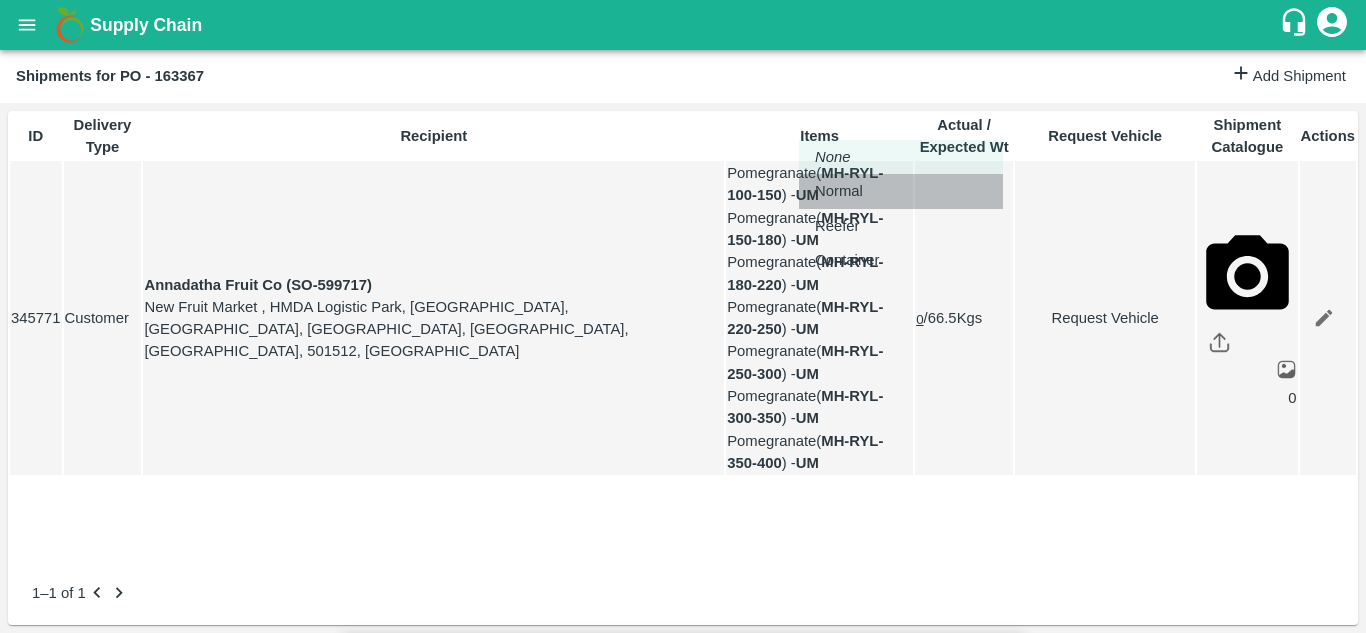 click on "Normal" at bounding box center (839, 191) 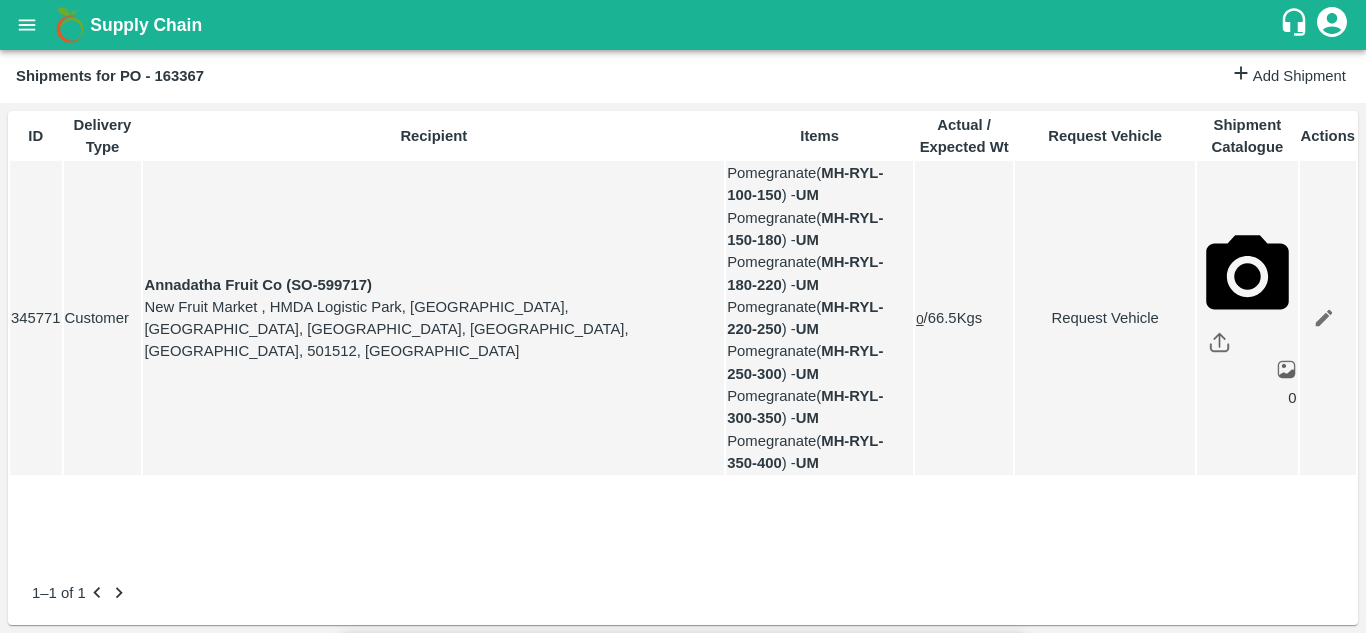 click on "Submit" at bounding box center (985, 1759) 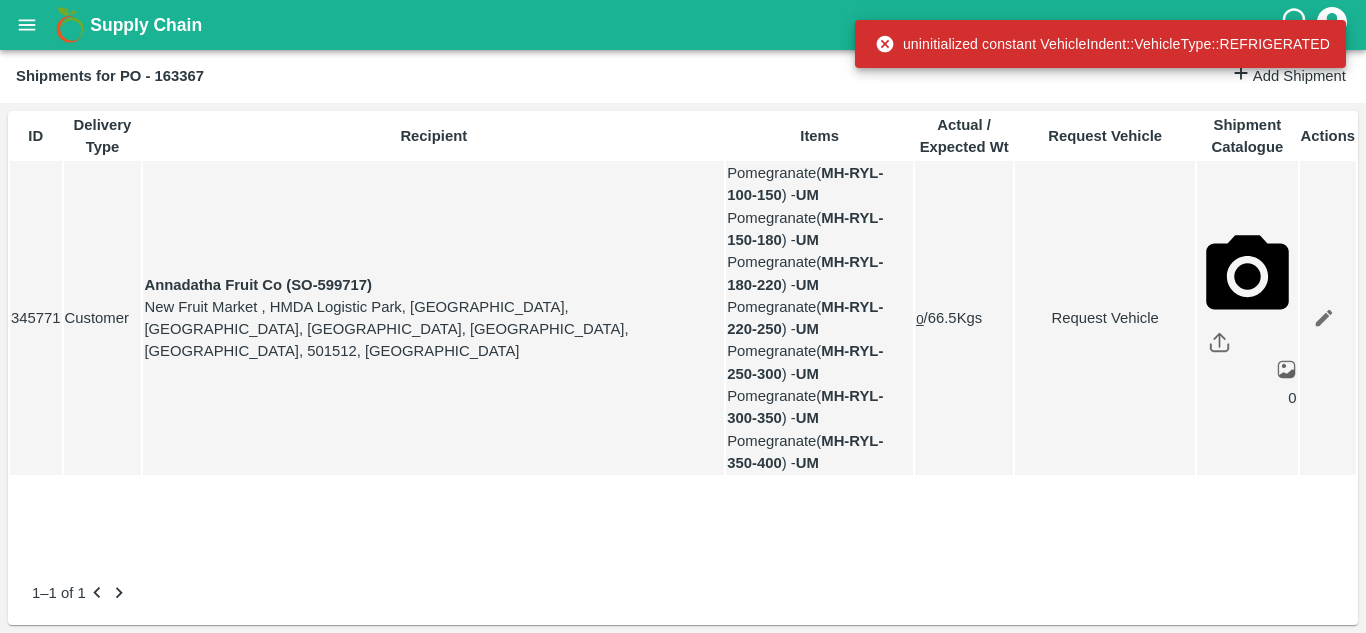 click on "Request Vehicle" at bounding box center (1105, 318) 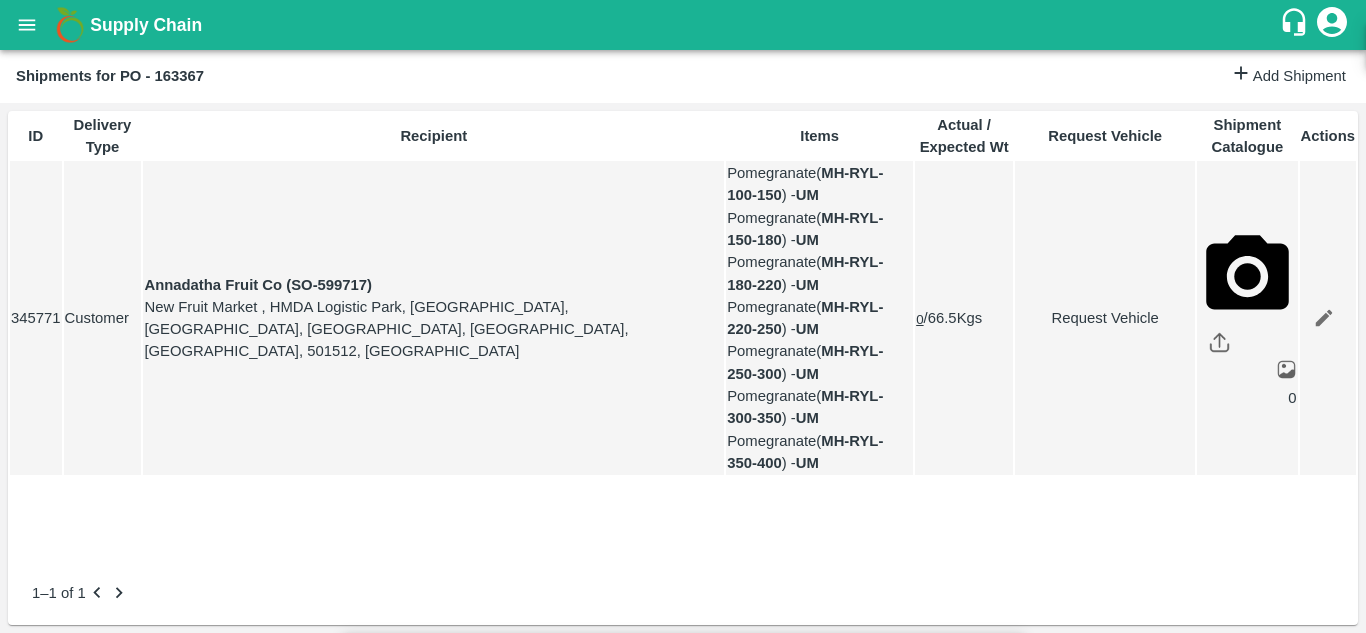 type on "1" 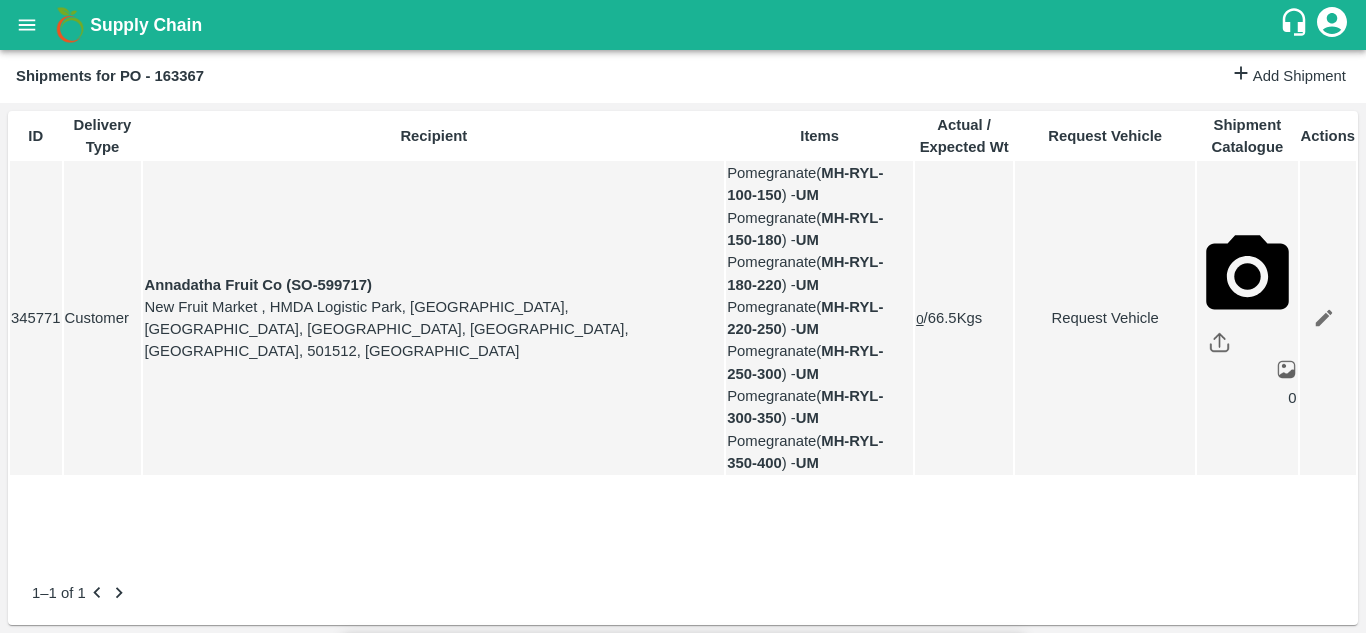 click on "Submit" at bounding box center [985, 1759] 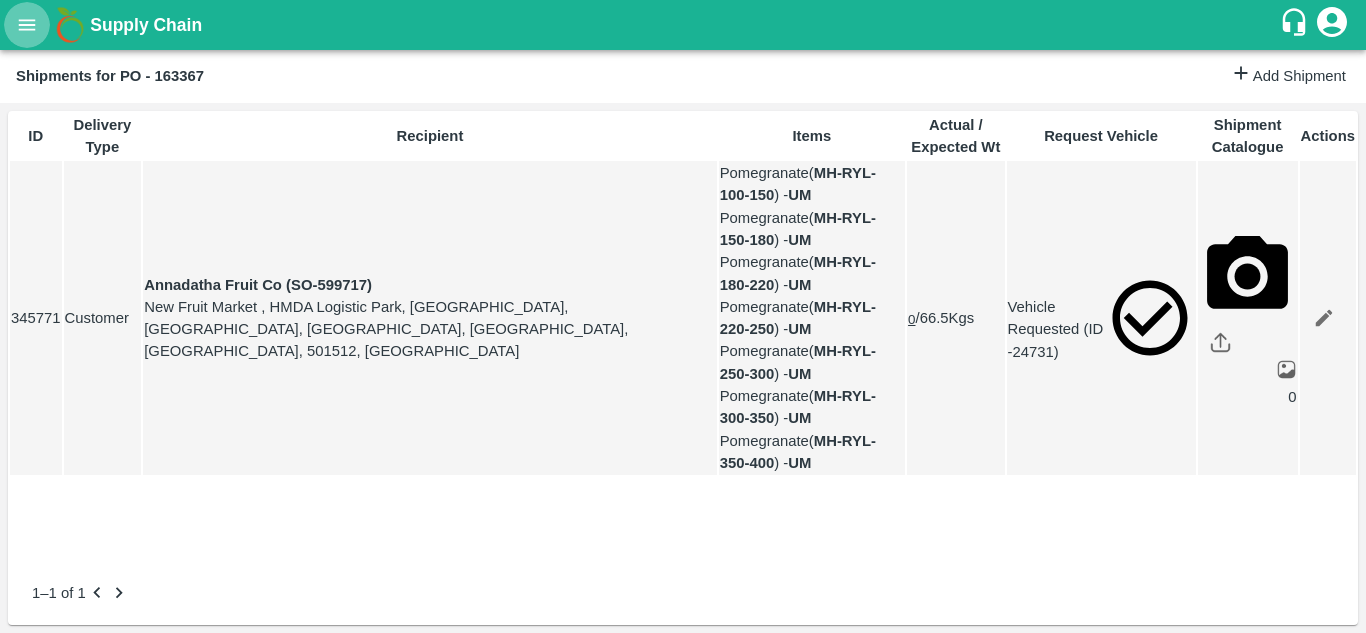 click 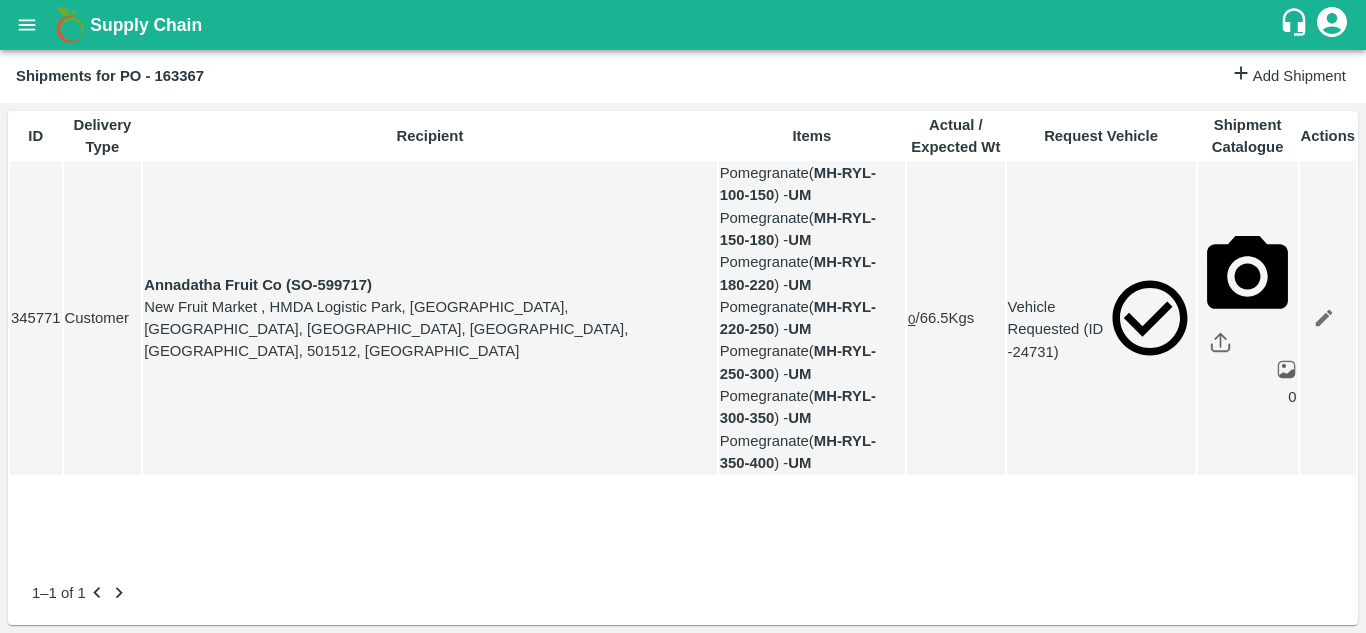 click on "Purchase Orders" at bounding box center [135, 738] 